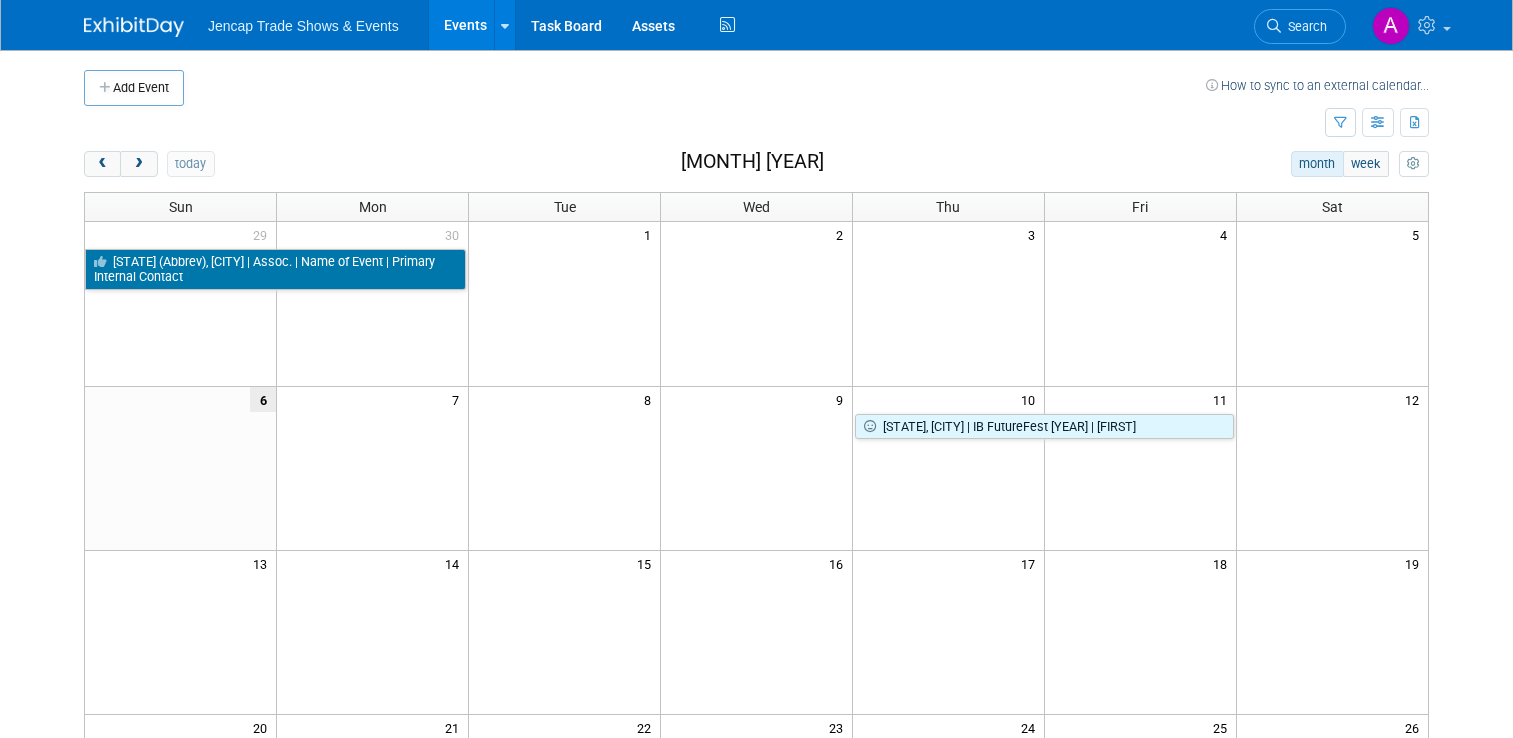 scroll, scrollTop: 0, scrollLeft: 0, axis: both 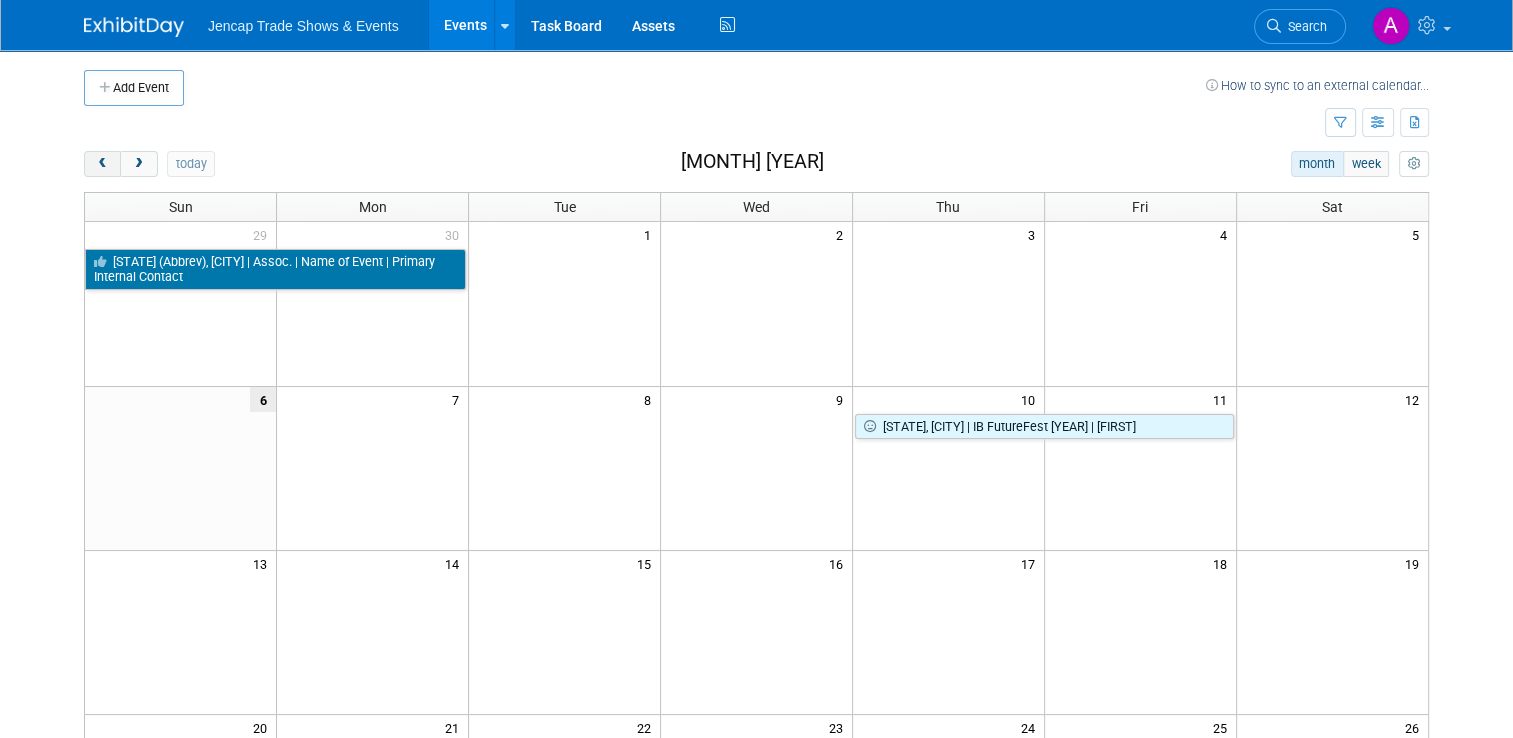 click at bounding box center [102, 164] 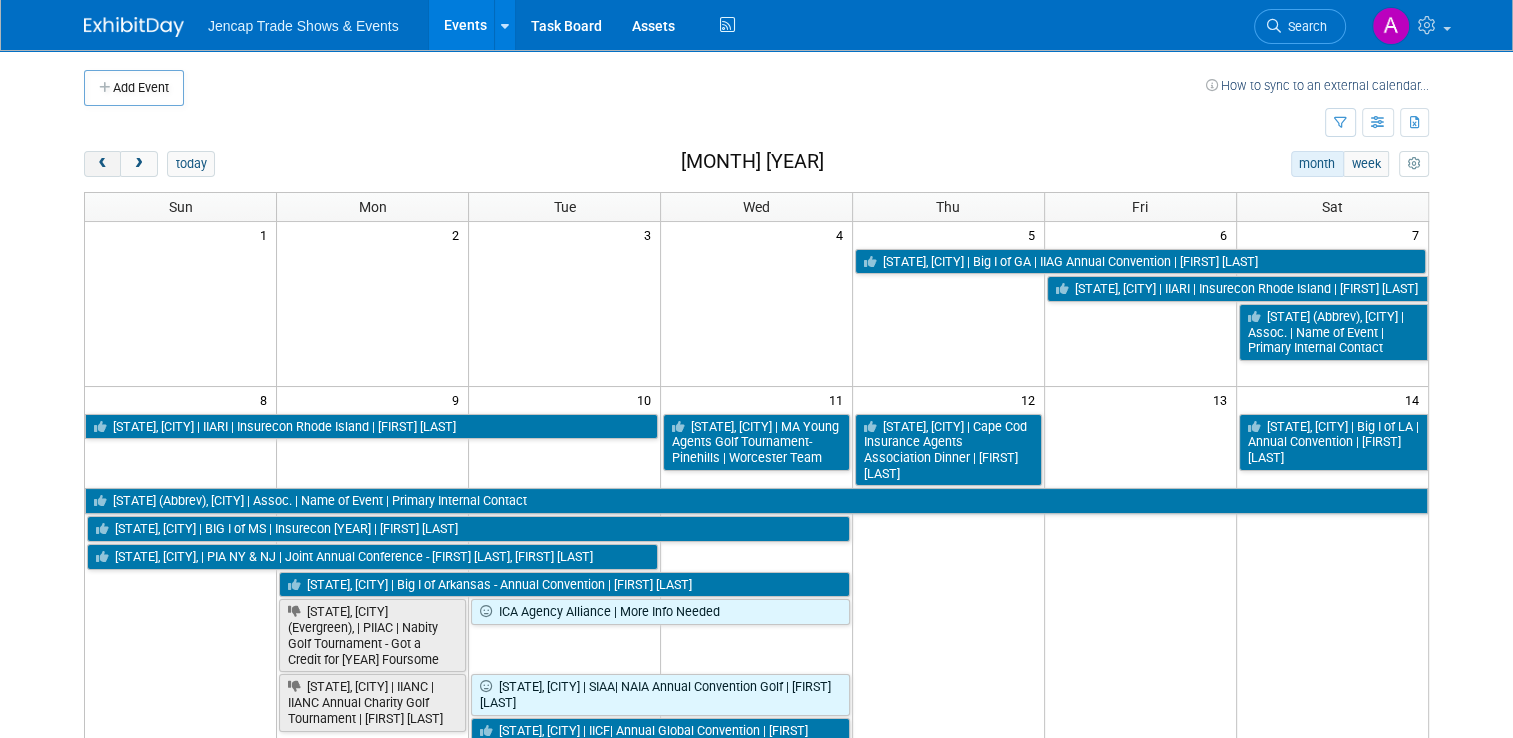 click at bounding box center [102, 164] 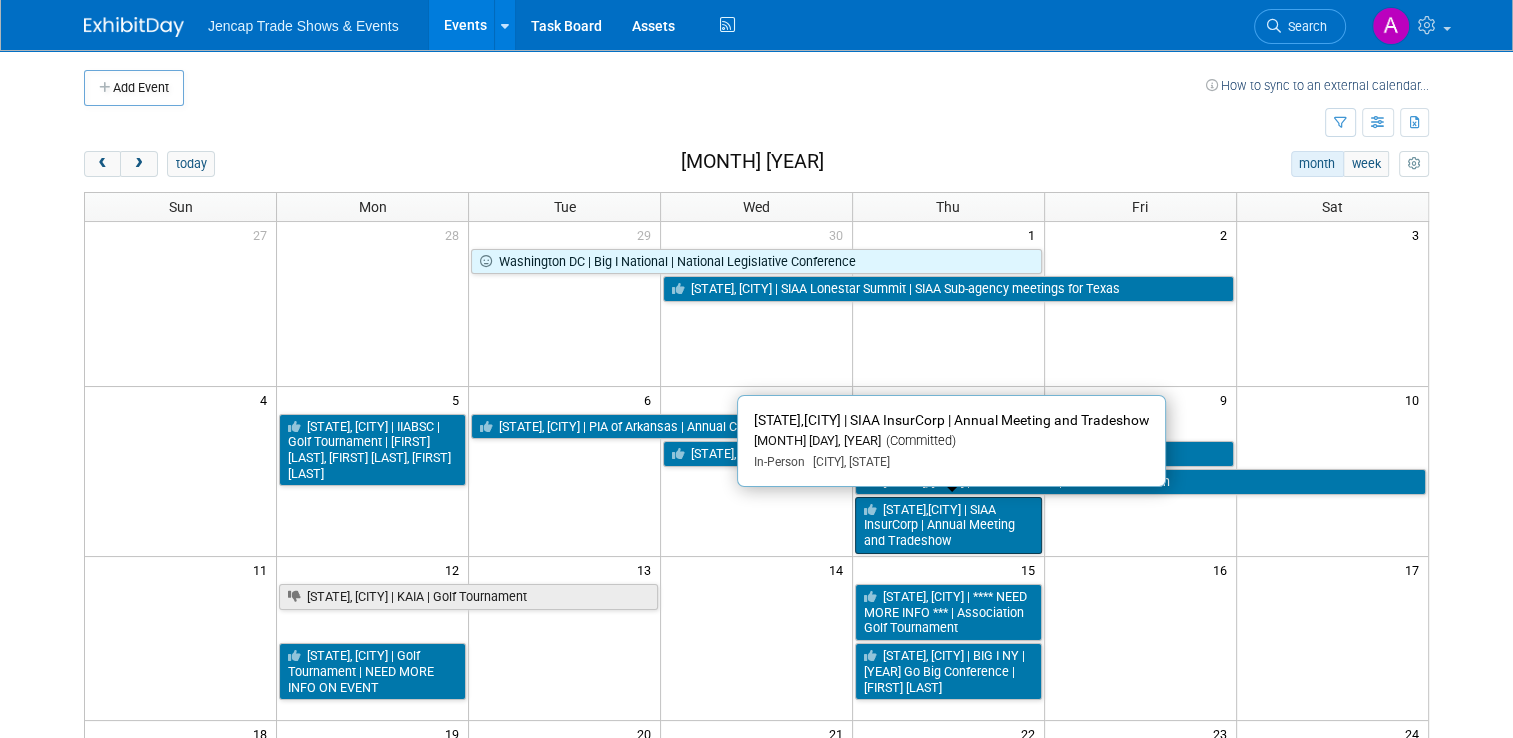 click on "FL,Vero Beach | SIAA InsurCorp | Annual Meeting and Tradeshow" at bounding box center (948, 525) 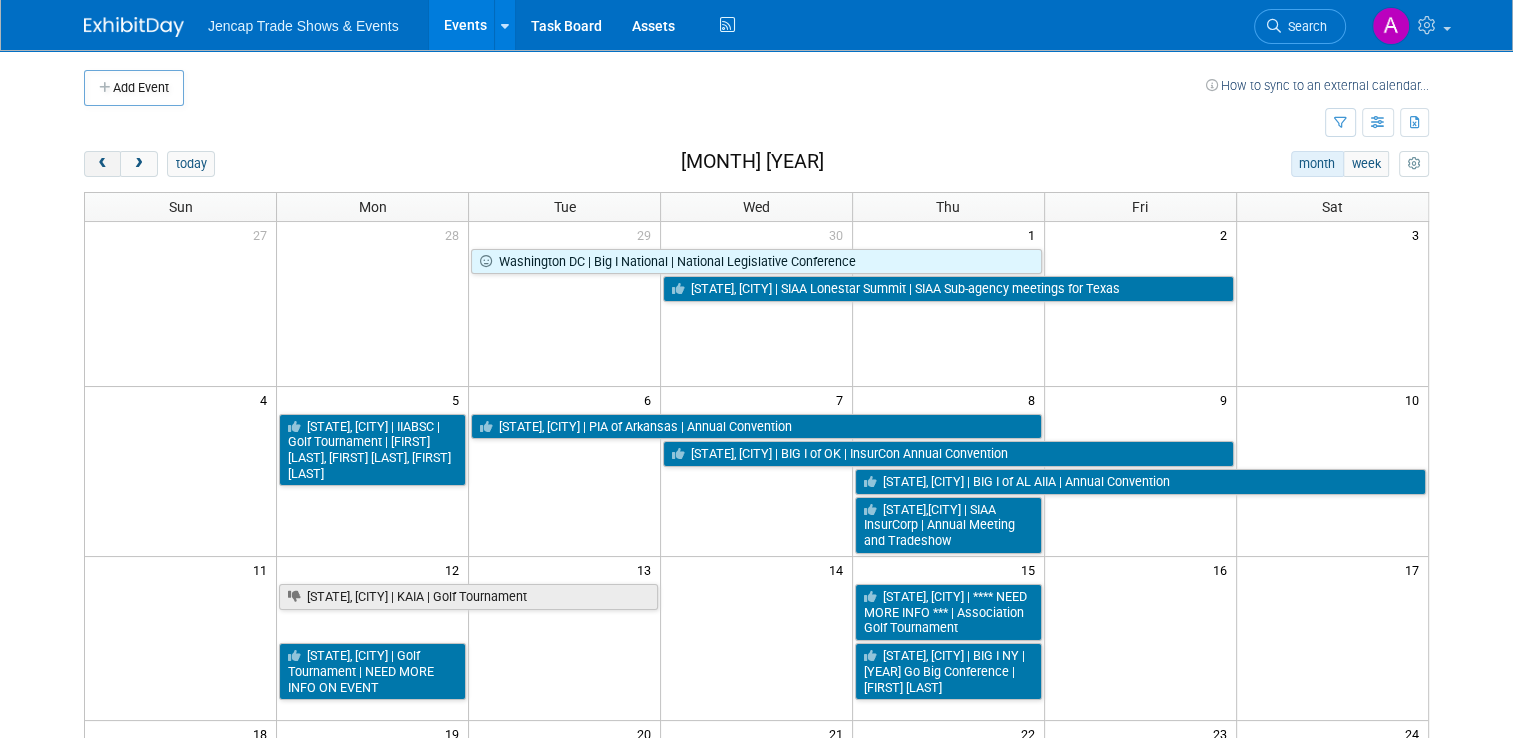 click at bounding box center (102, 164) 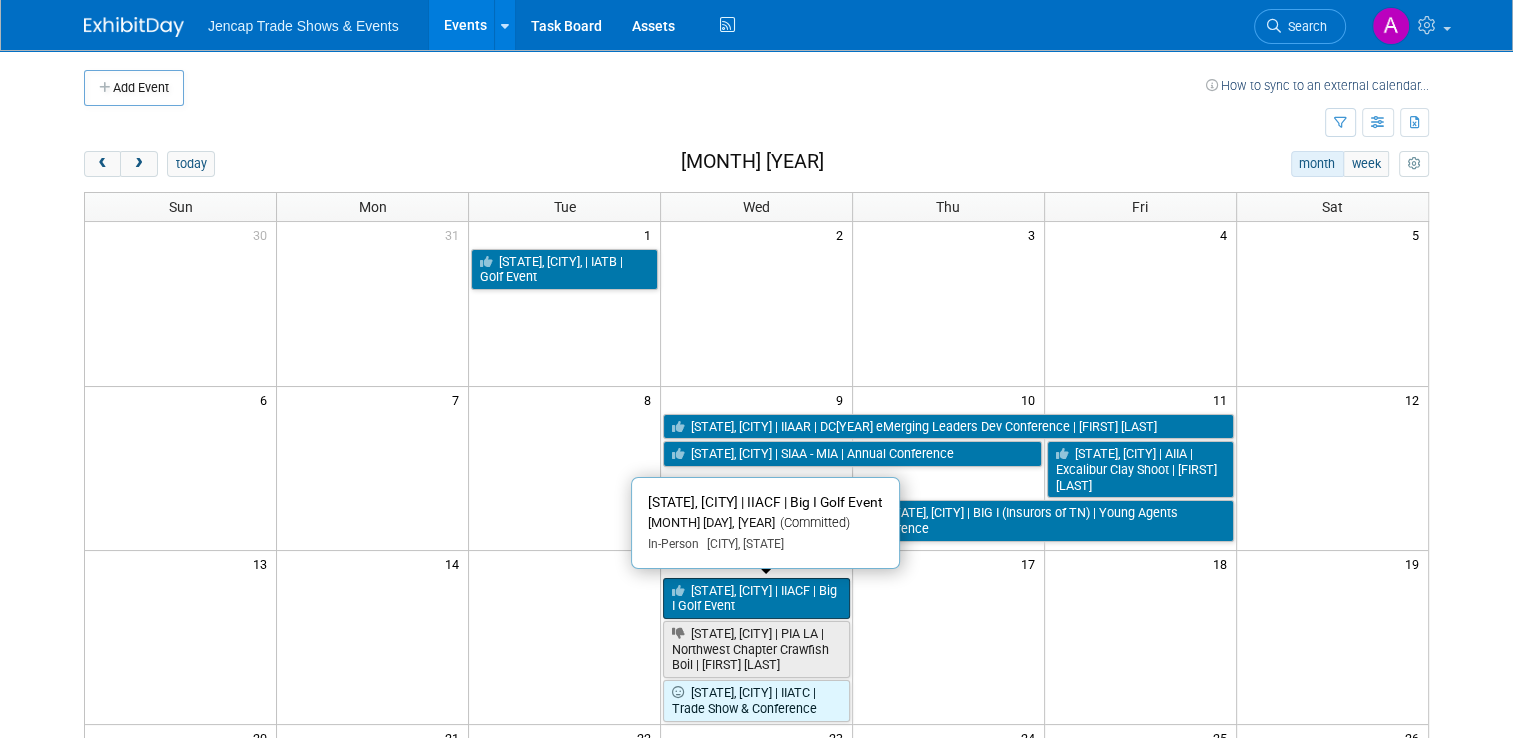 click on "FL, Orlando | IIACF | Big I Golf Event" at bounding box center (756, 598) 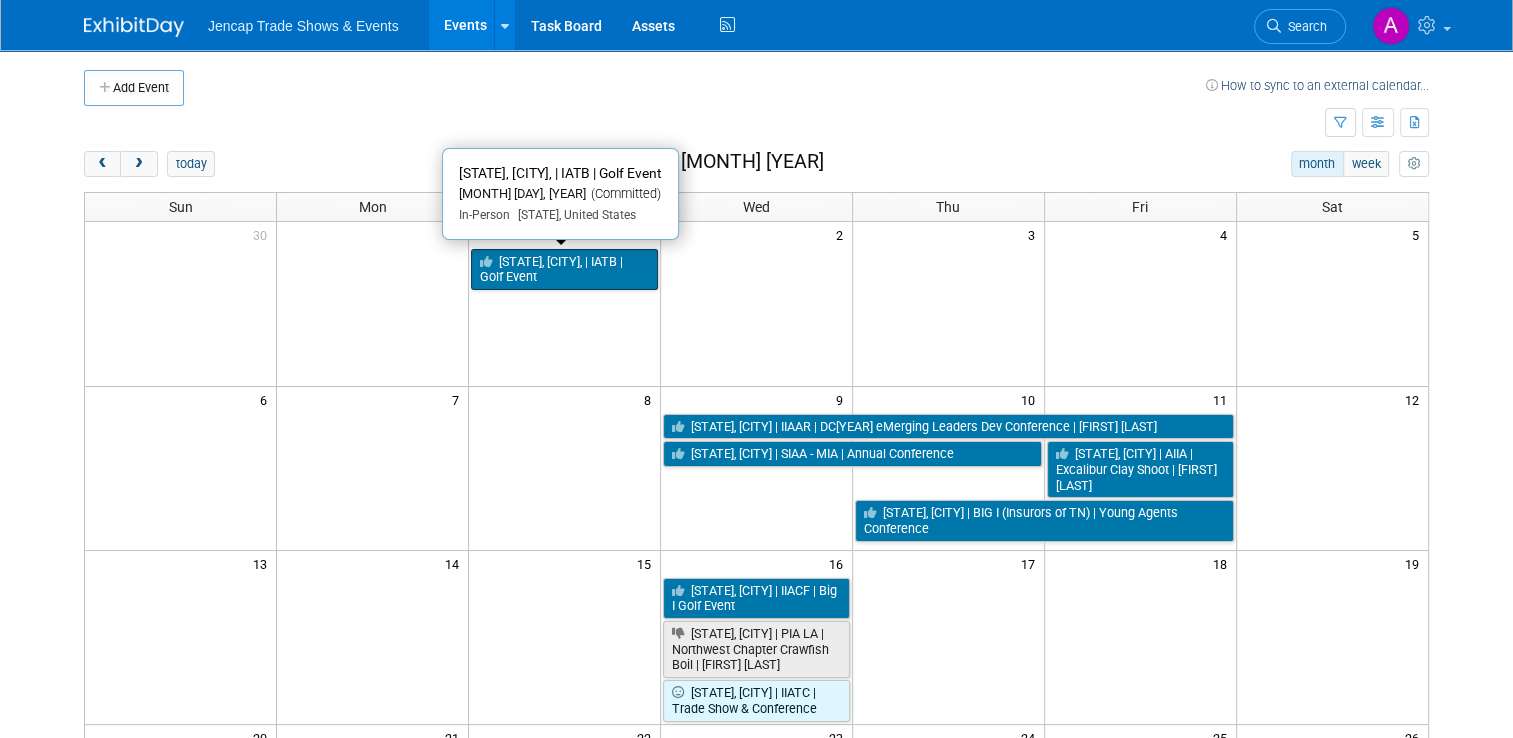 click on "[STATE], [CITY], | IATB | Golf Event" at bounding box center [564, 269] 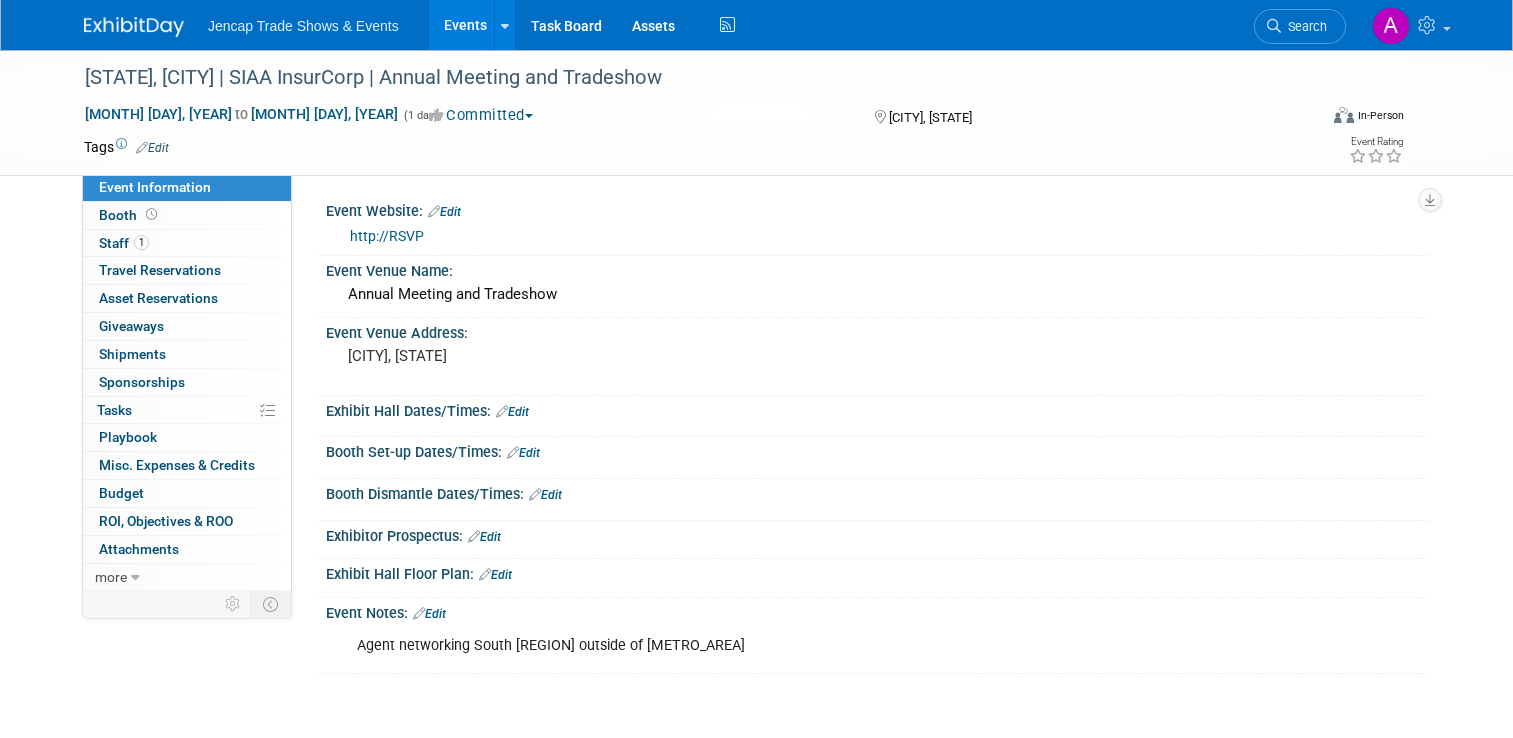 scroll, scrollTop: 0, scrollLeft: 0, axis: both 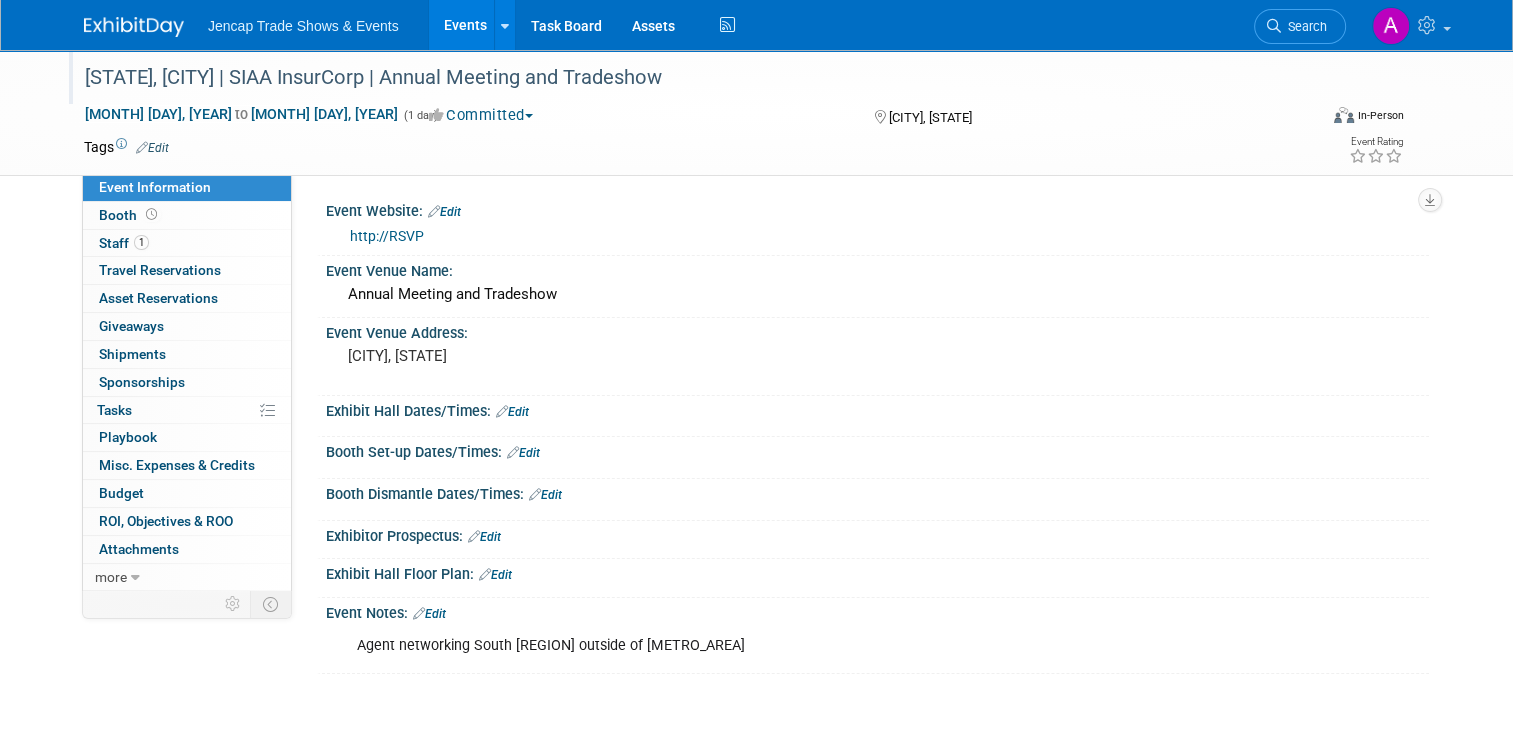click on "FL,Vero Beach | SIAA InsurCorp | Annual Meeting and Tradeshow" at bounding box center (685, 78) 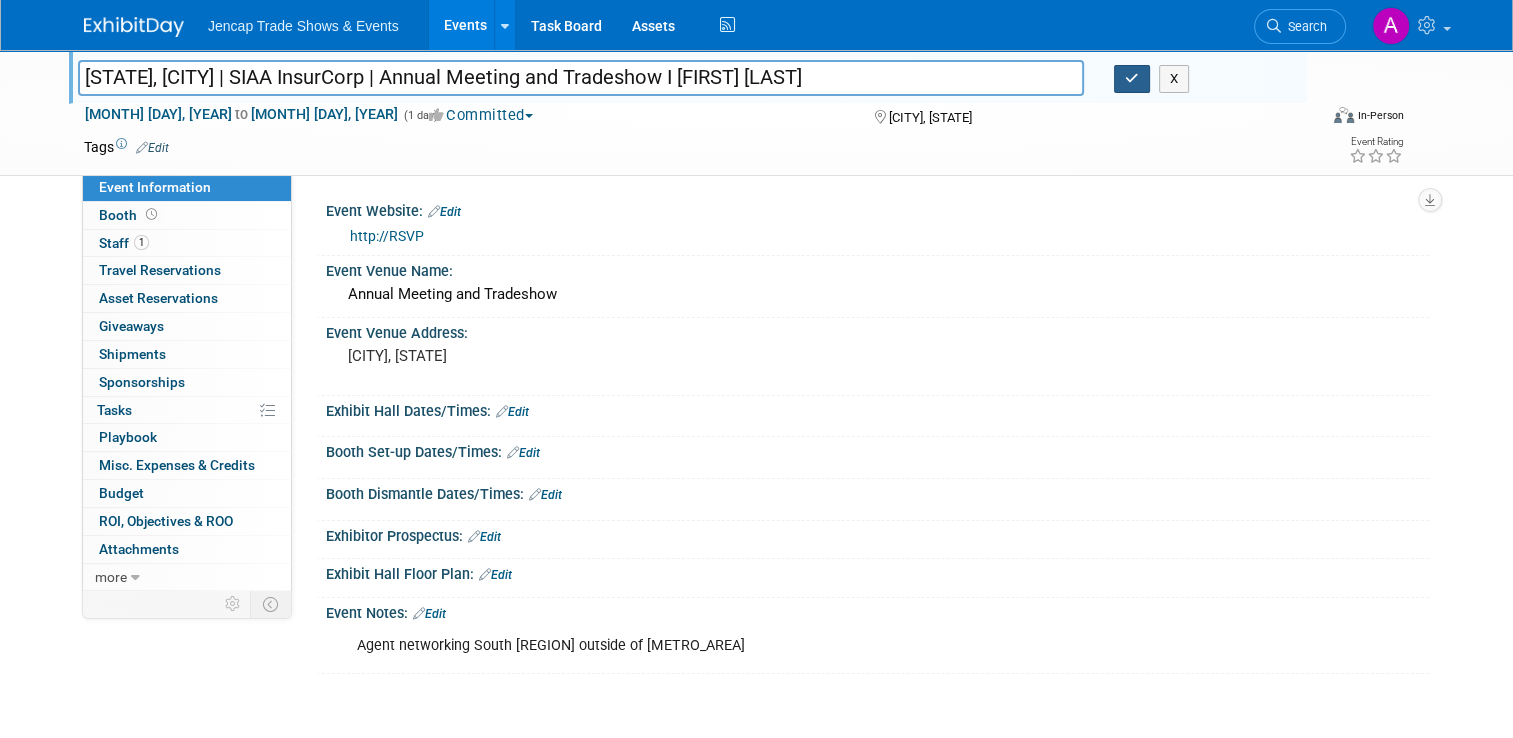 type on "[STATE],[CITY] | SIAA InsurCorp | Annual Meeting and Tradeshow I [FIRST] [LAST]" 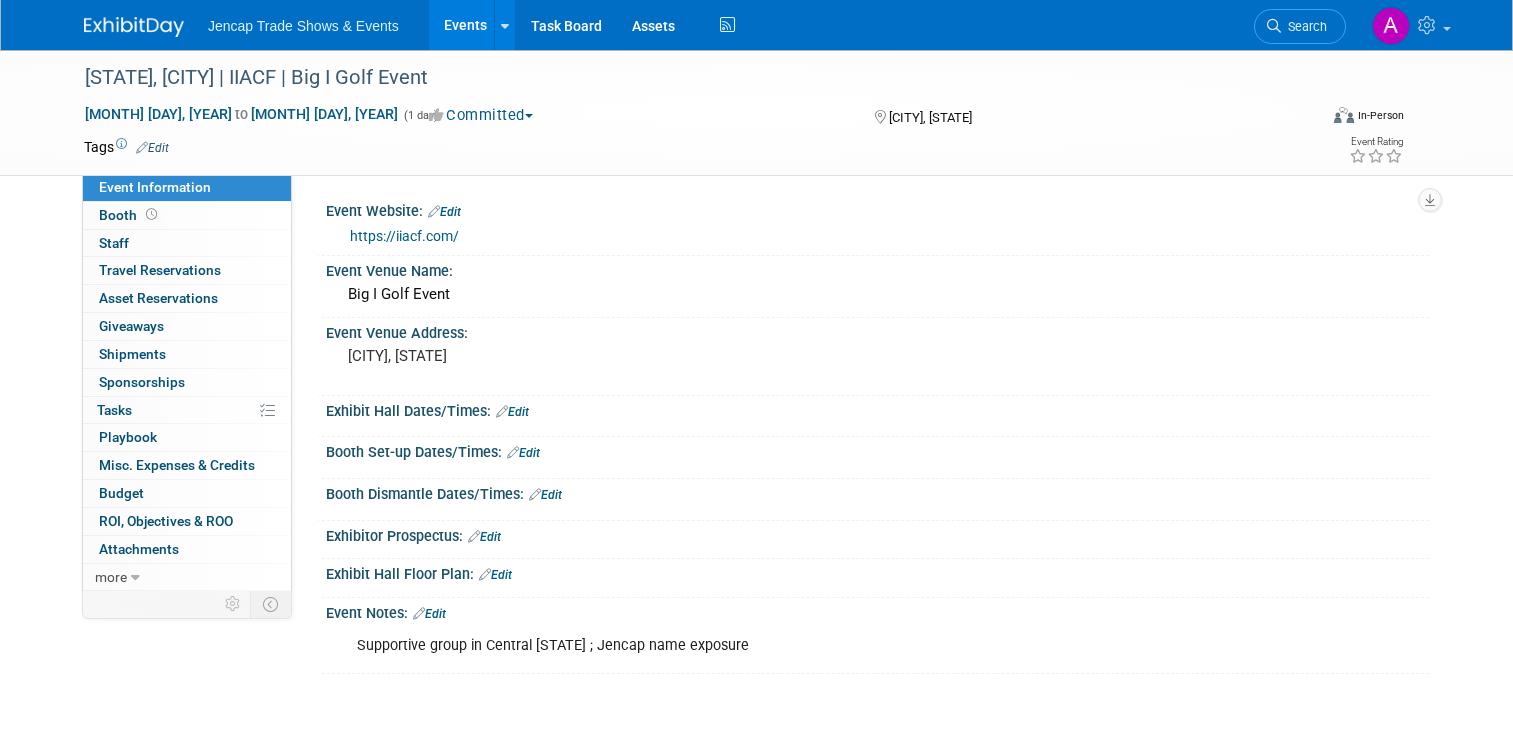 scroll, scrollTop: 0, scrollLeft: 0, axis: both 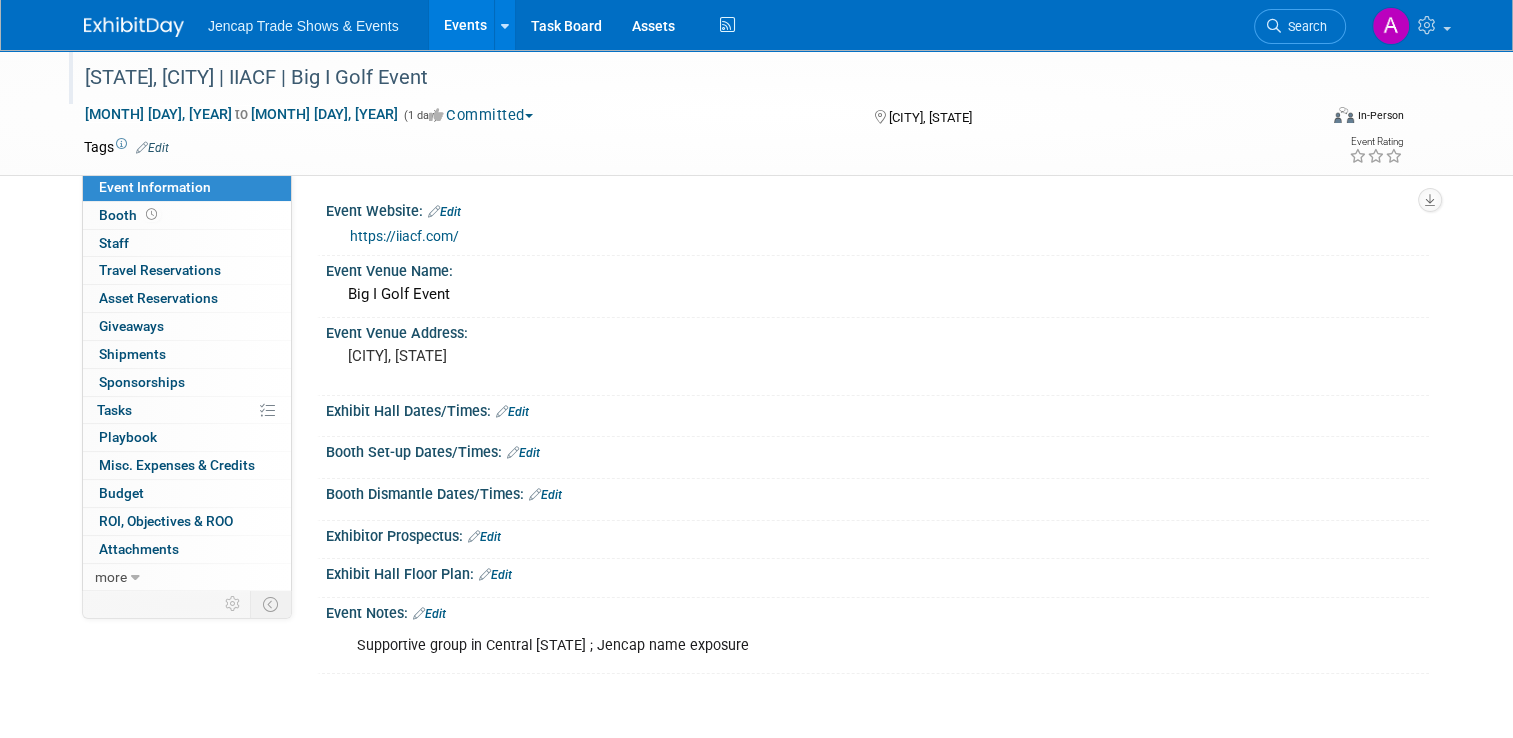 click on "[STATE], [CITY] | IIACF | Big I Golf Event" at bounding box center [685, 78] 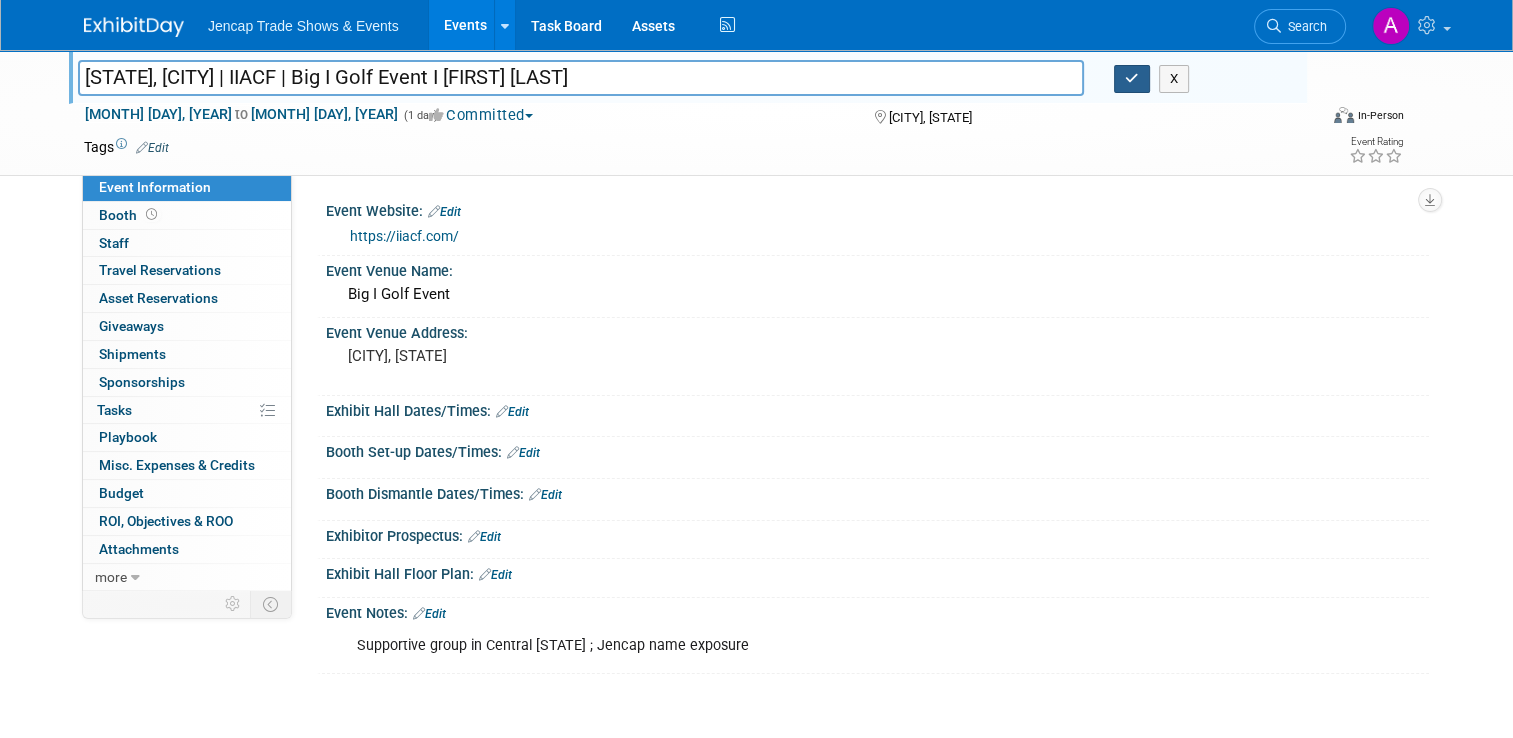 type on "[STATE], [CITY] | IIACF | Big I Golf Event I [FIRST] [LAST]" 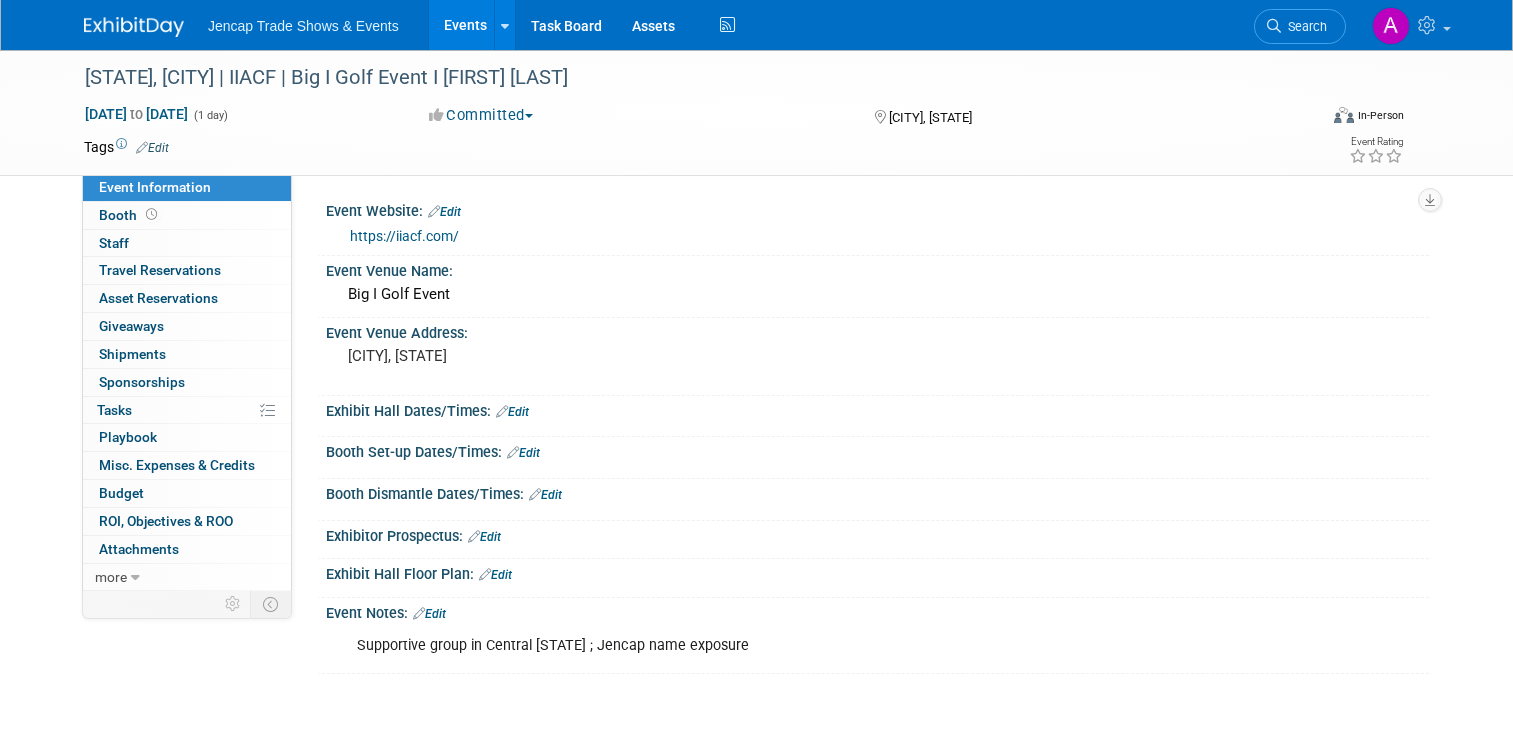 scroll, scrollTop: 0, scrollLeft: 0, axis: both 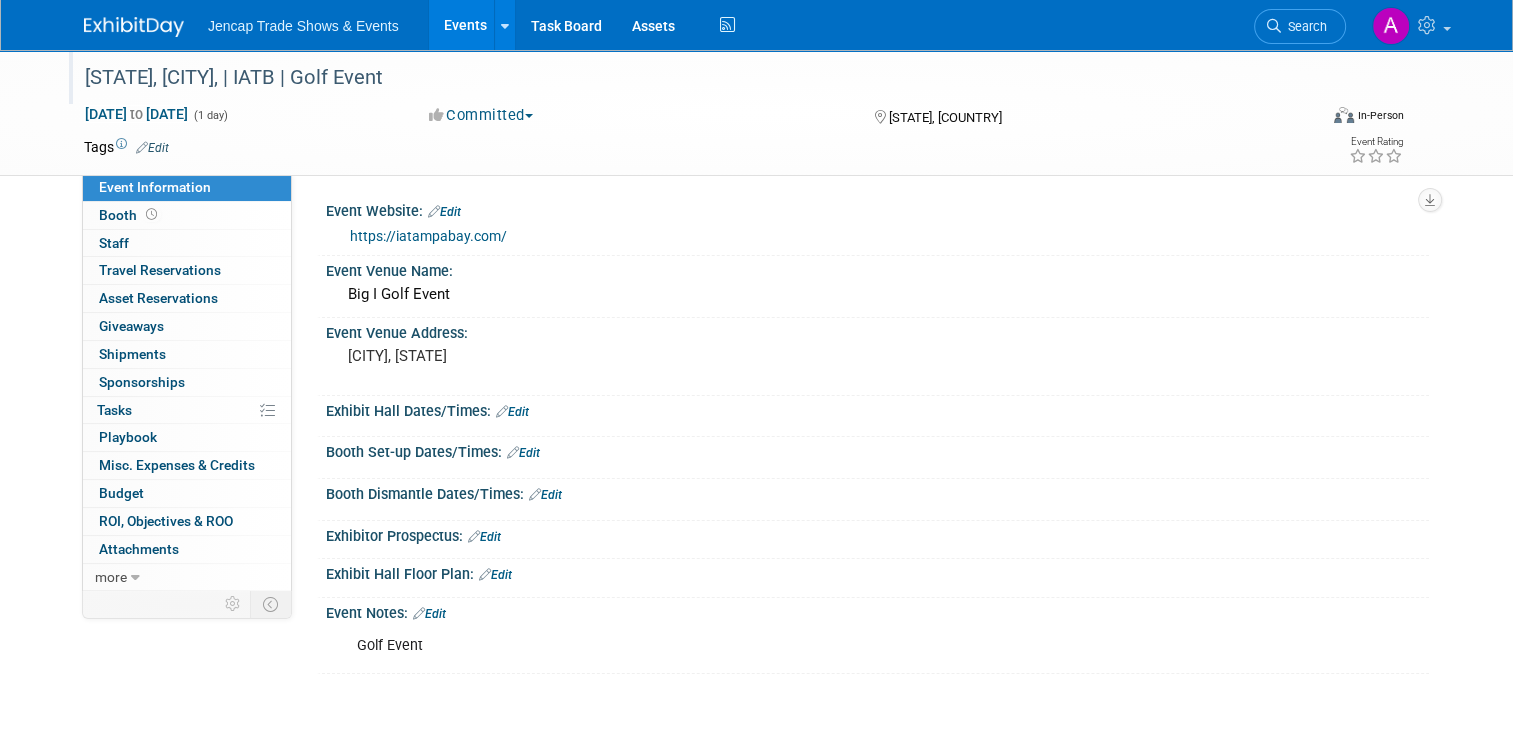 click on "[STATE], [CITY], | IATB | Golf Event" at bounding box center (685, 78) 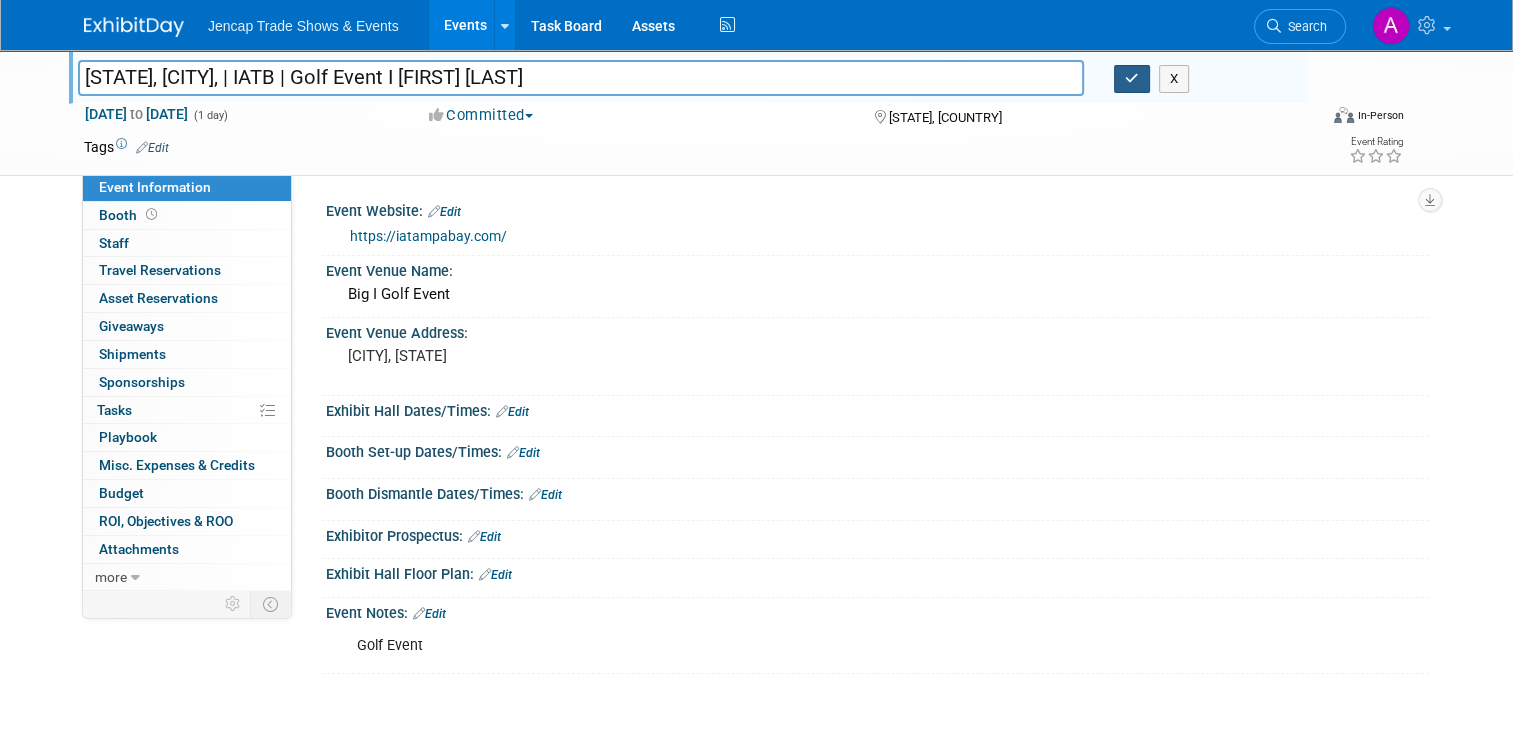 type on "[STATE], [CITY], | IATB | Golf Event I [FIRST] [LAST]" 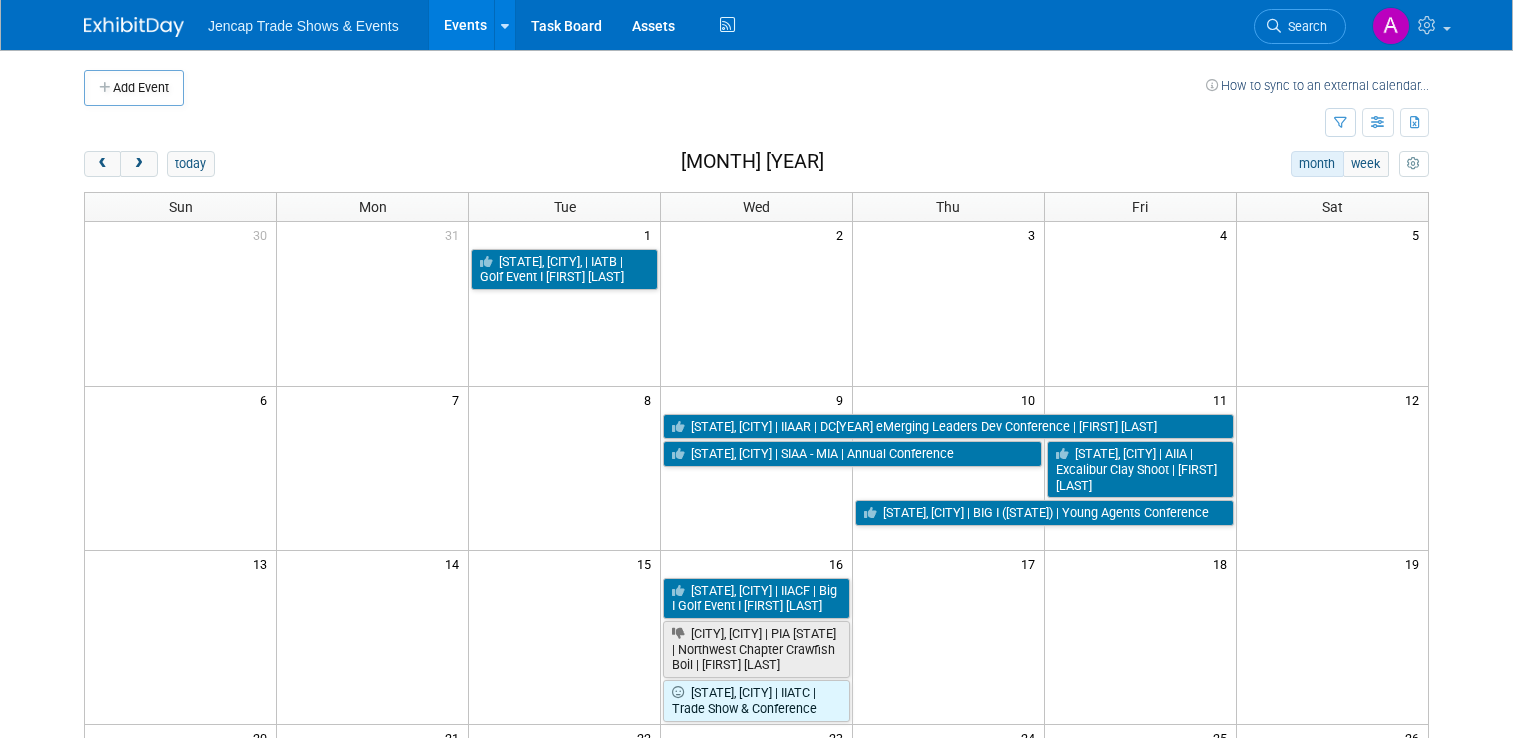 scroll, scrollTop: 0, scrollLeft: 0, axis: both 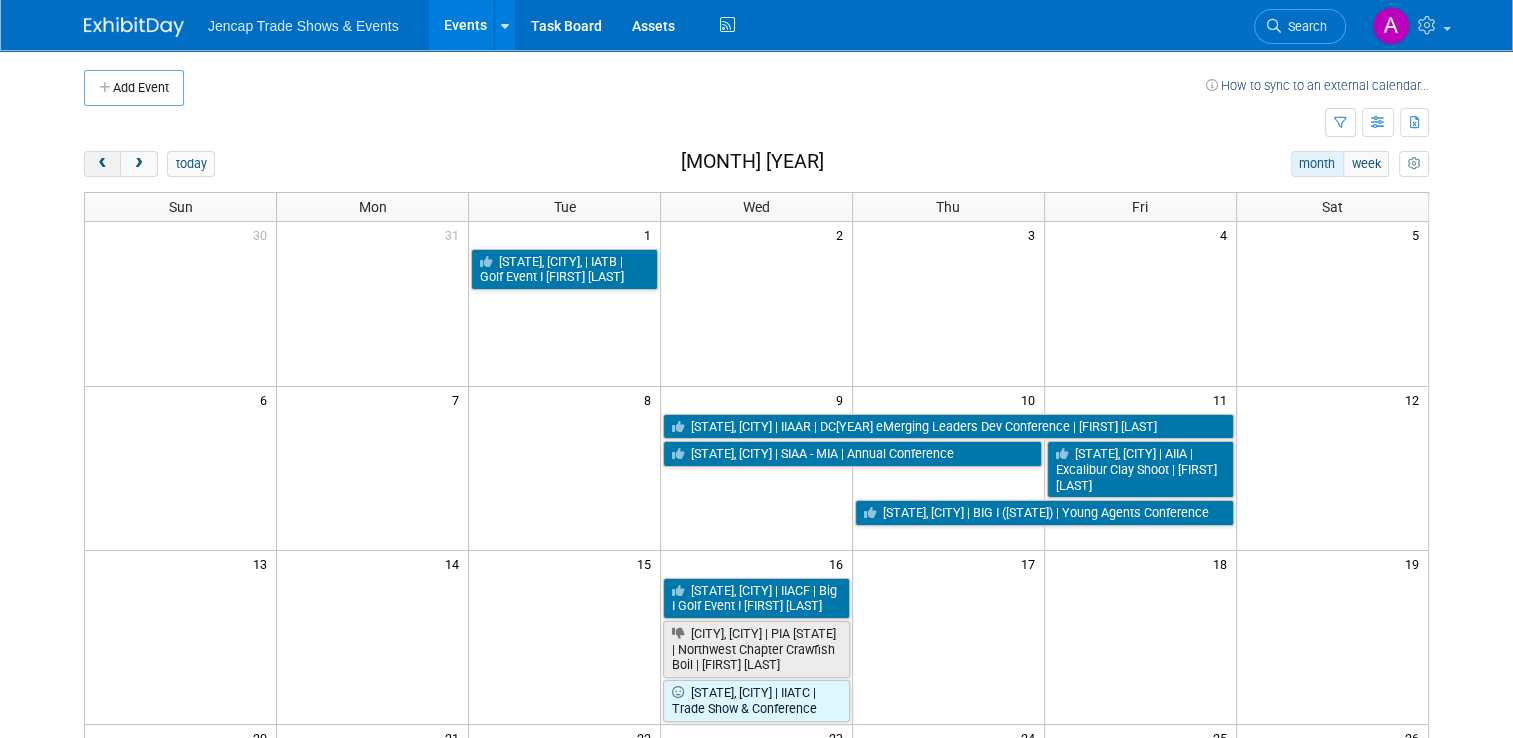 click at bounding box center [102, 164] 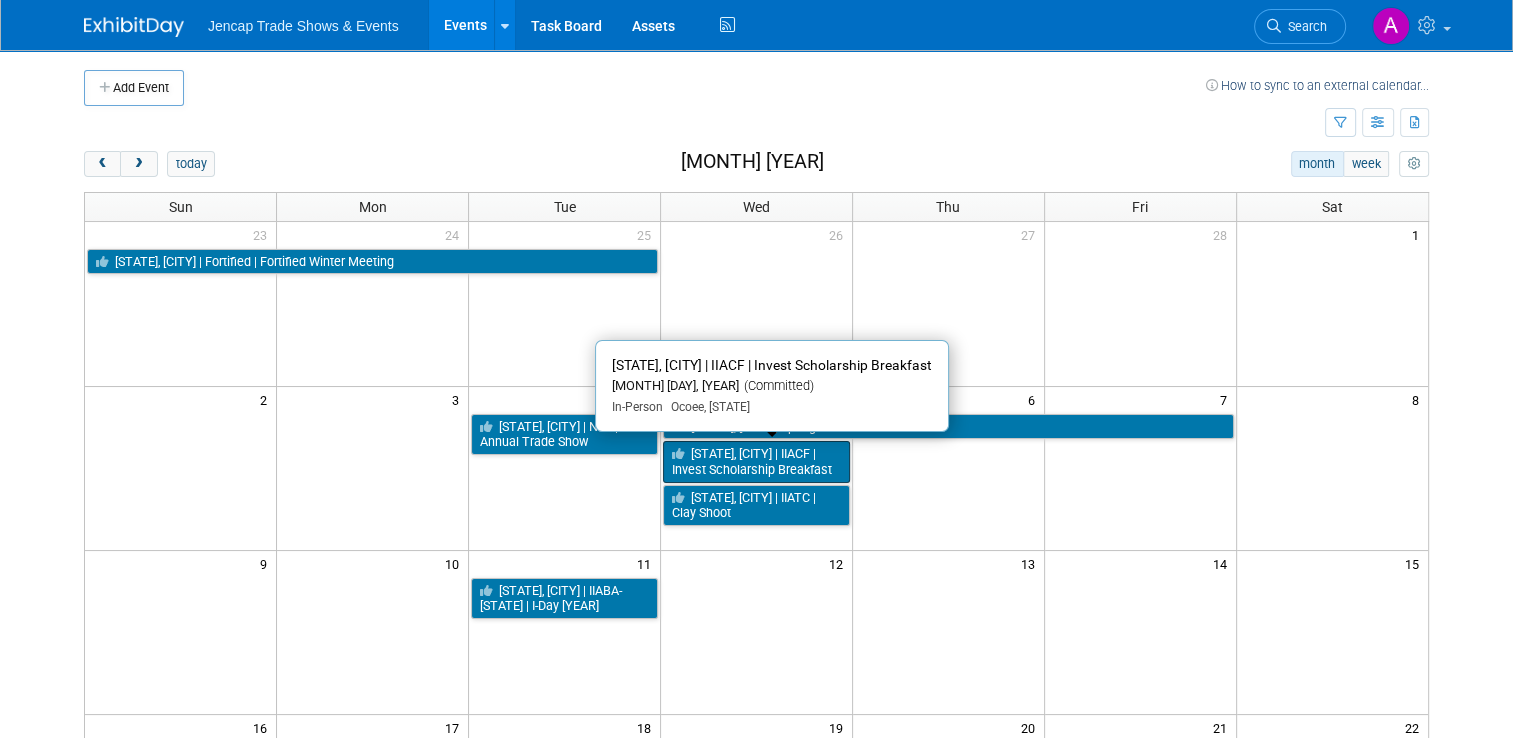 drag, startPoint x: 732, startPoint y: 459, endPoint x: 713, endPoint y: 463, distance: 19.416489 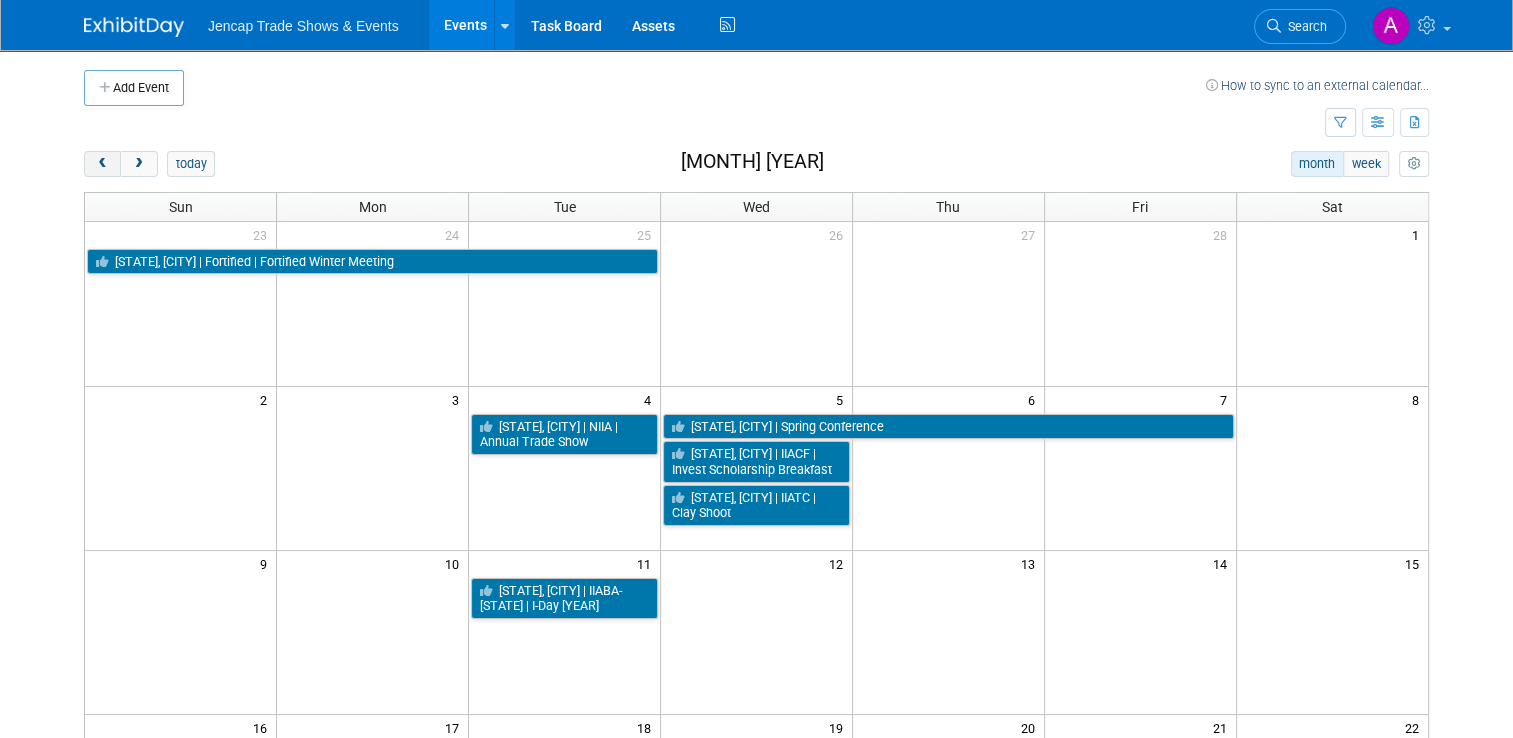 click at bounding box center (102, 164) 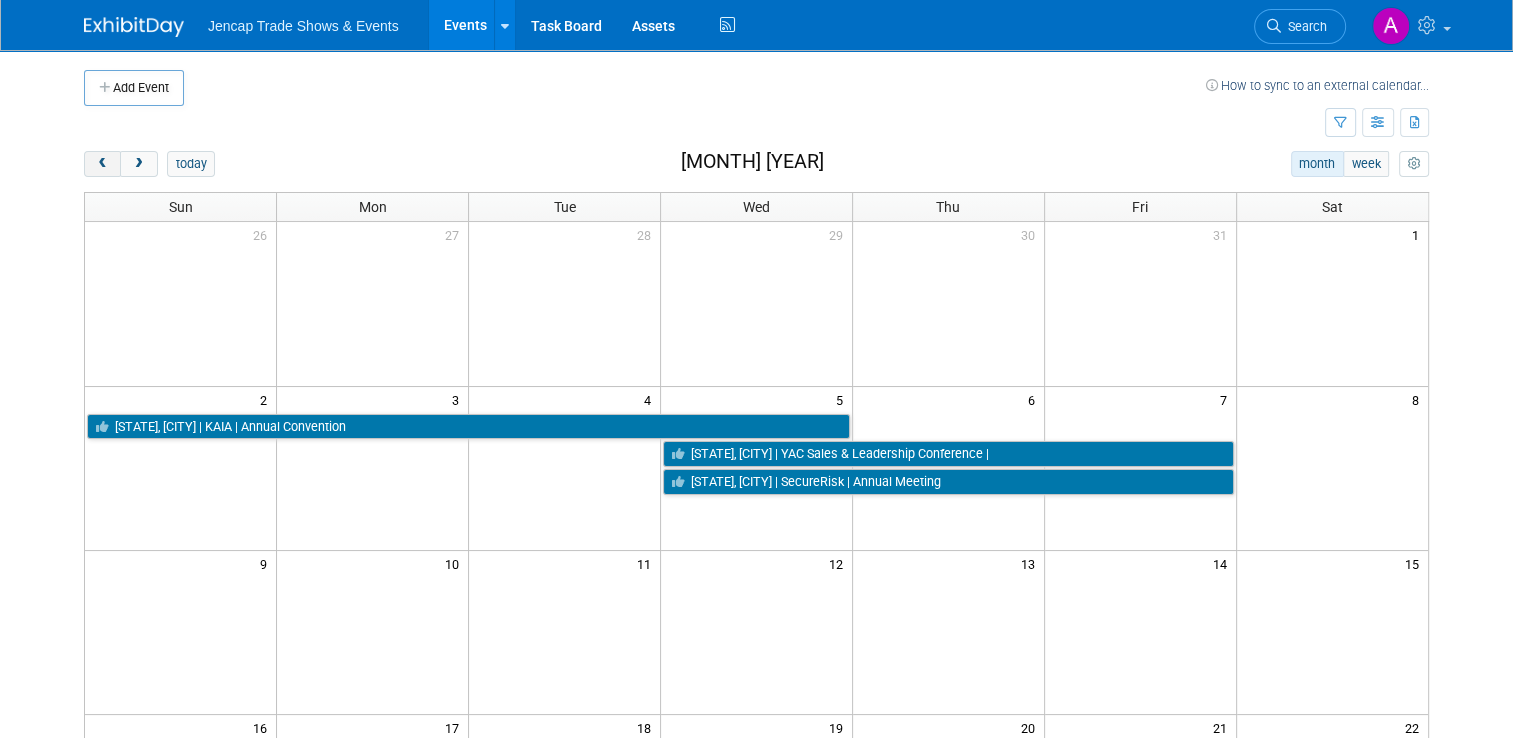 click at bounding box center [102, 164] 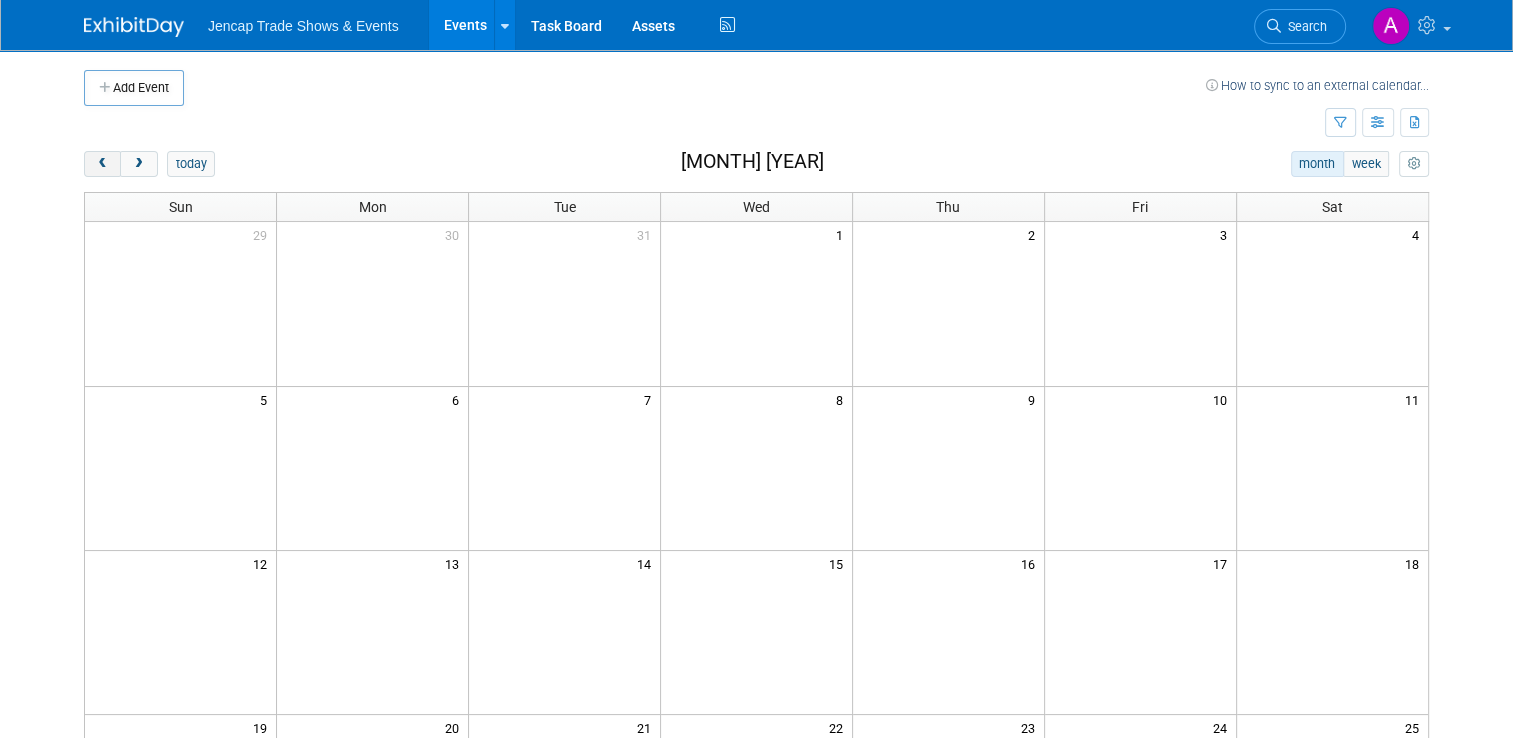 click at bounding box center [102, 164] 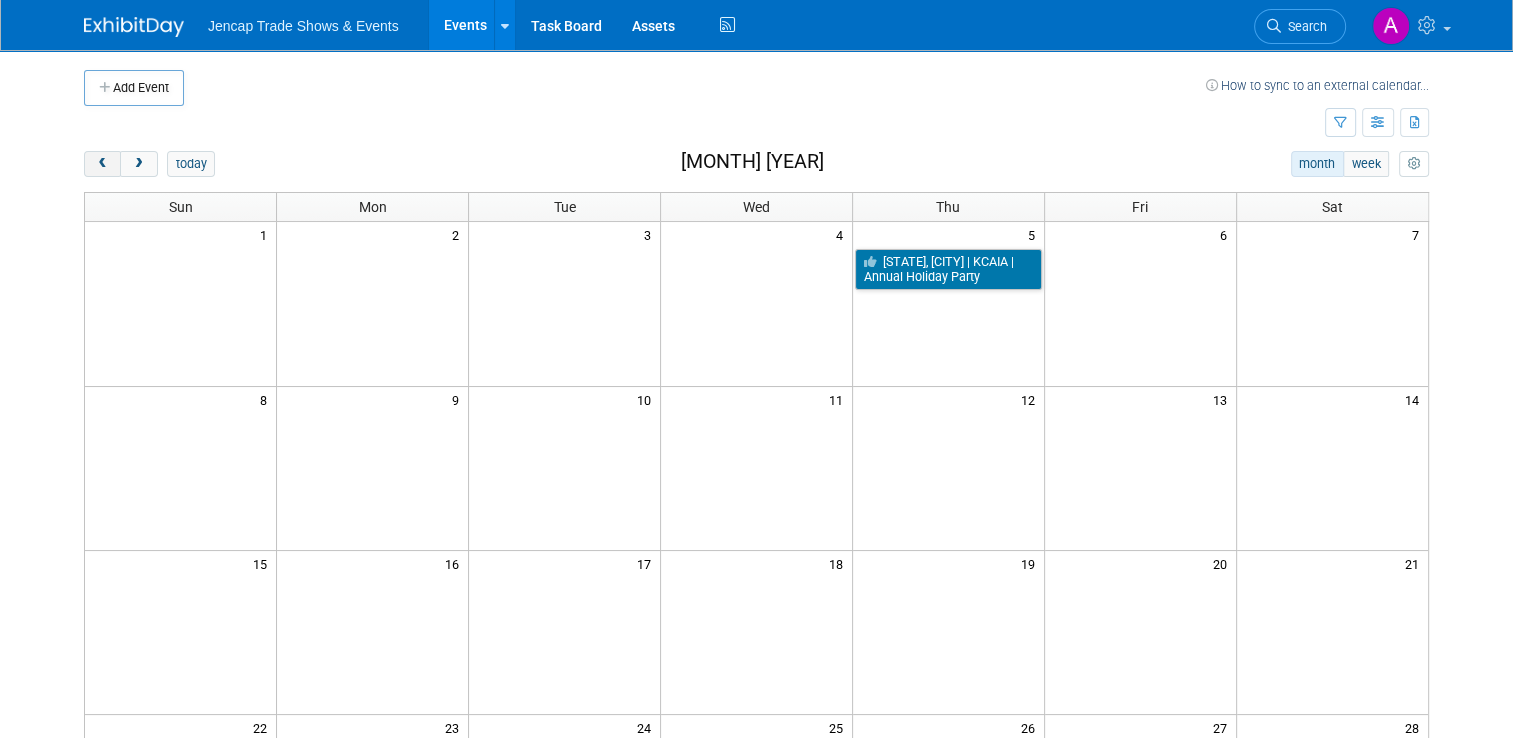 click at bounding box center (102, 164) 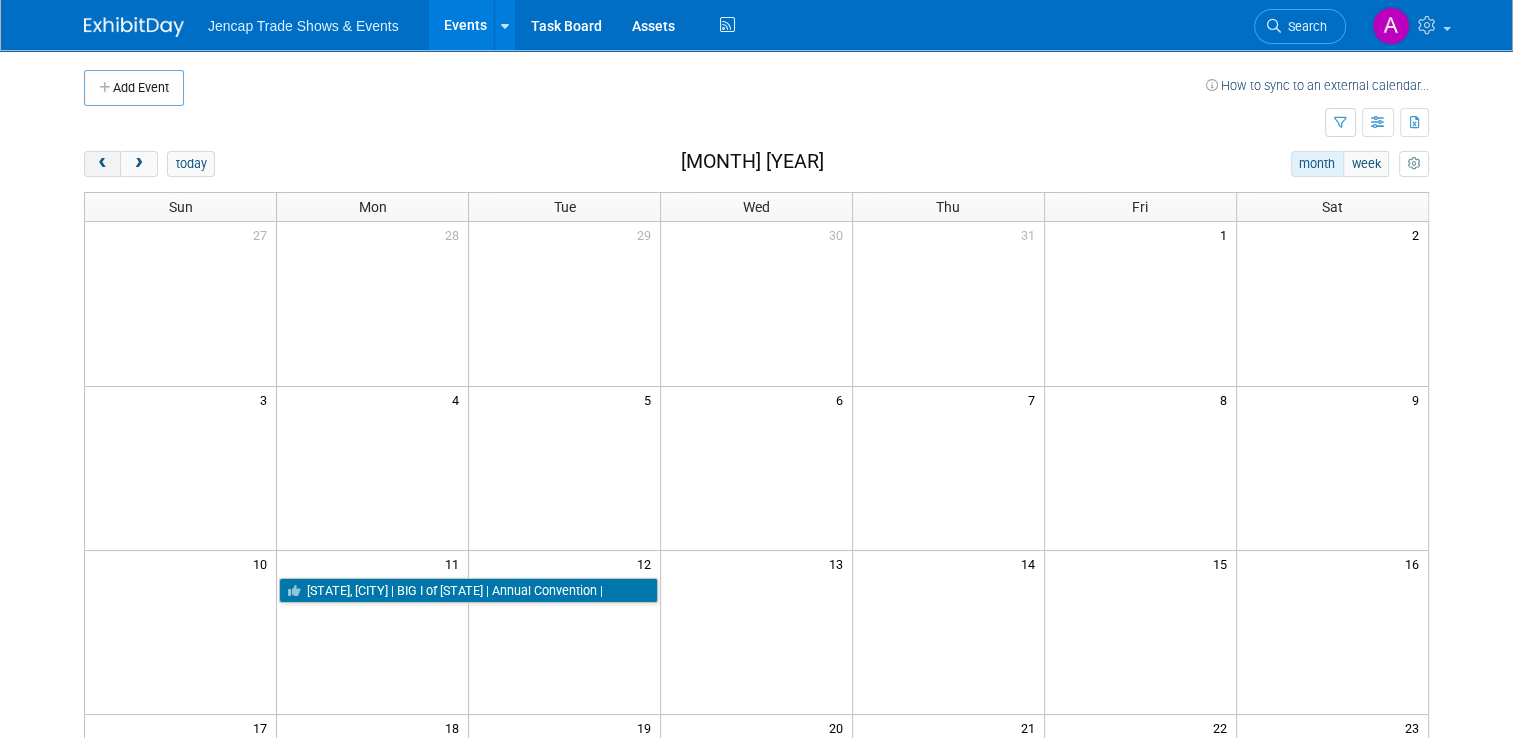 click at bounding box center [102, 164] 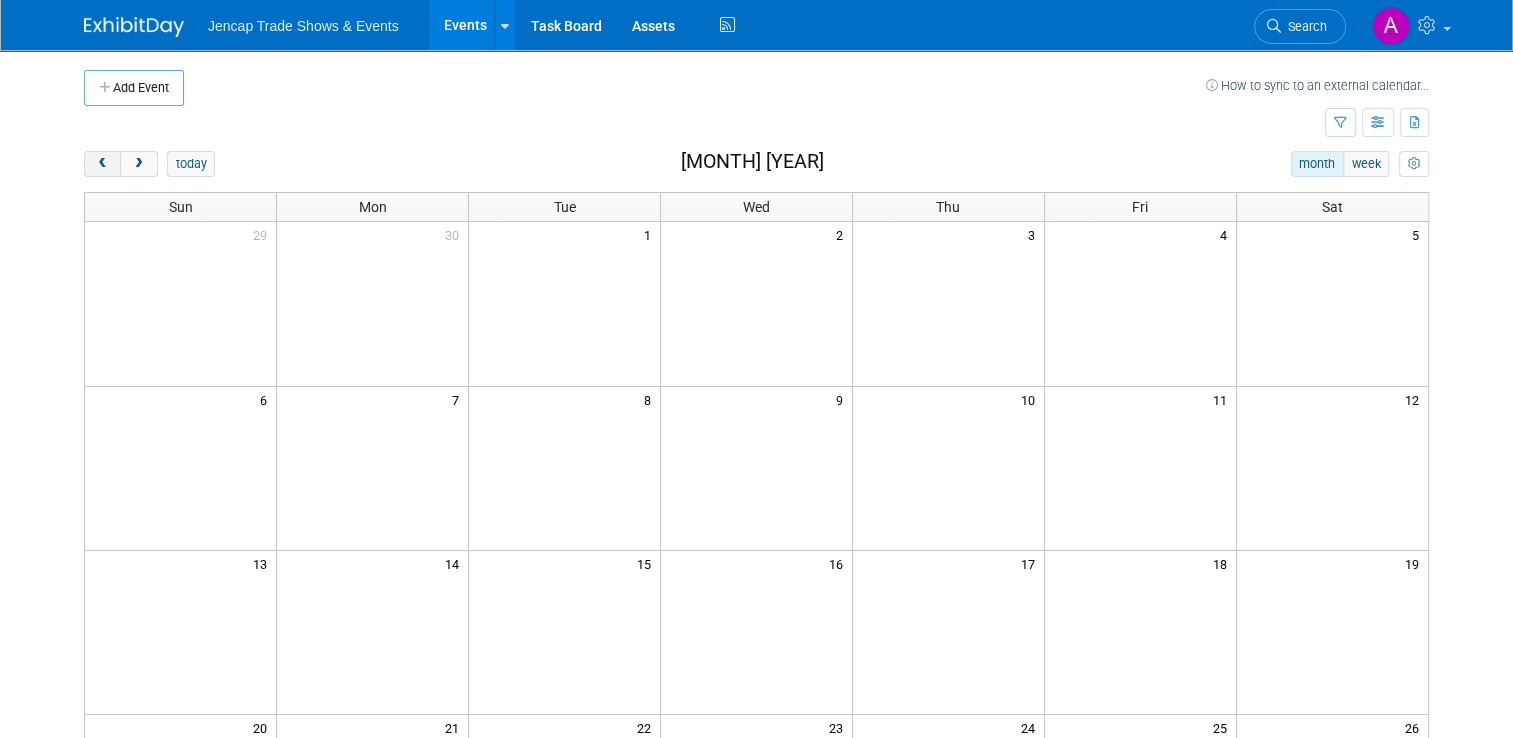click at bounding box center (102, 164) 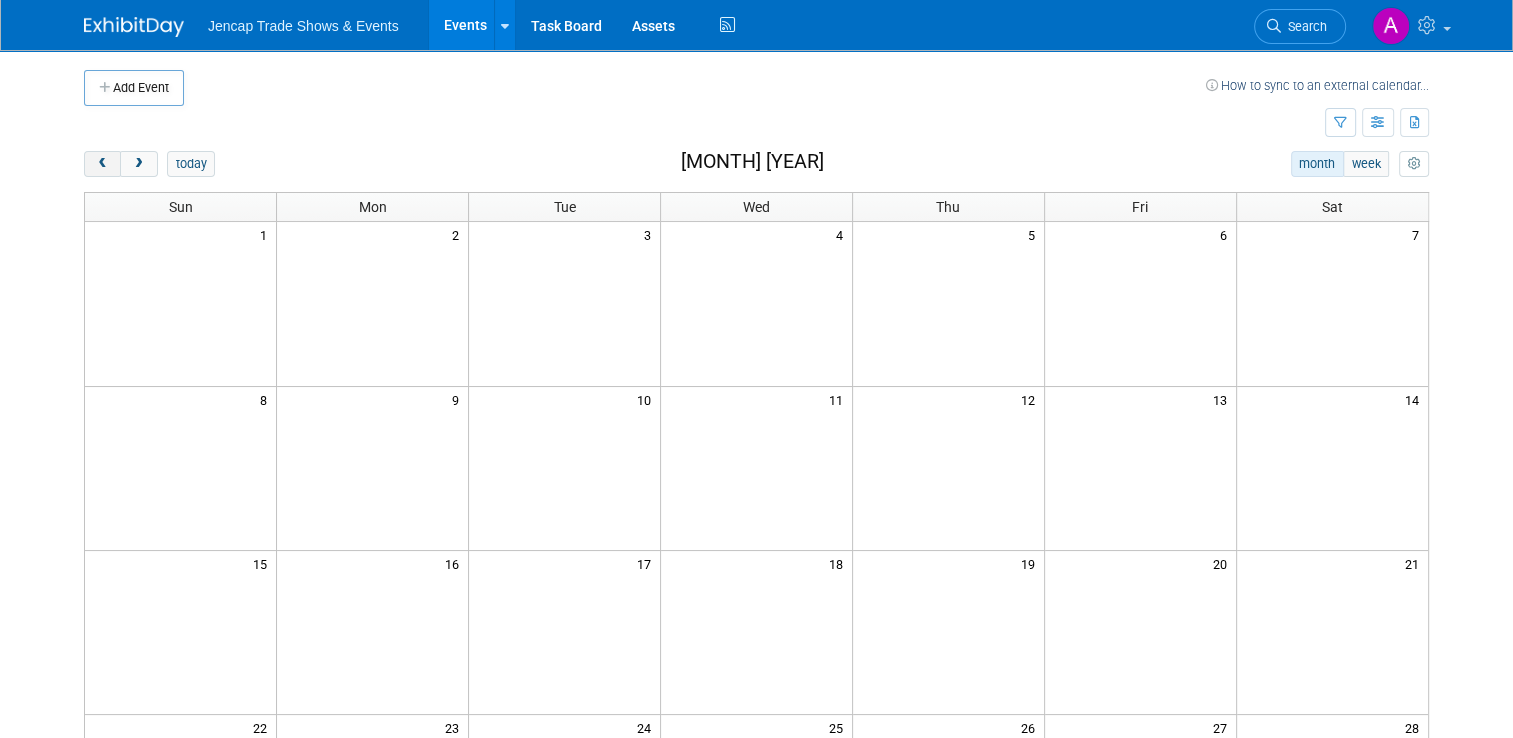 click at bounding box center [102, 164] 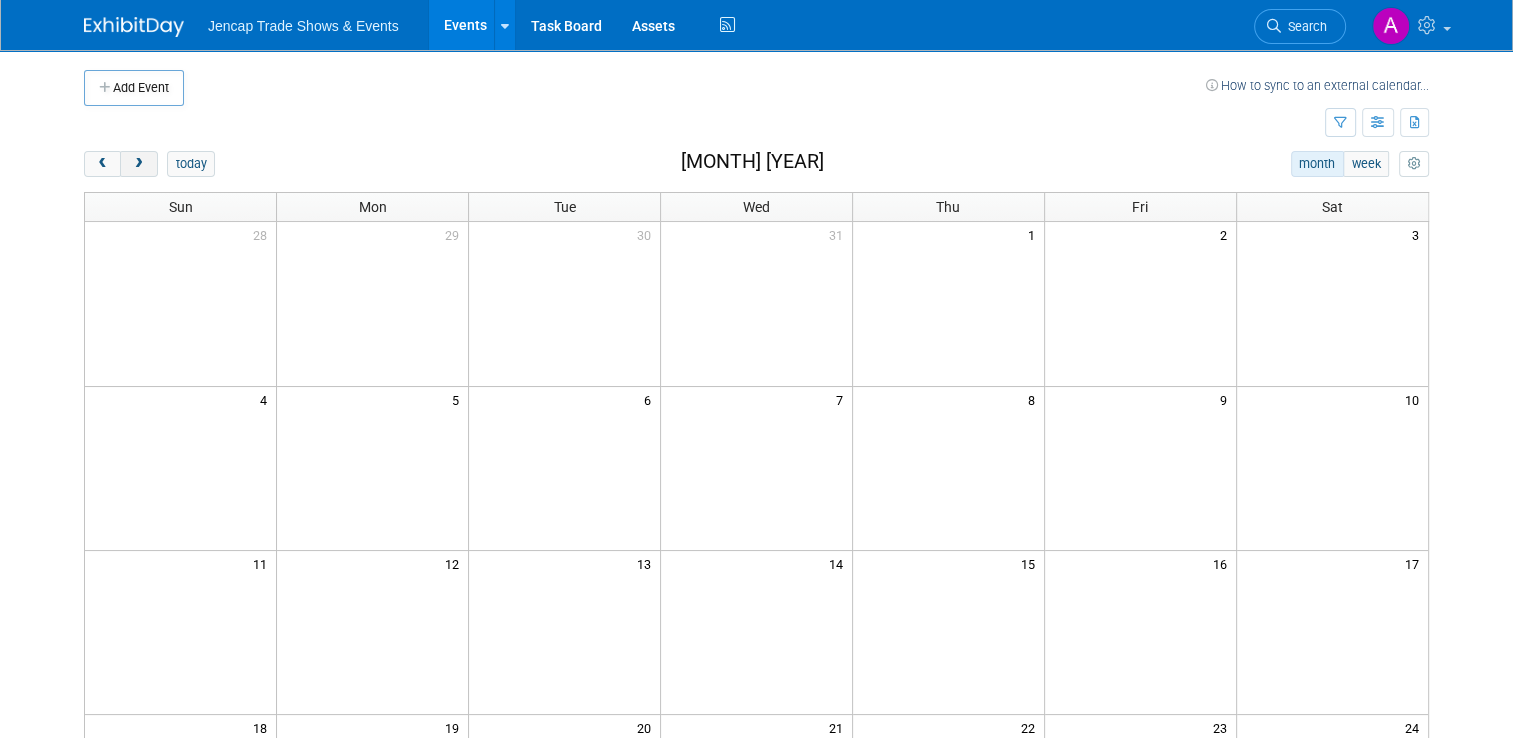 click at bounding box center (138, 164) 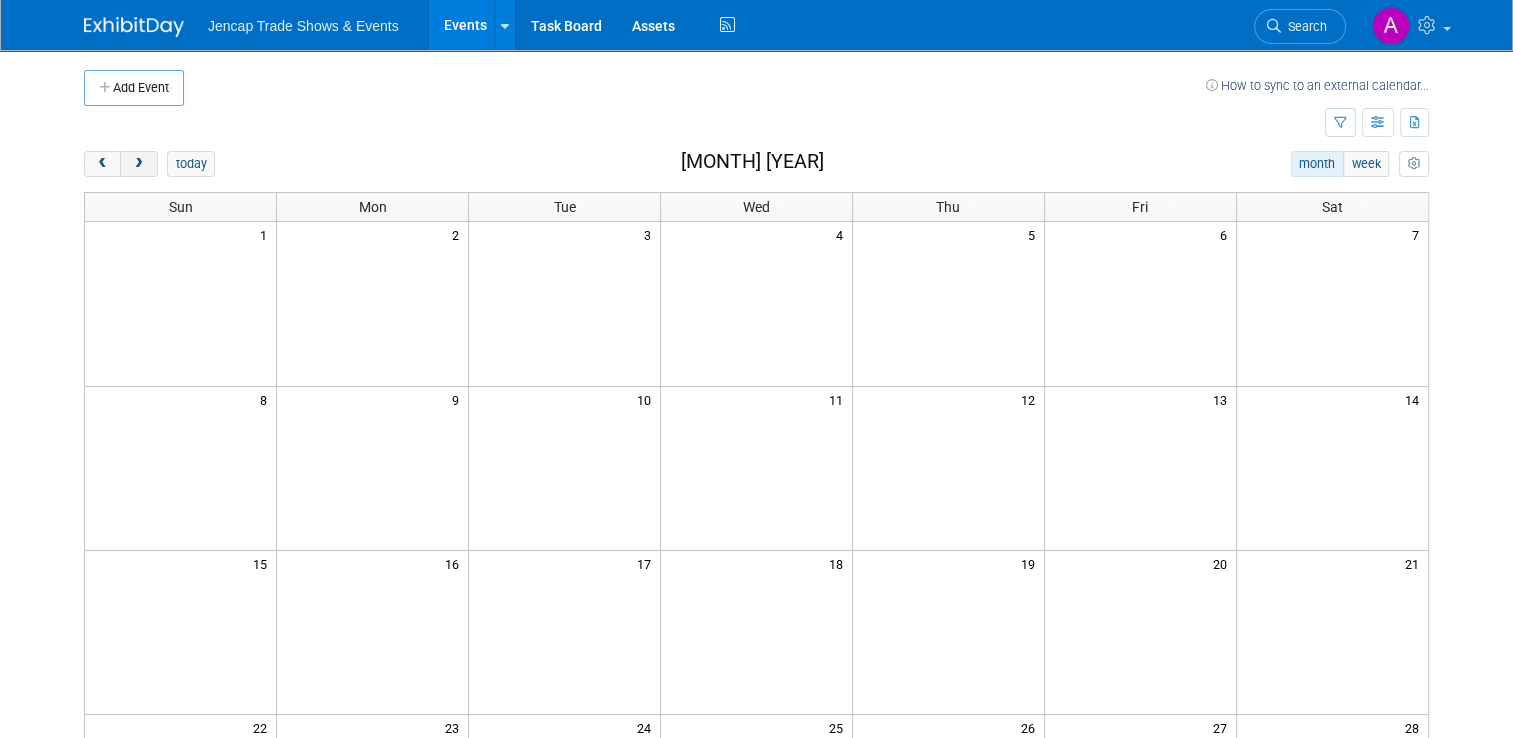 click at bounding box center [138, 164] 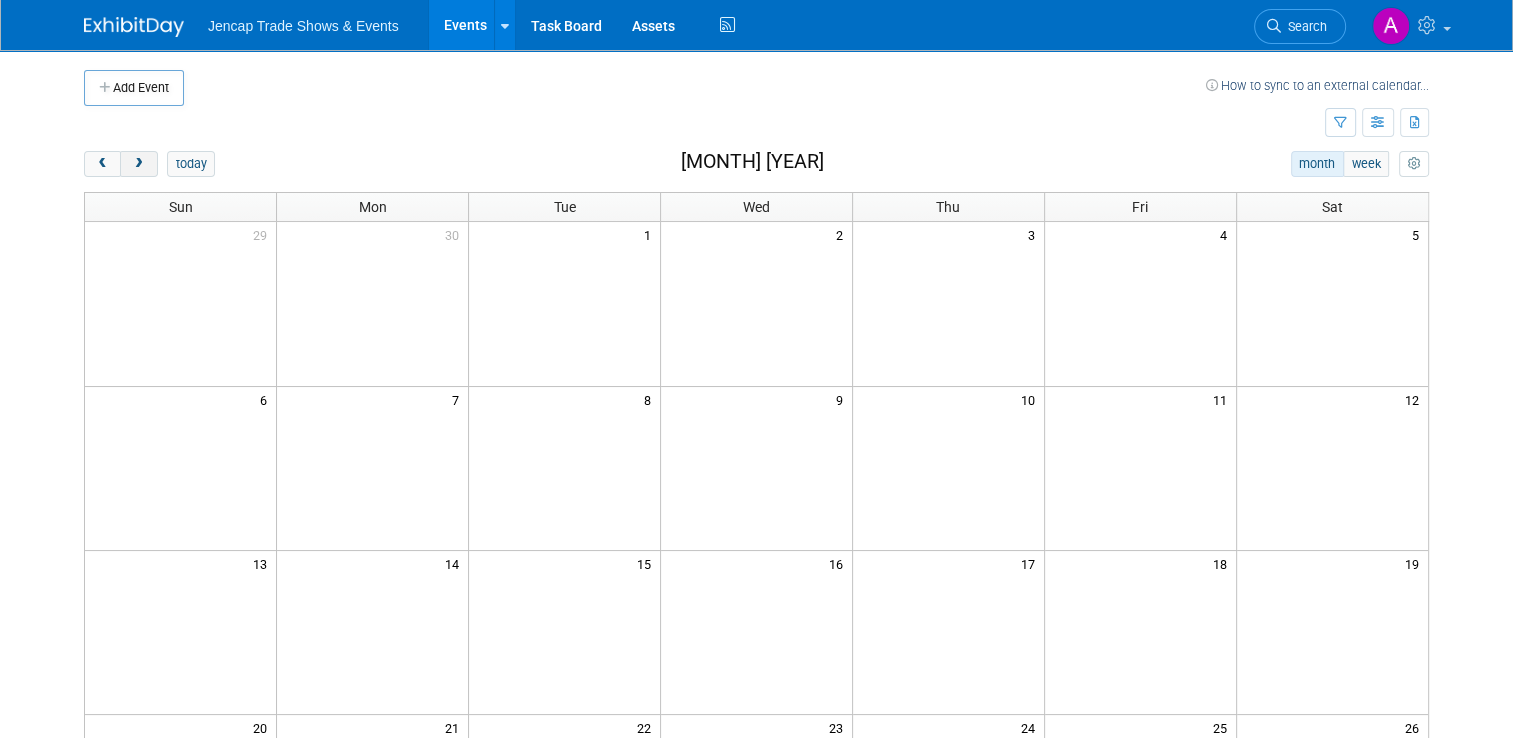 click at bounding box center (138, 164) 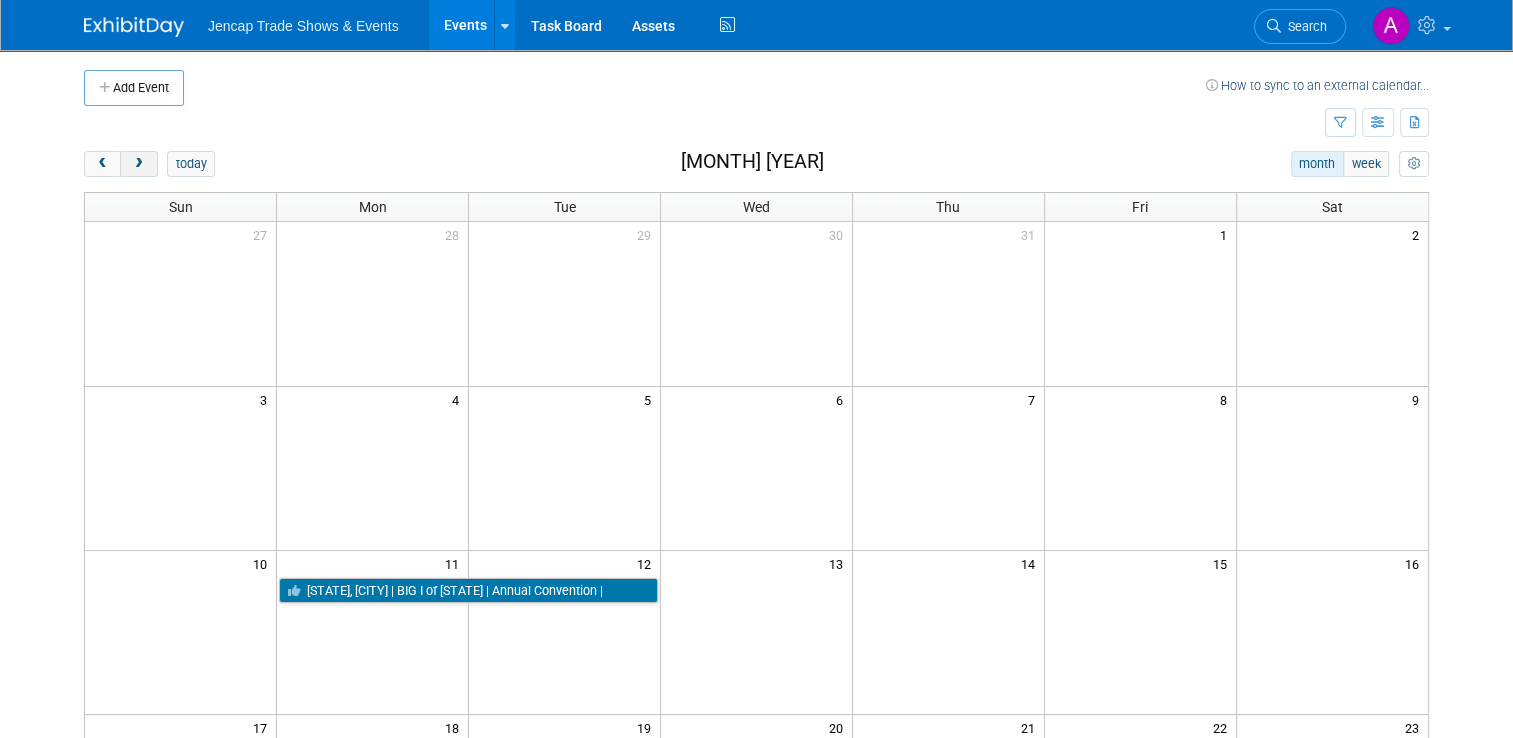 click at bounding box center [138, 164] 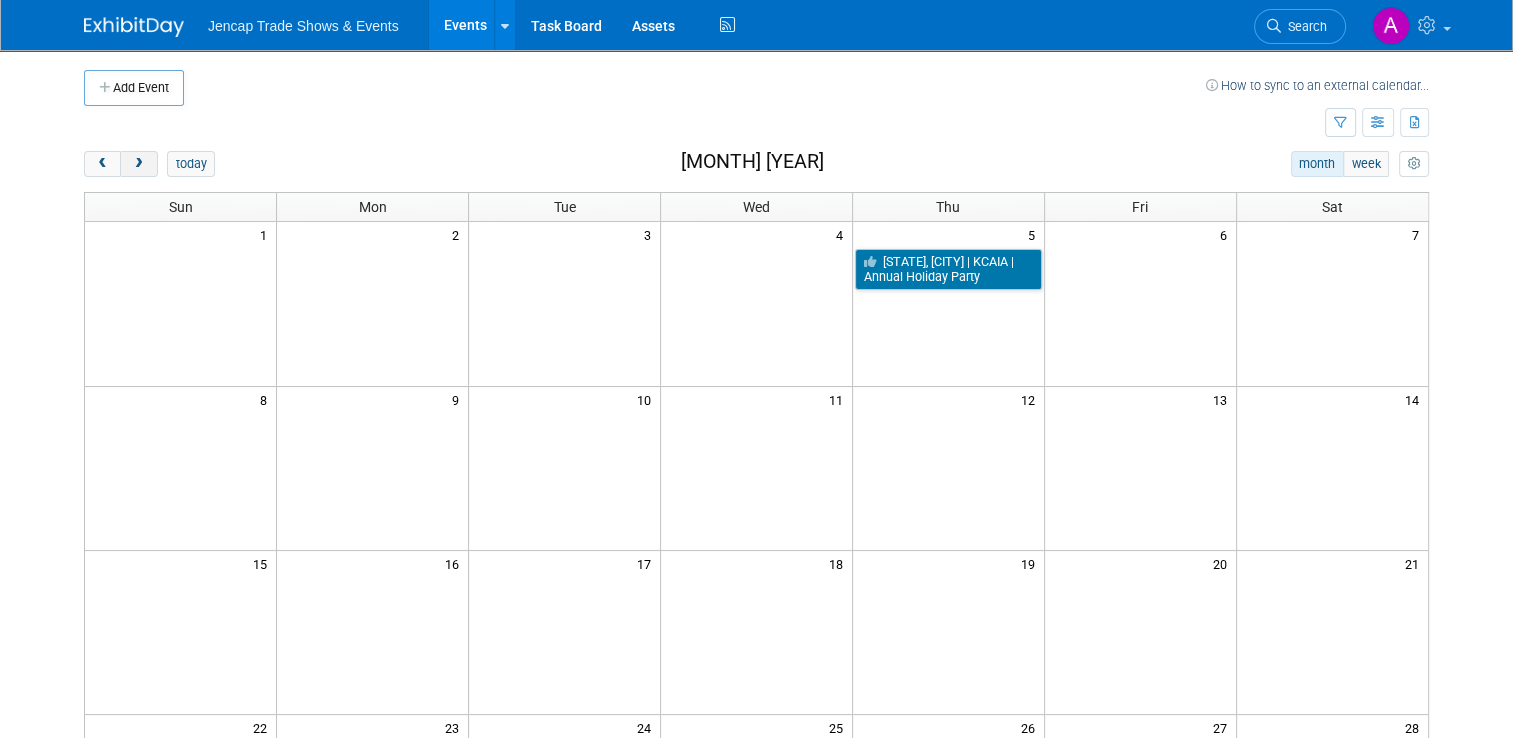 click at bounding box center [138, 164] 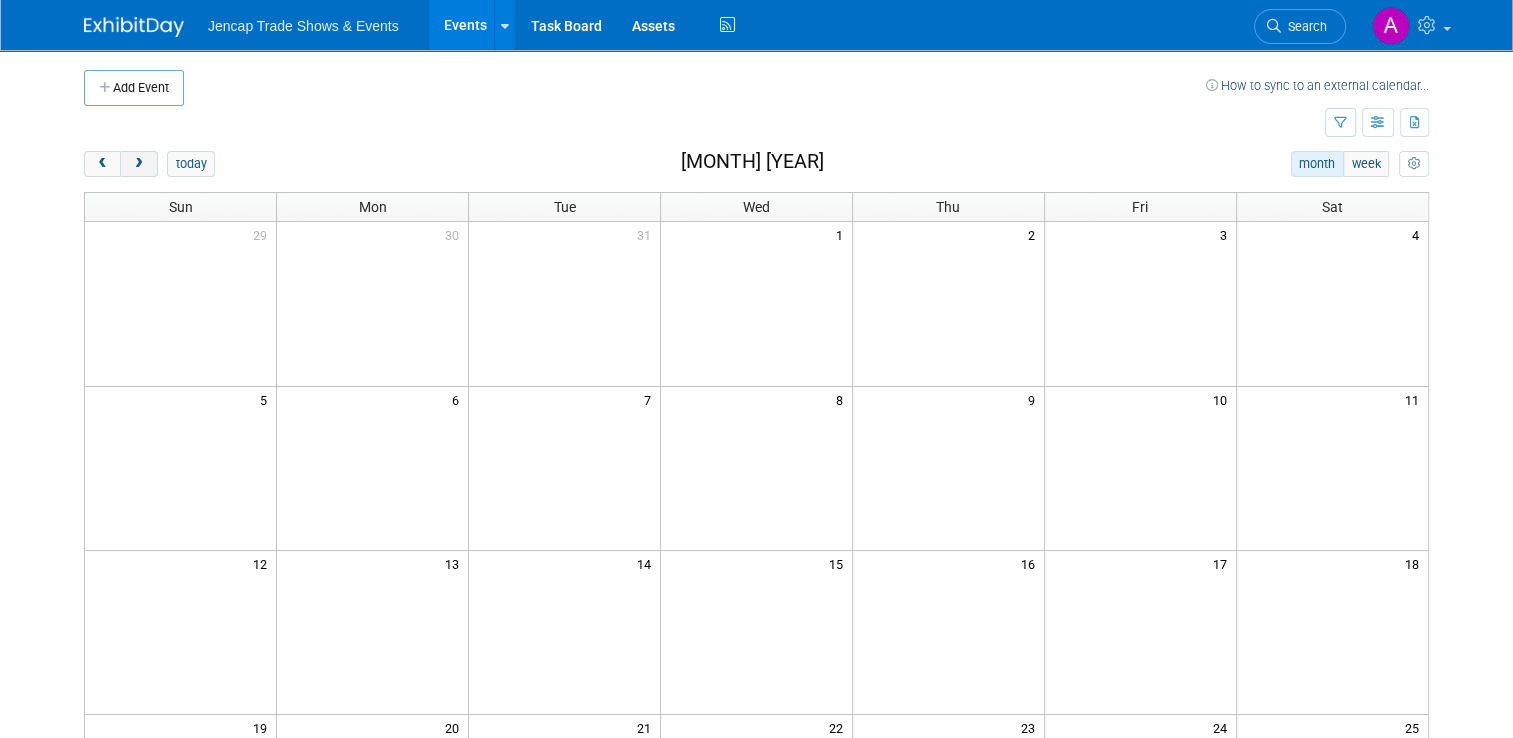 click at bounding box center [138, 164] 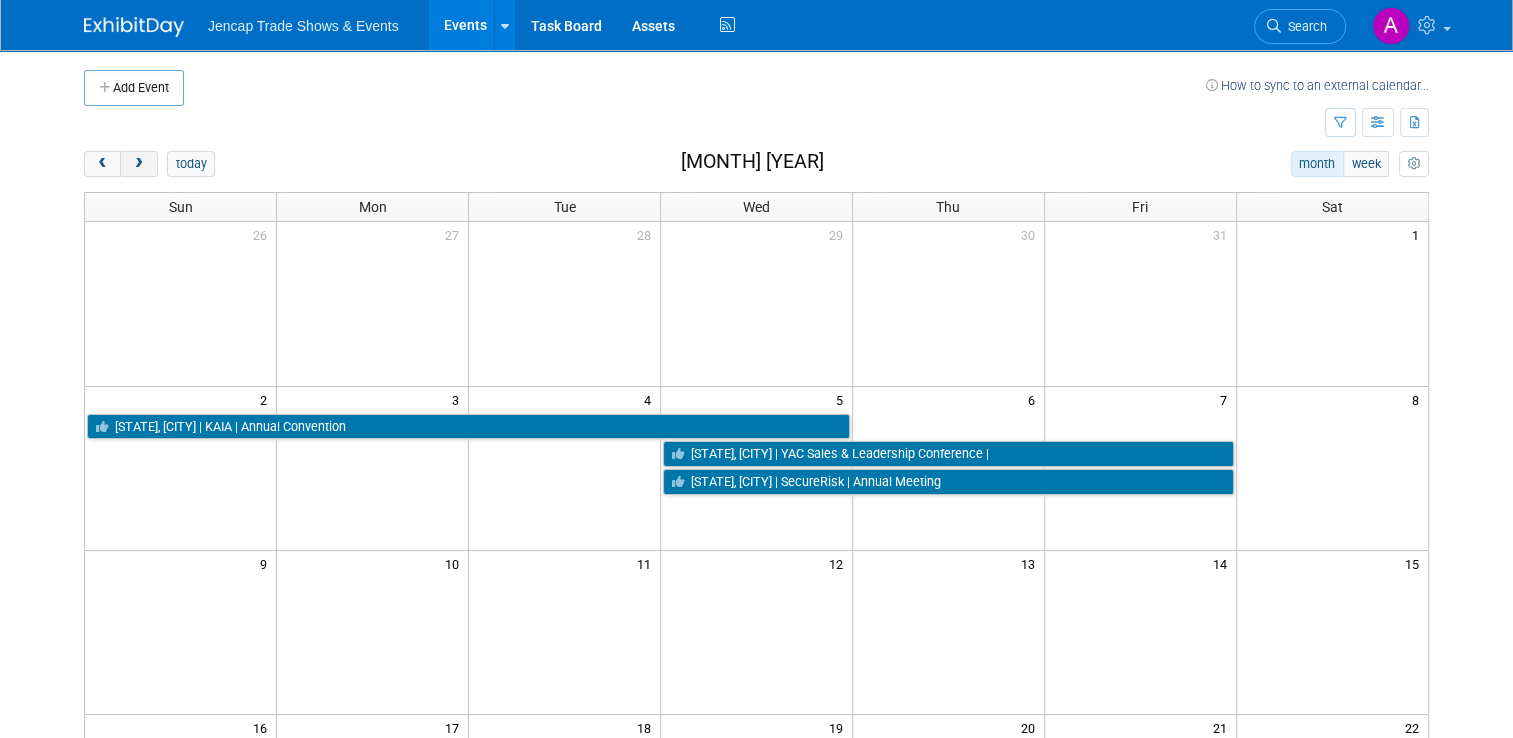 click at bounding box center [138, 164] 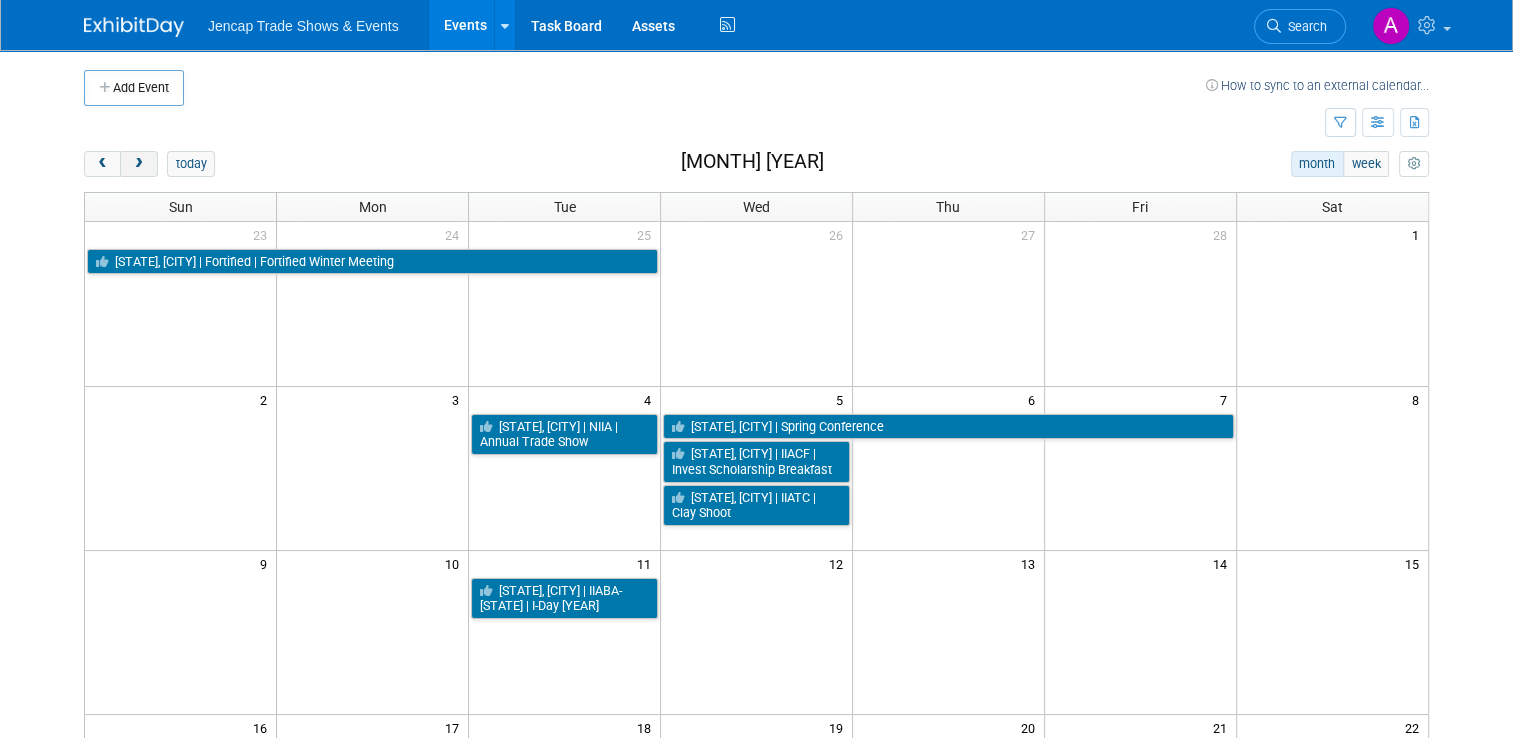 click at bounding box center (138, 164) 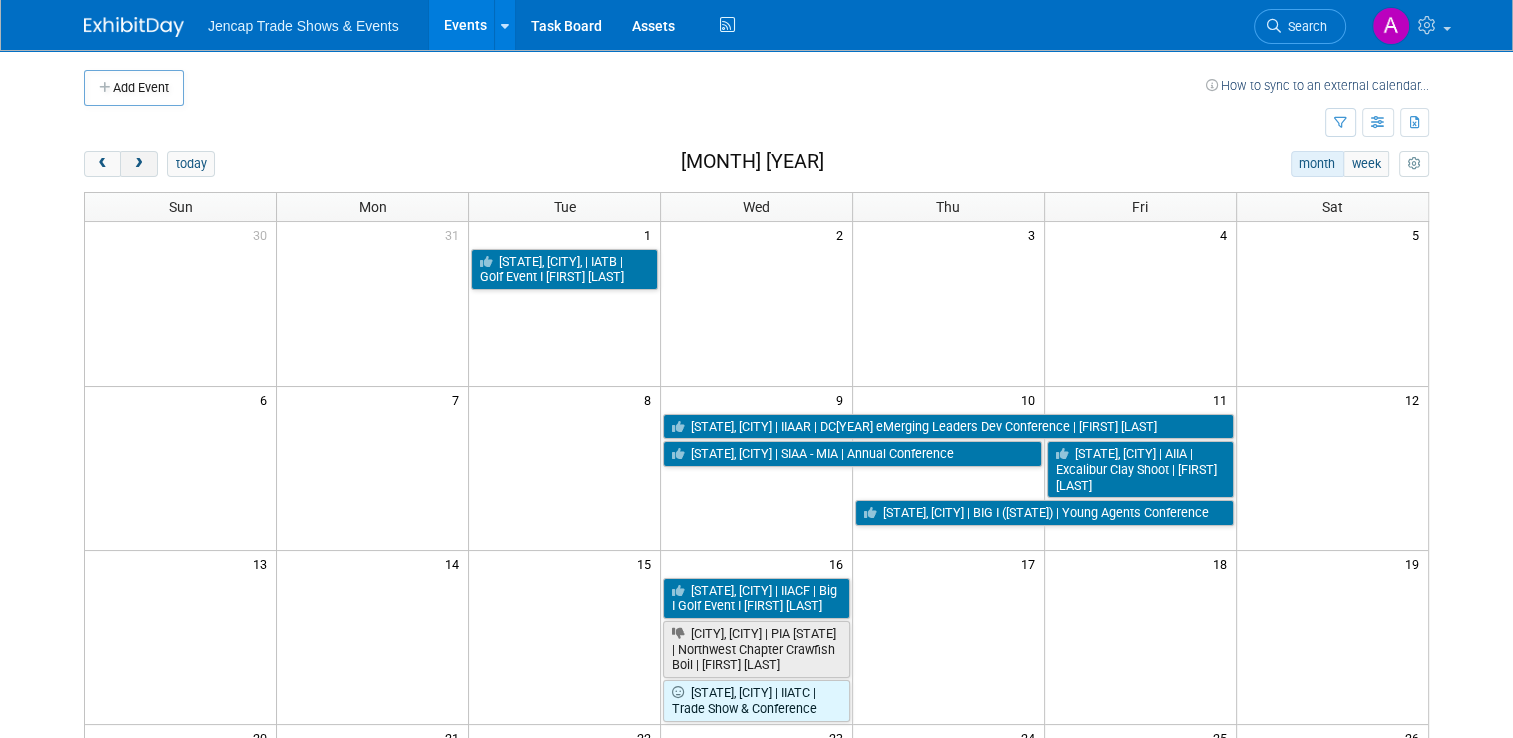 click at bounding box center [138, 164] 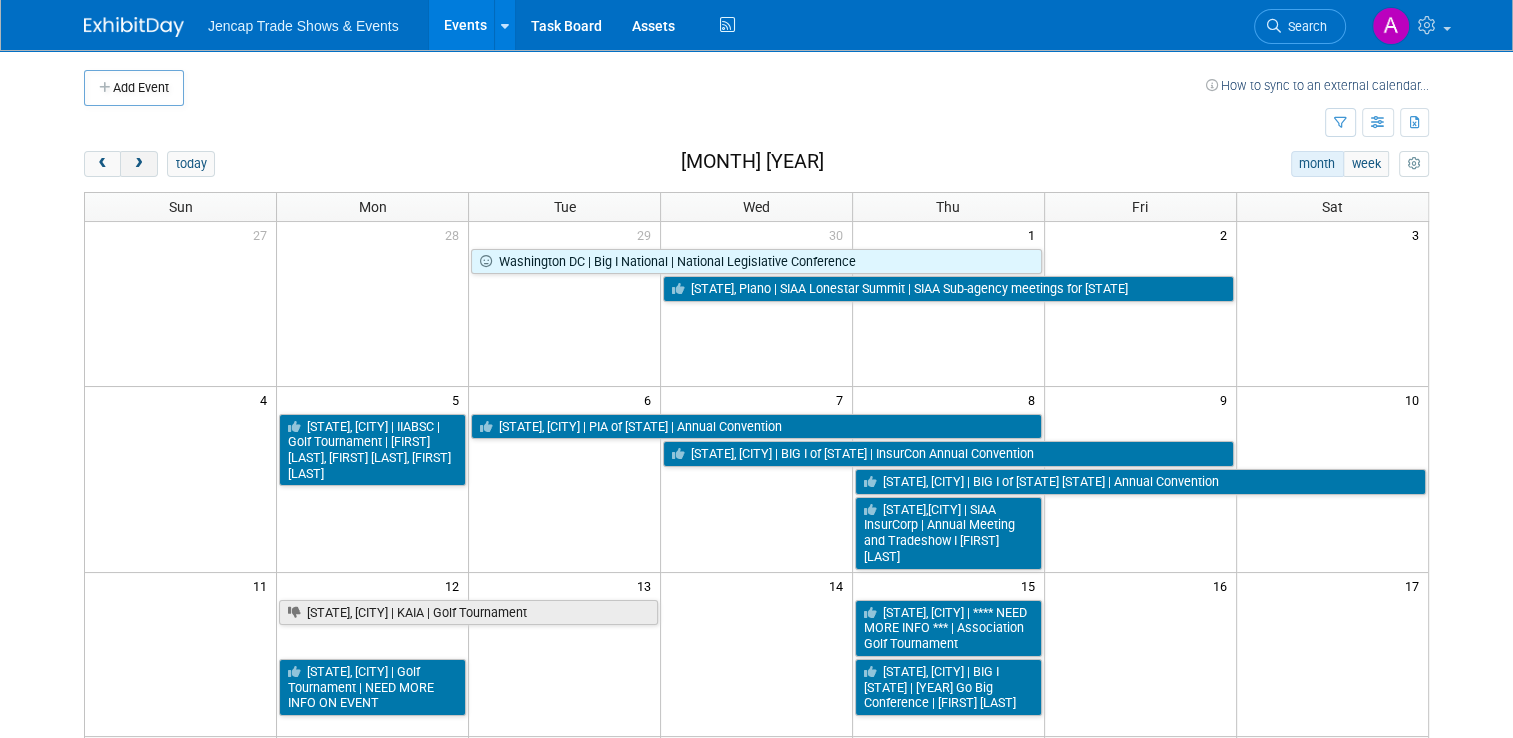 click at bounding box center [138, 164] 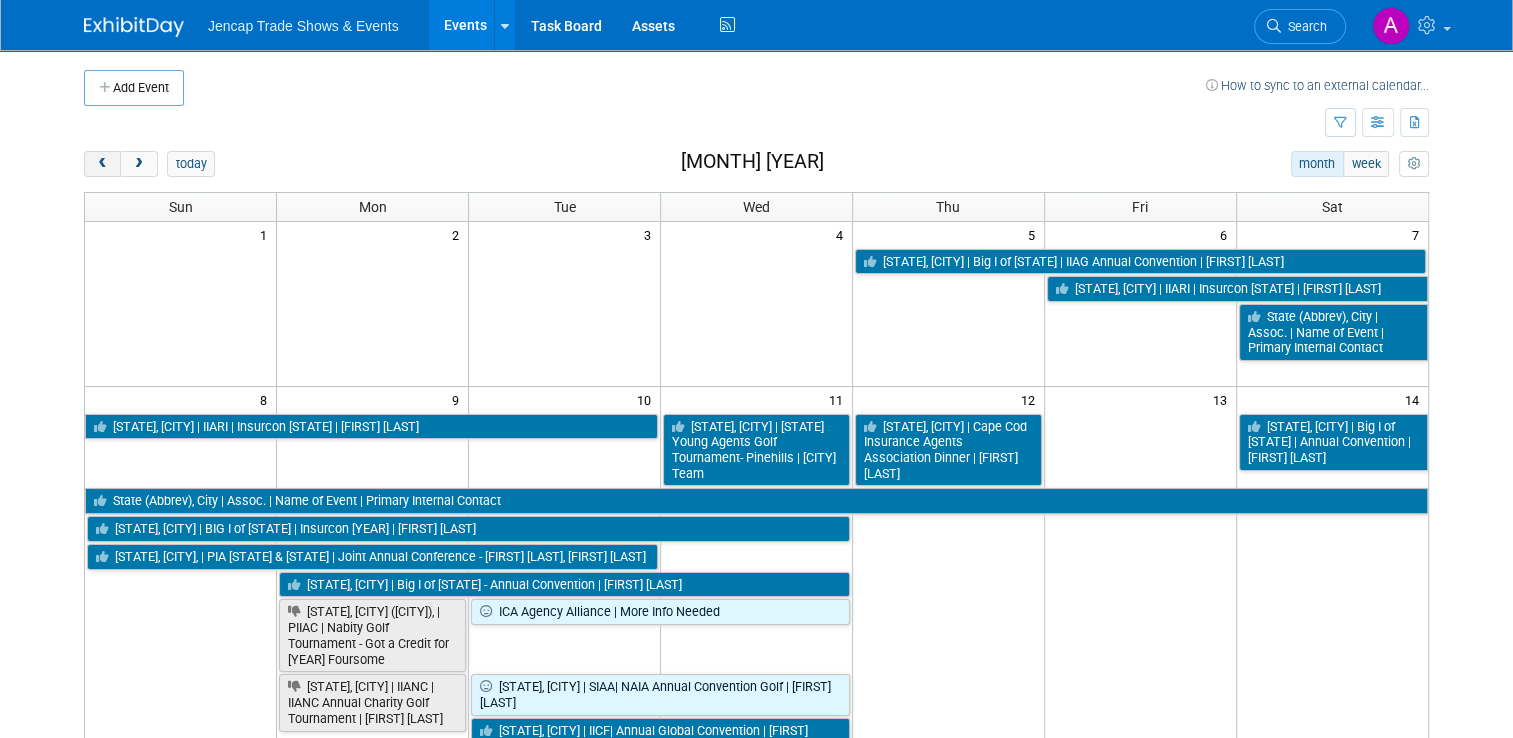 click at bounding box center (102, 164) 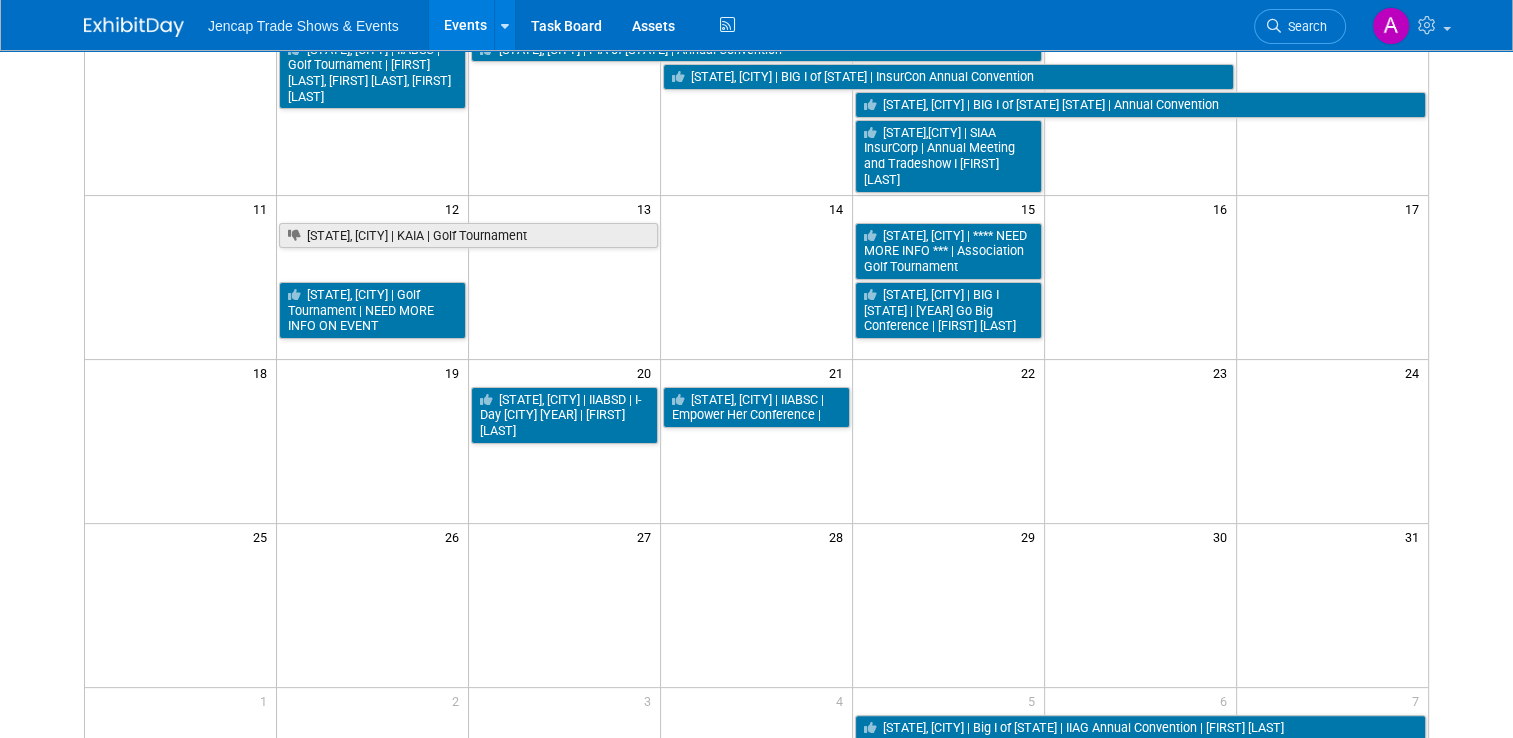 scroll, scrollTop: 0, scrollLeft: 0, axis: both 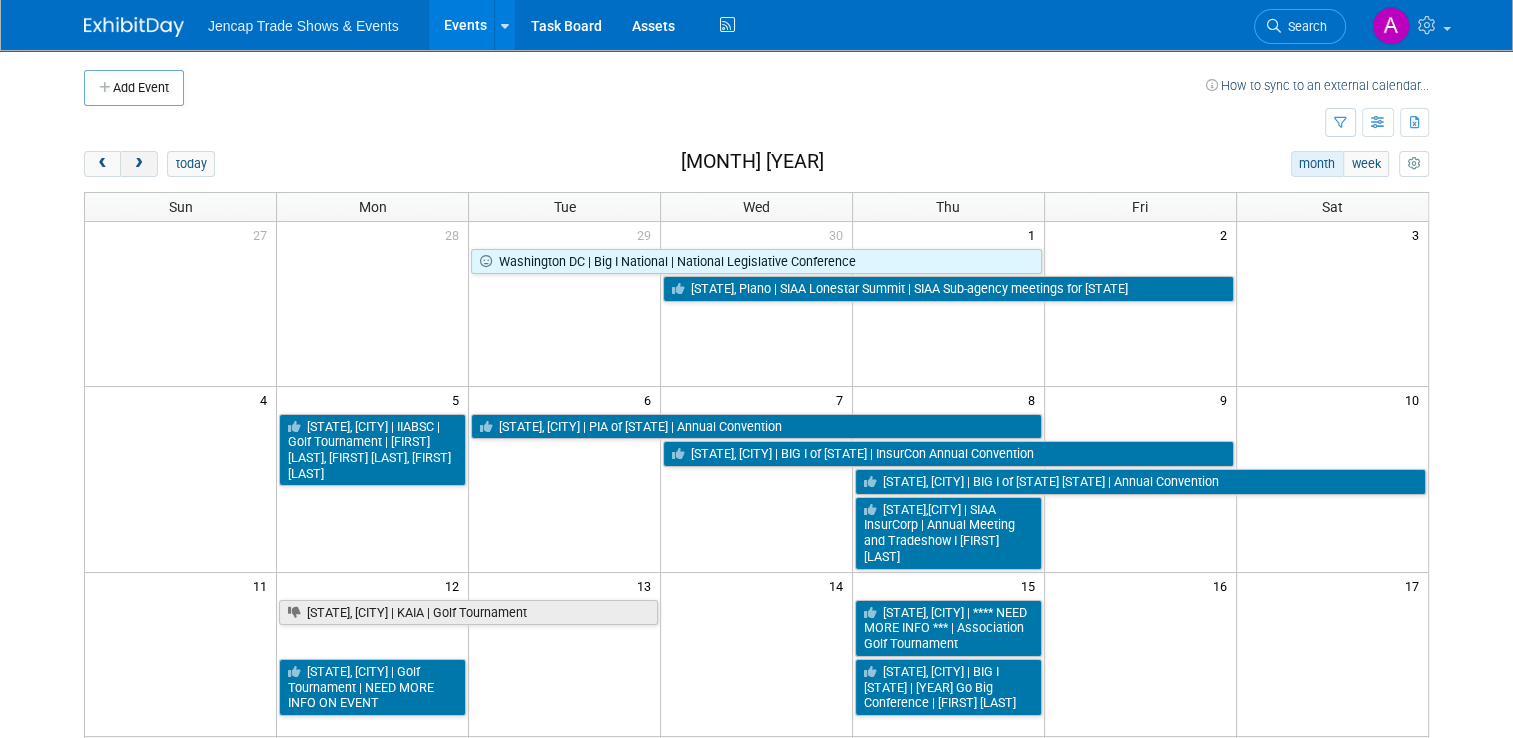 click at bounding box center [138, 164] 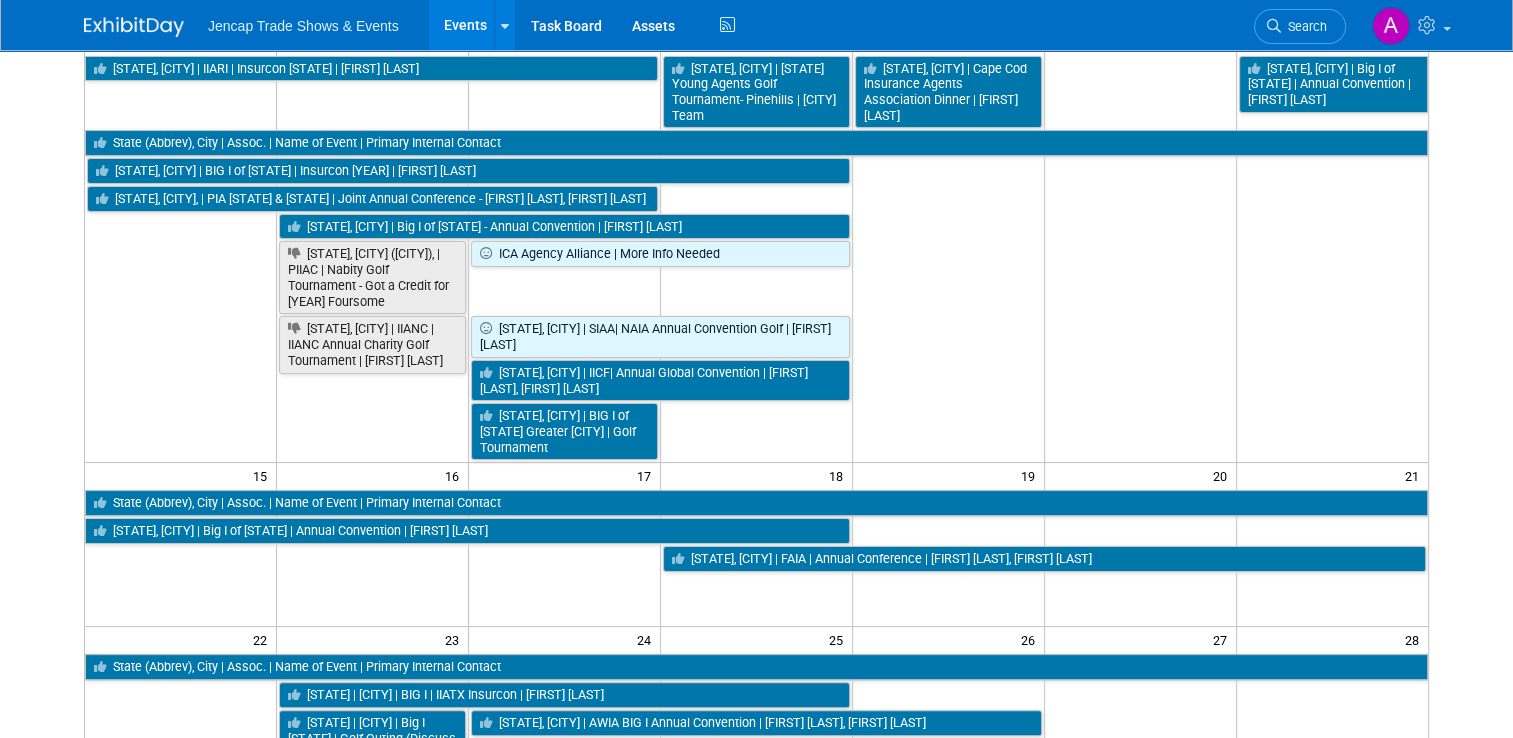 scroll, scrollTop: 0, scrollLeft: 0, axis: both 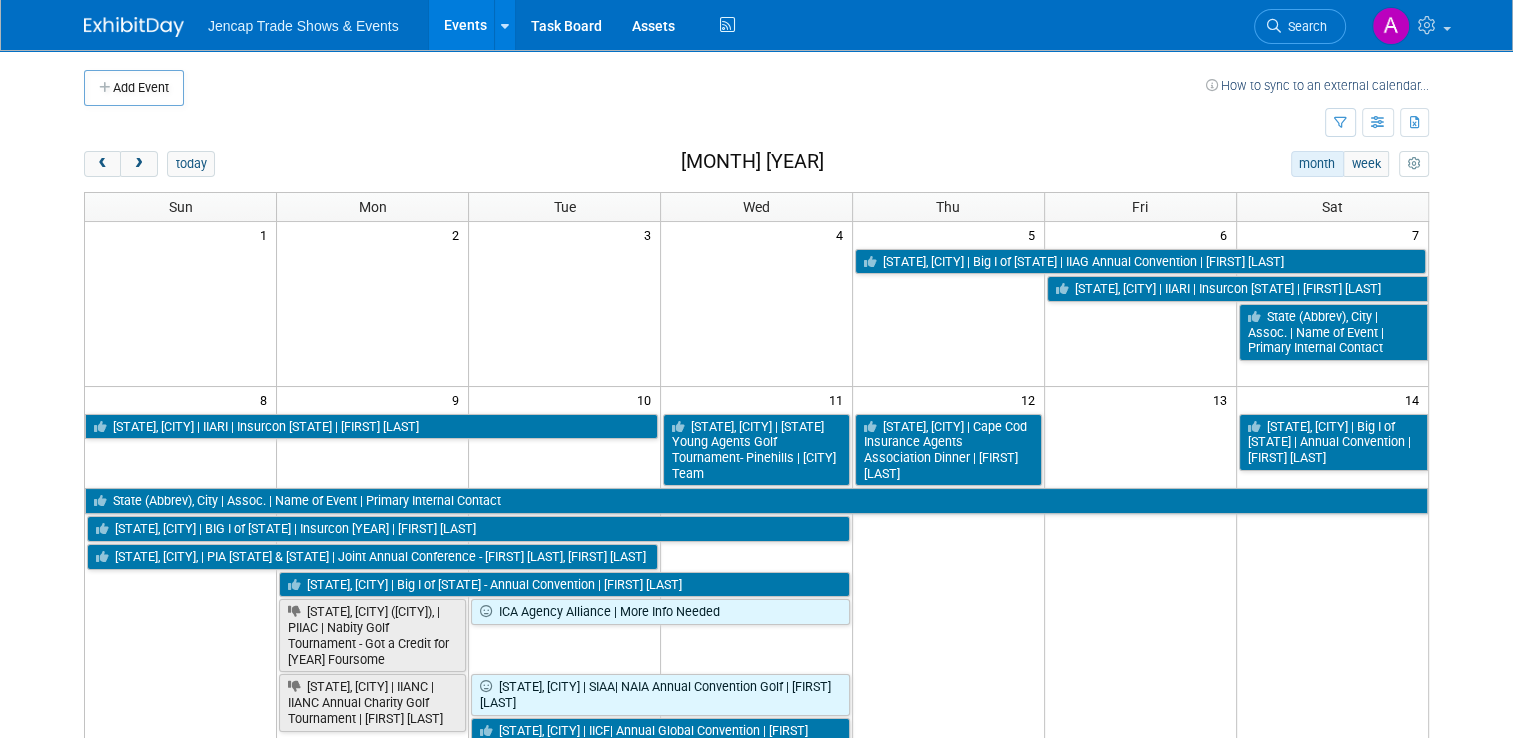 click at bounding box center [181, 304] 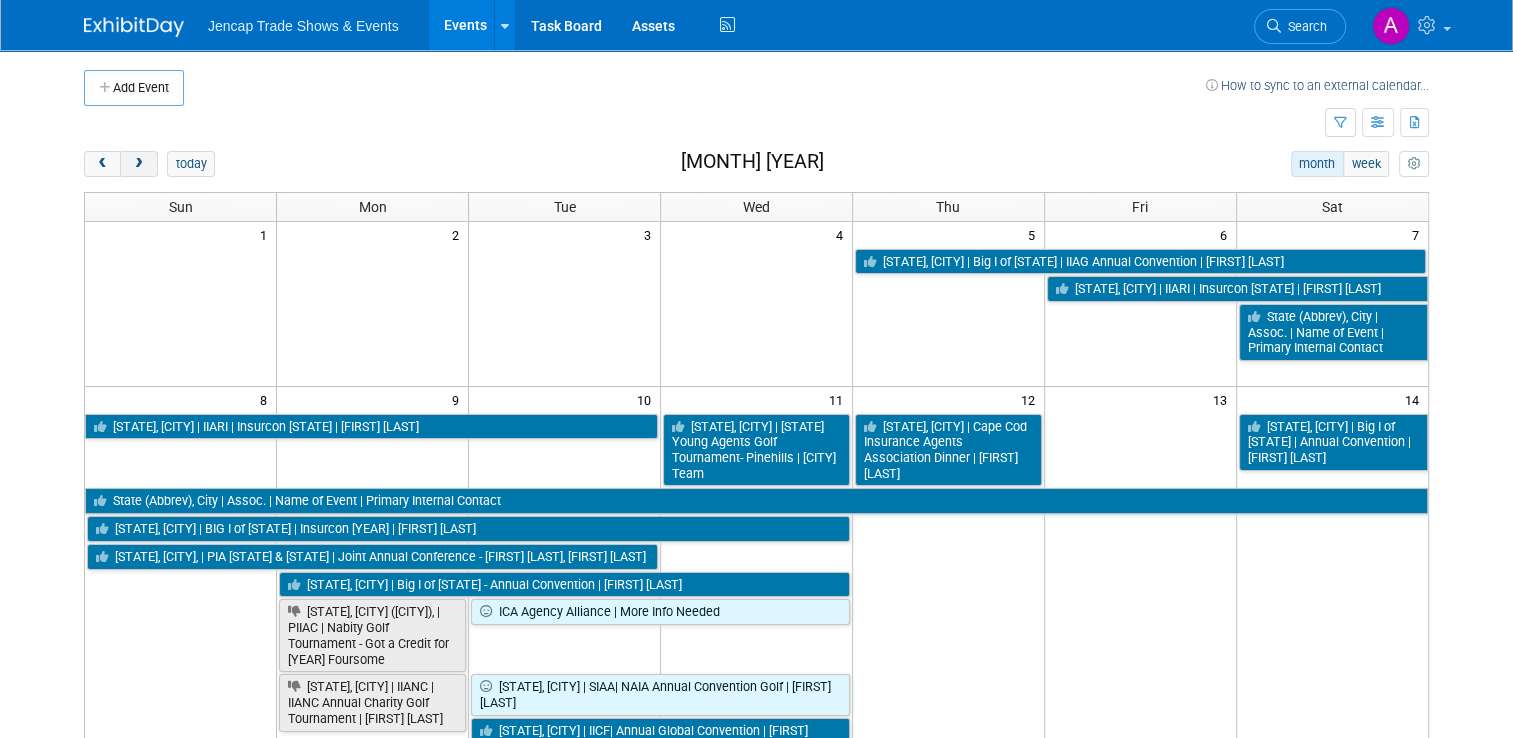 click at bounding box center [138, 164] 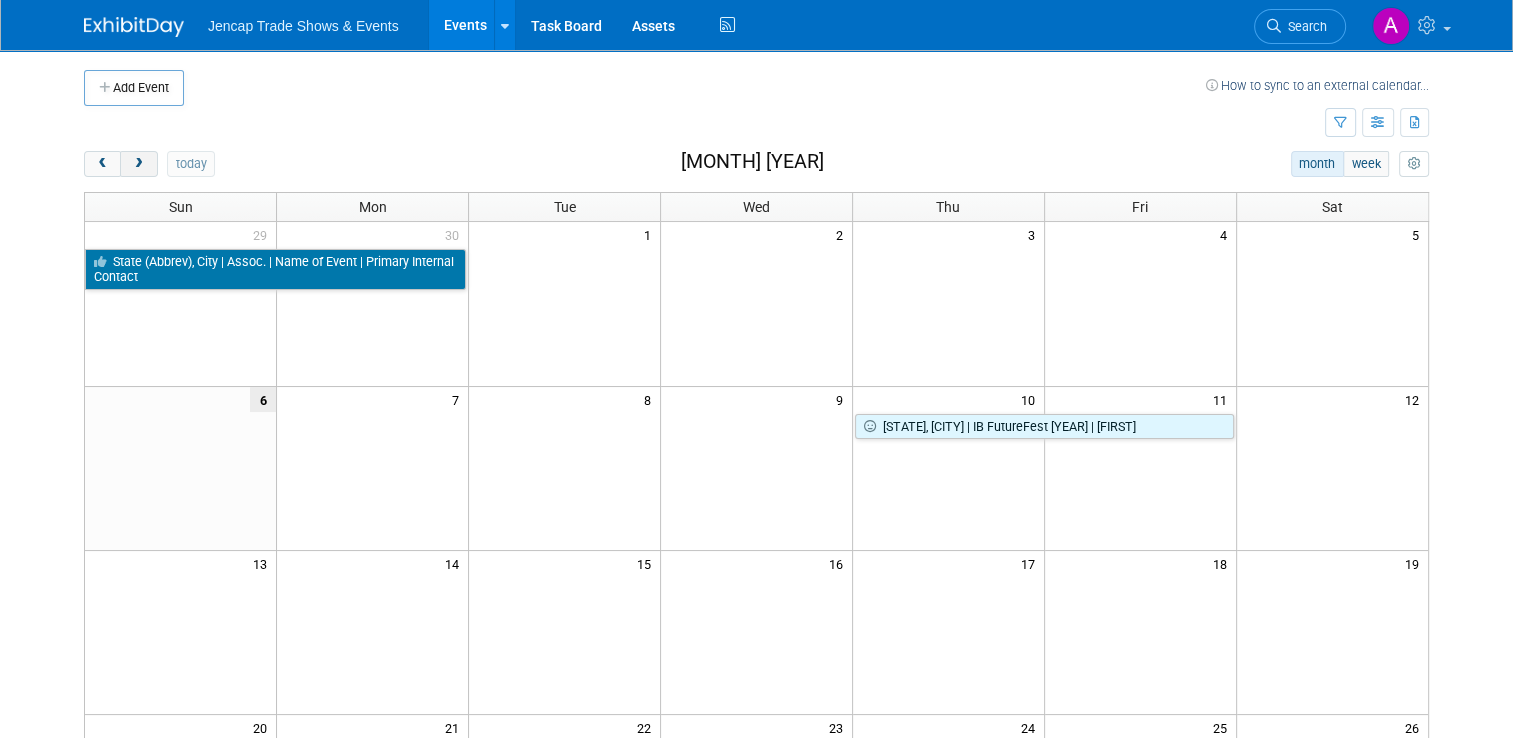 click at bounding box center [138, 164] 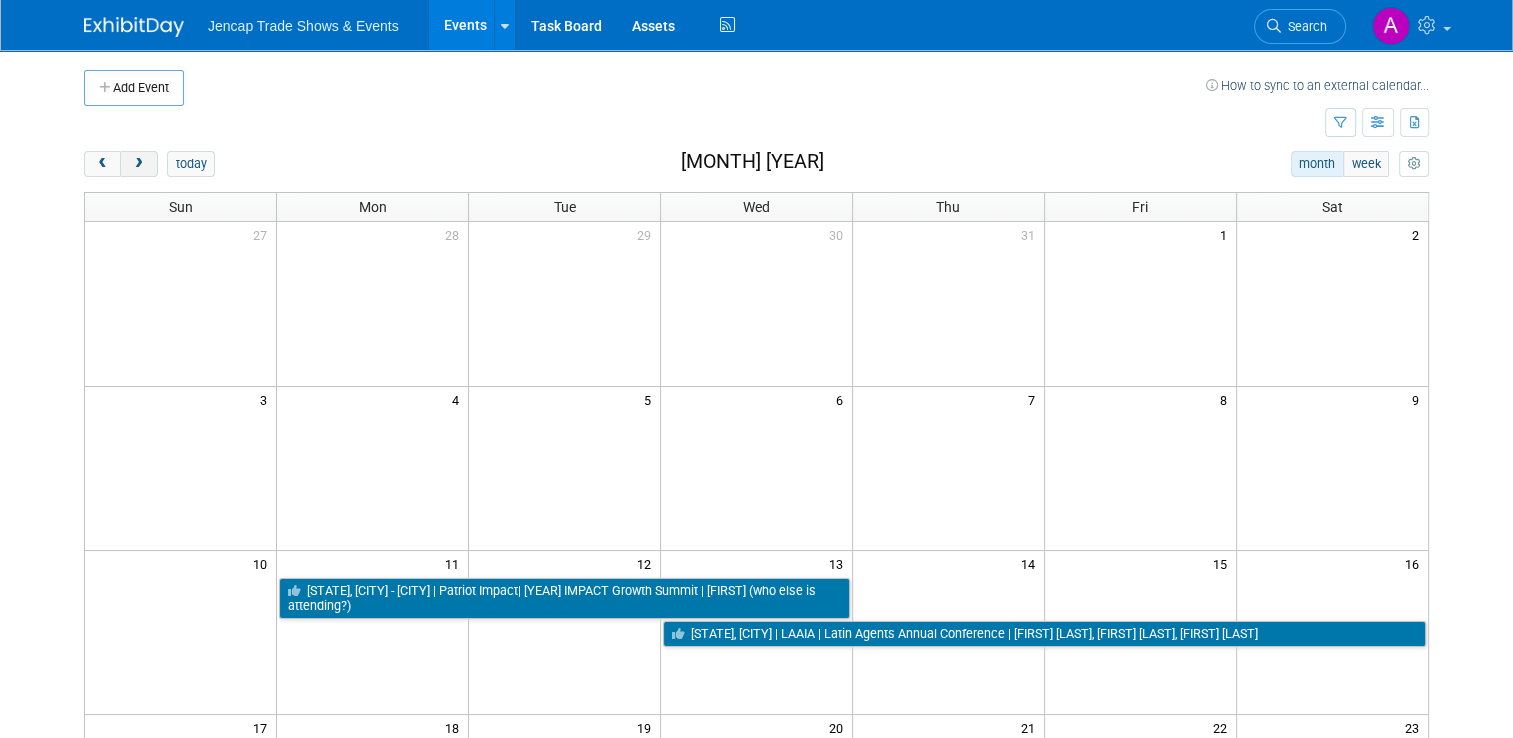 click at bounding box center [138, 164] 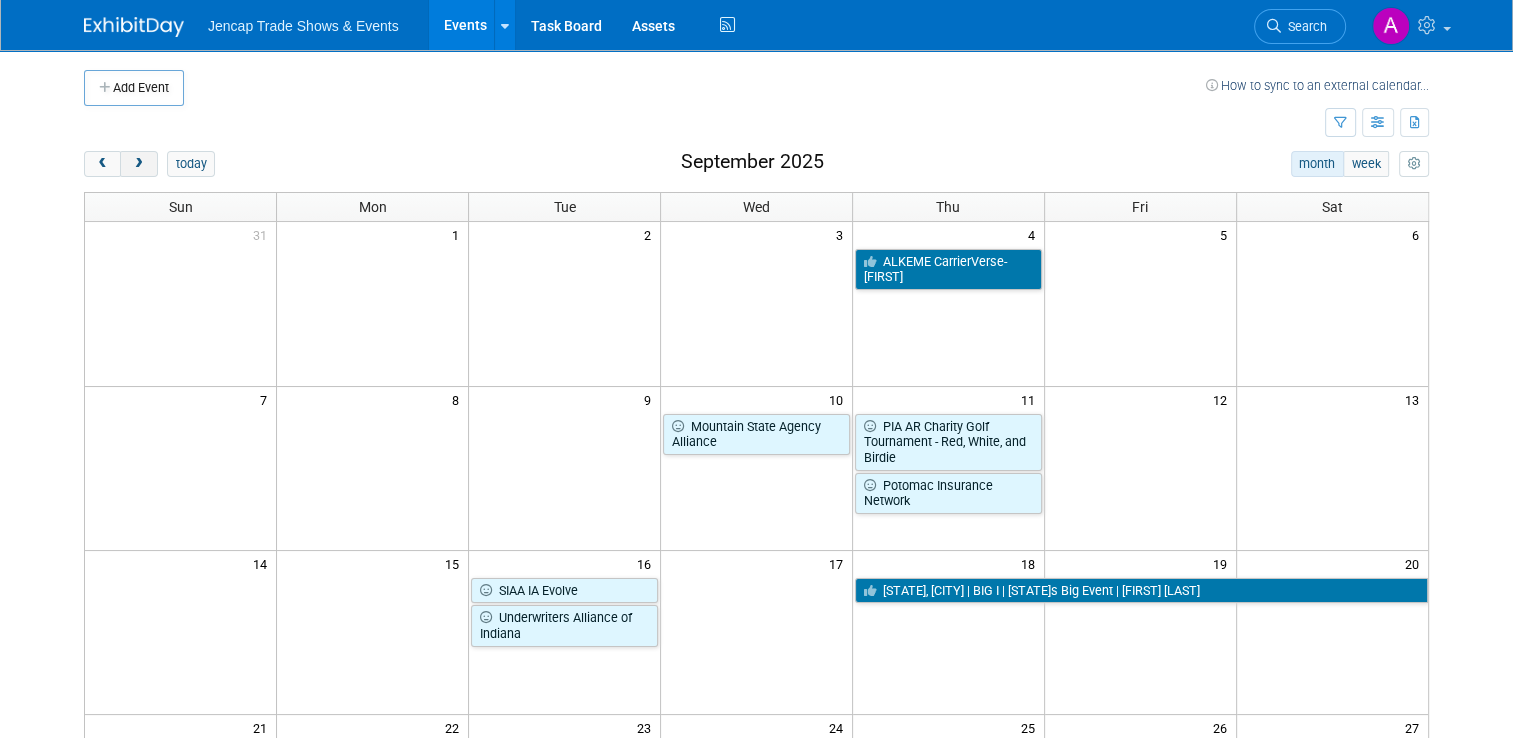 click at bounding box center (138, 164) 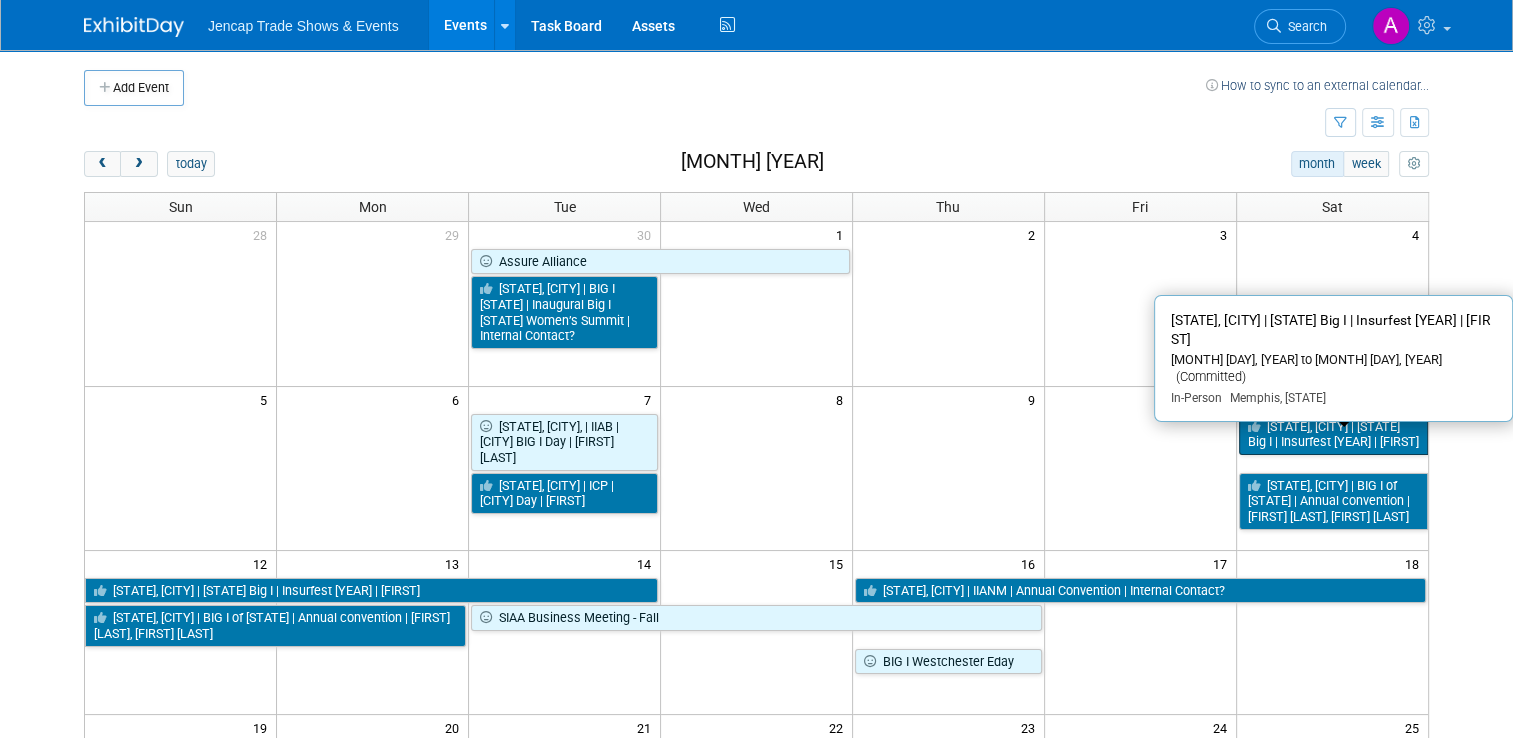 click on "[STATE], [CITY] | Tennessee Big I | Insurefest [YEAR] | [FIRST]" at bounding box center (1333, 434) 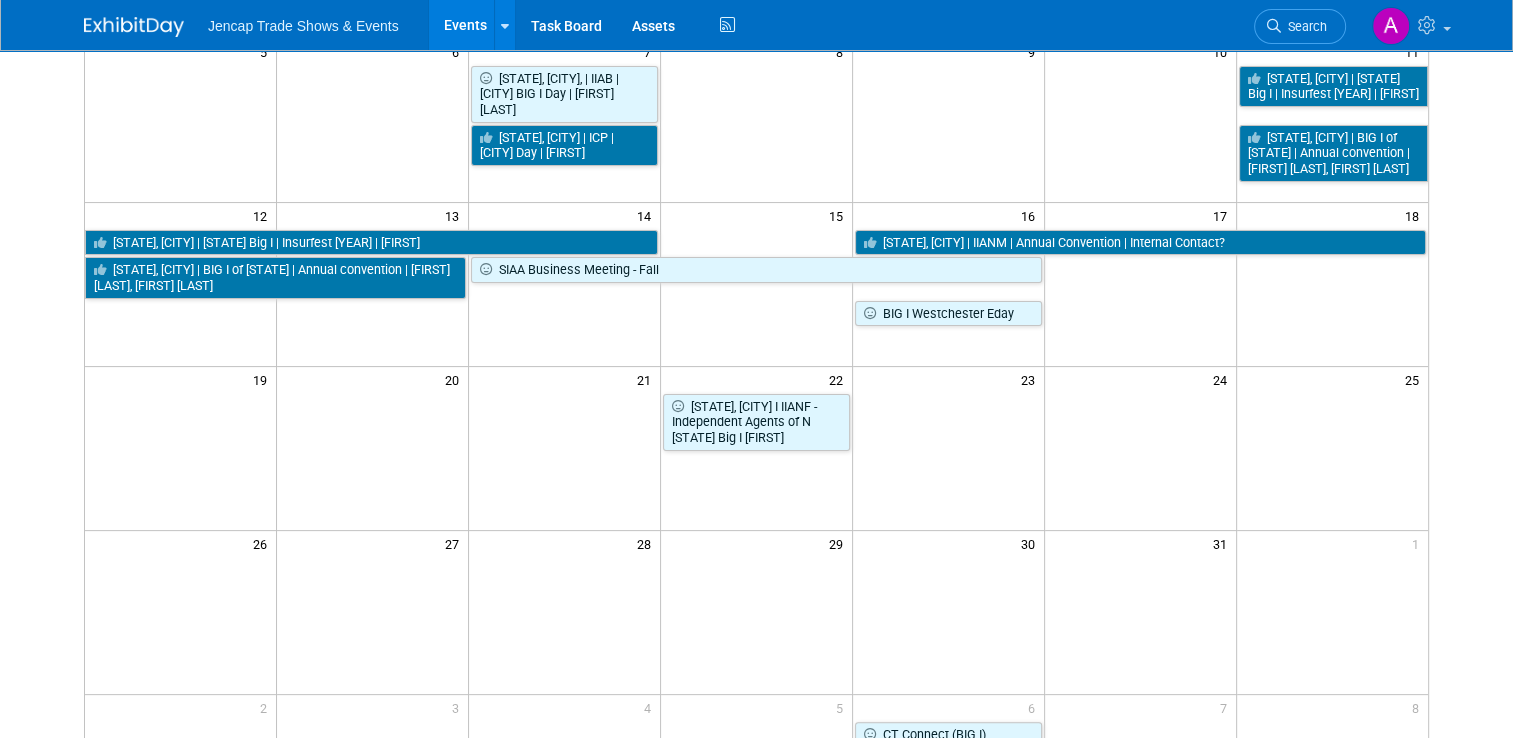 scroll, scrollTop: 378, scrollLeft: 0, axis: vertical 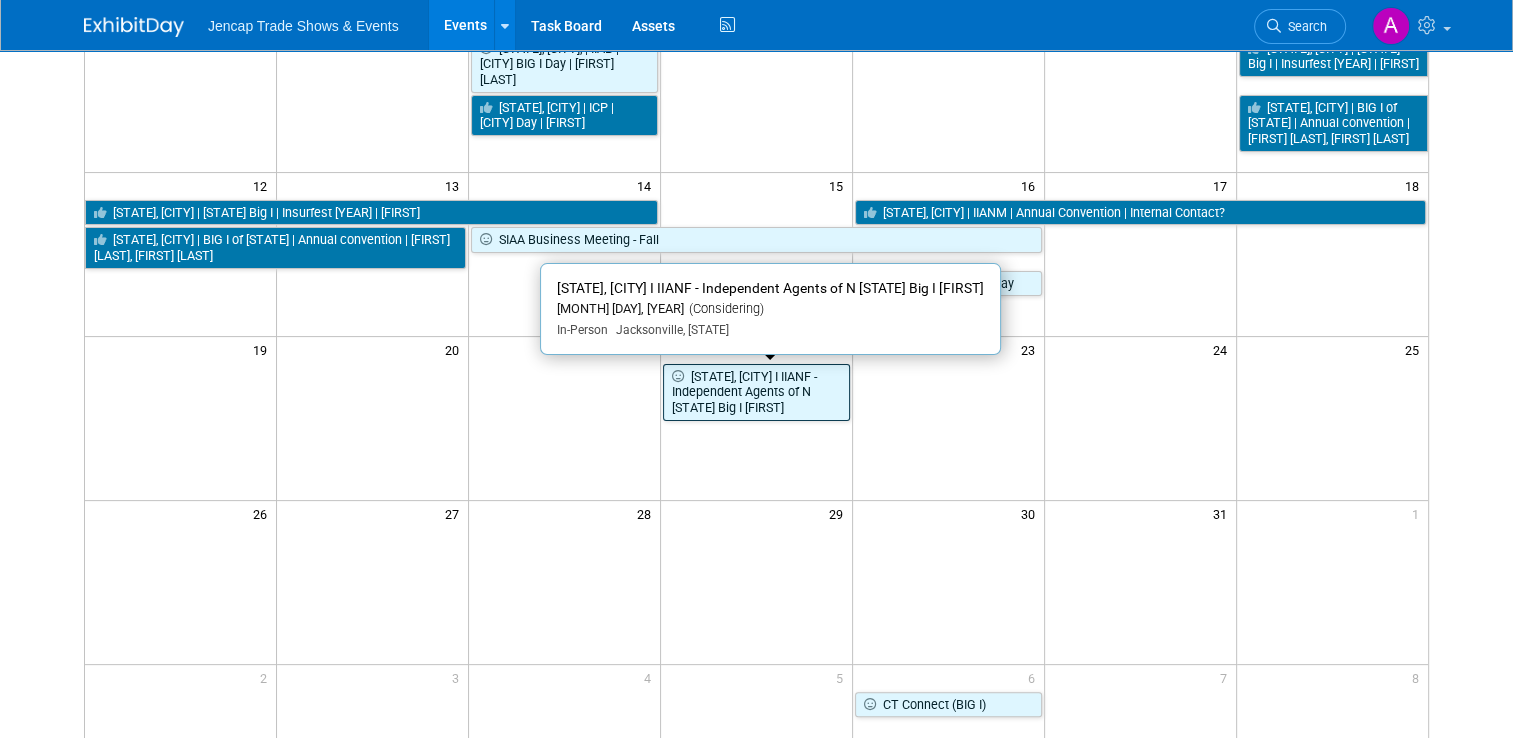 click on "[STATE], [CITY] I IIANF - Independent Agents of N FL Big I [FIRST]" at bounding box center (756, 392) 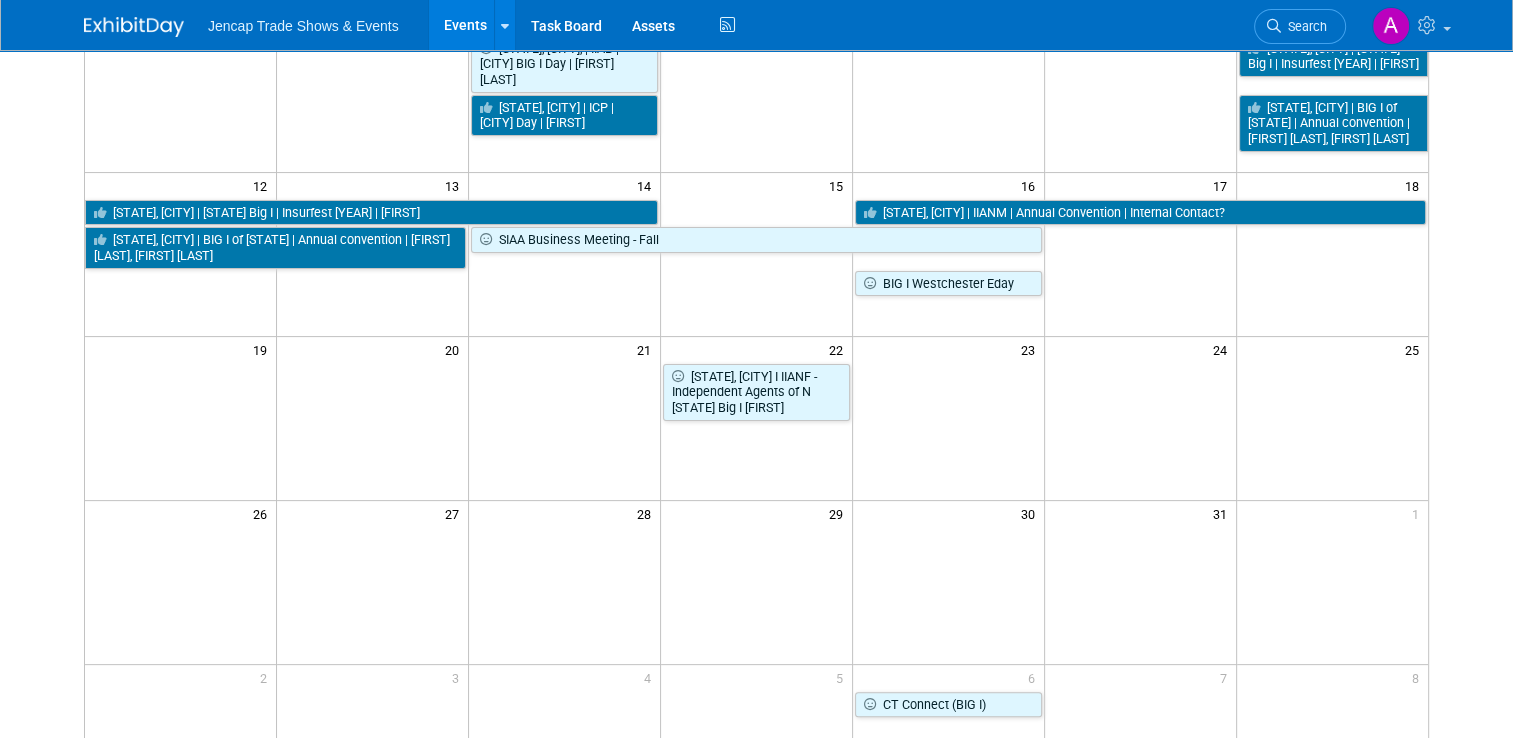 scroll, scrollTop: 0, scrollLeft: 0, axis: both 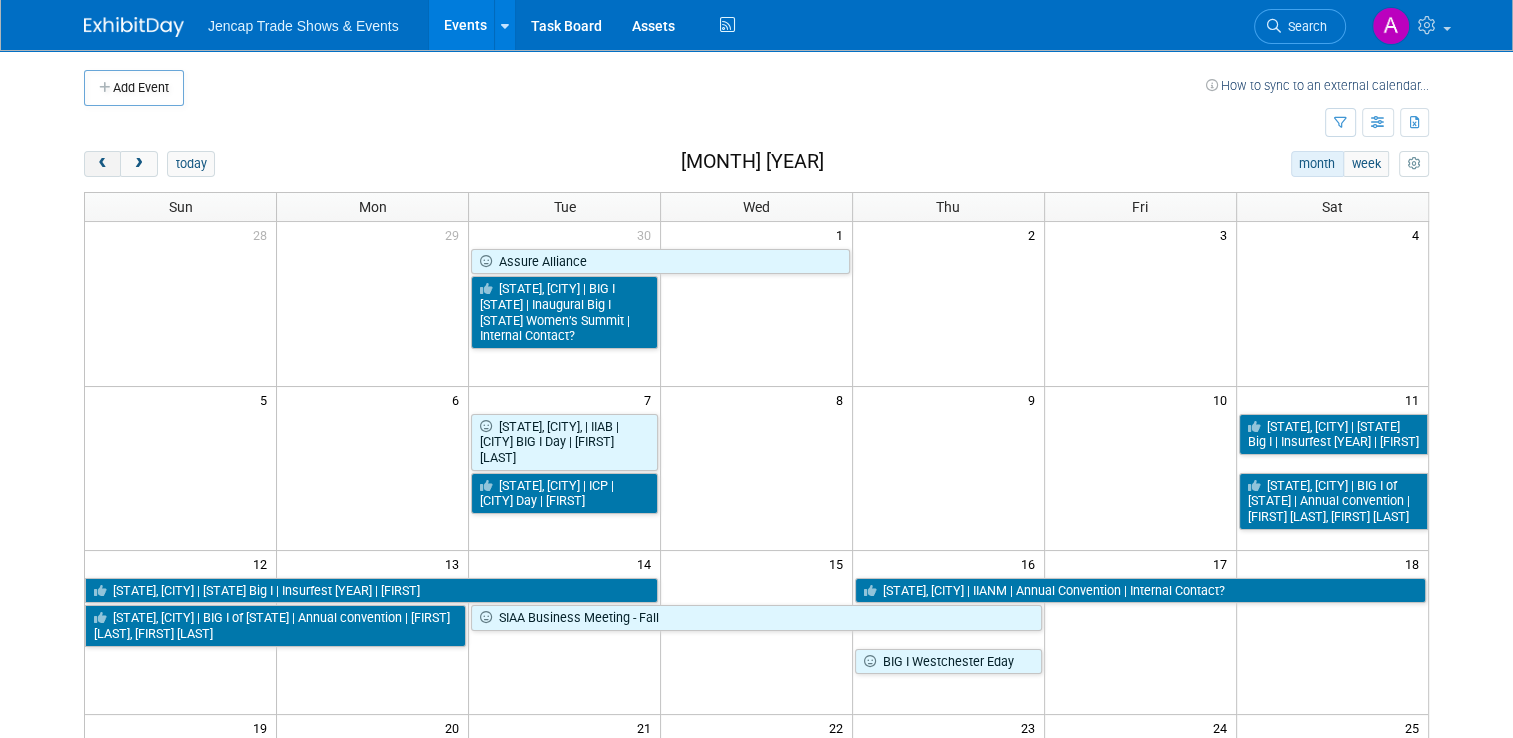 click at bounding box center [102, 164] 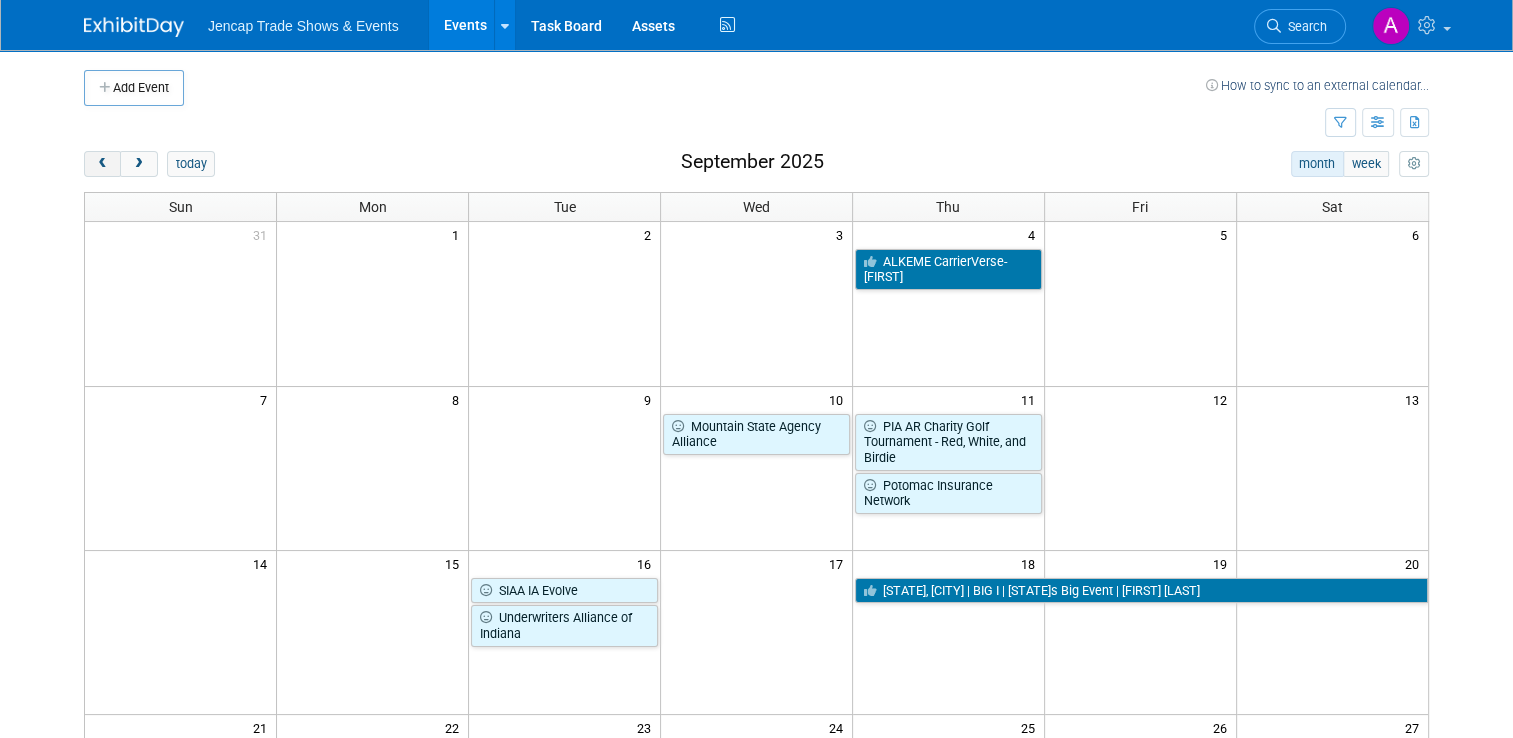 click at bounding box center [102, 164] 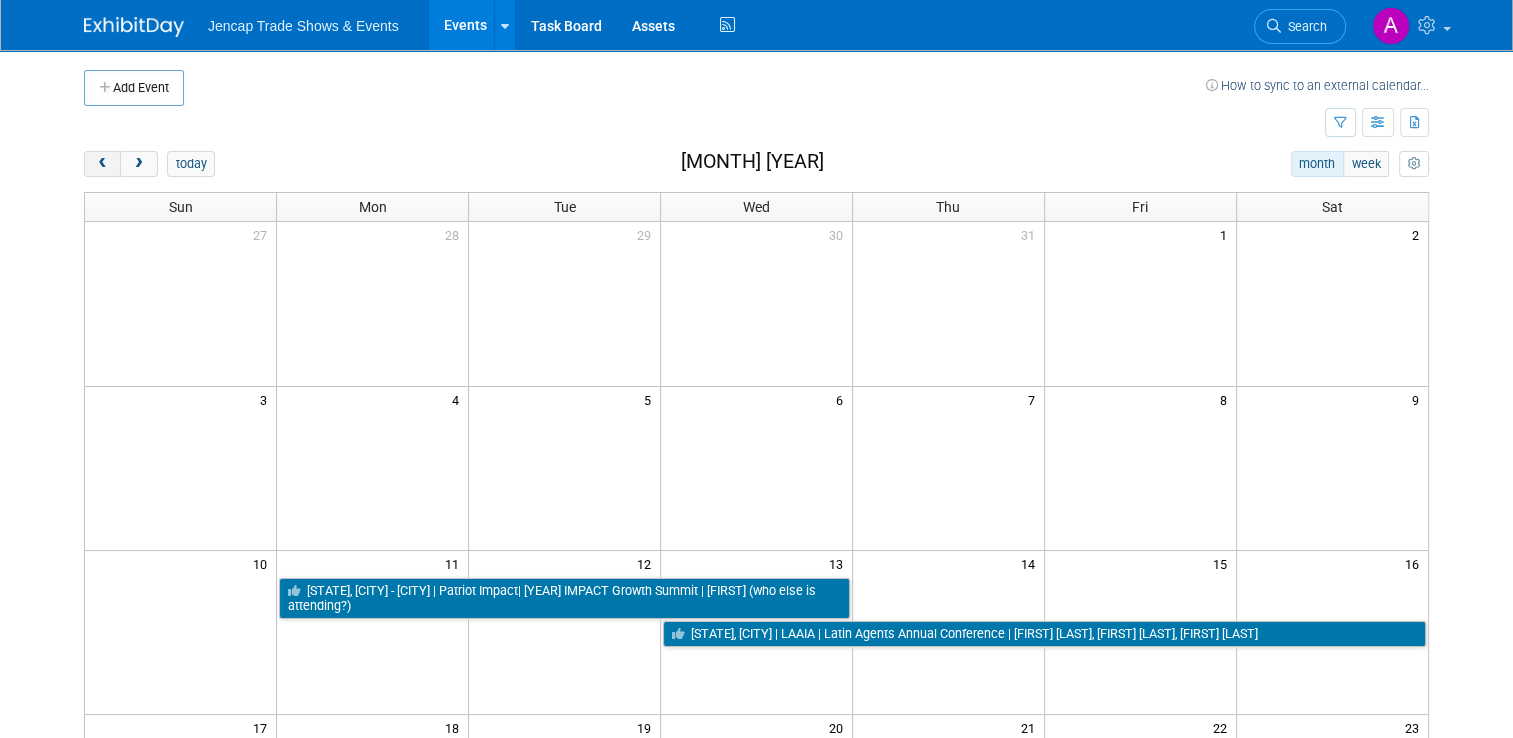 click at bounding box center (102, 164) 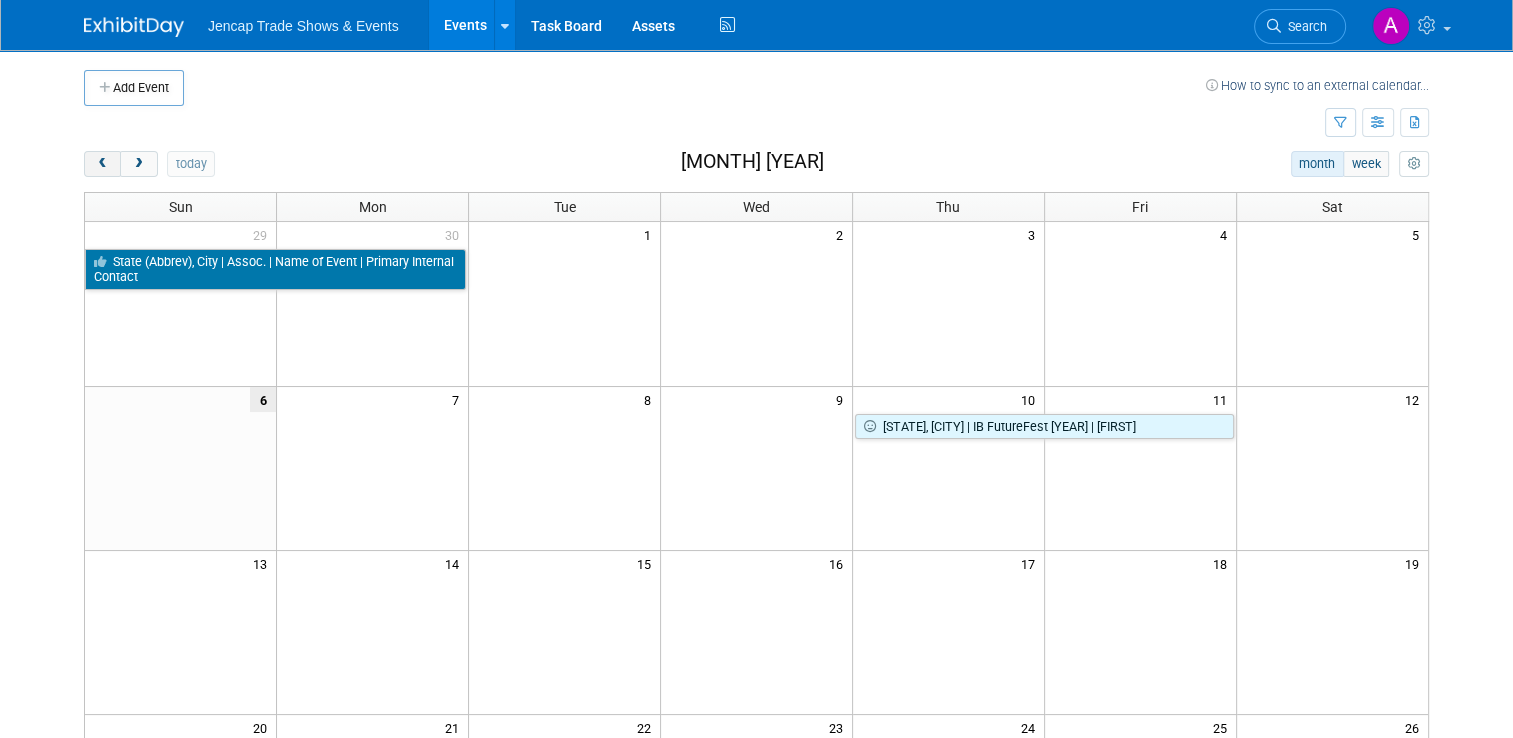 click at bounding box center [102, 164] 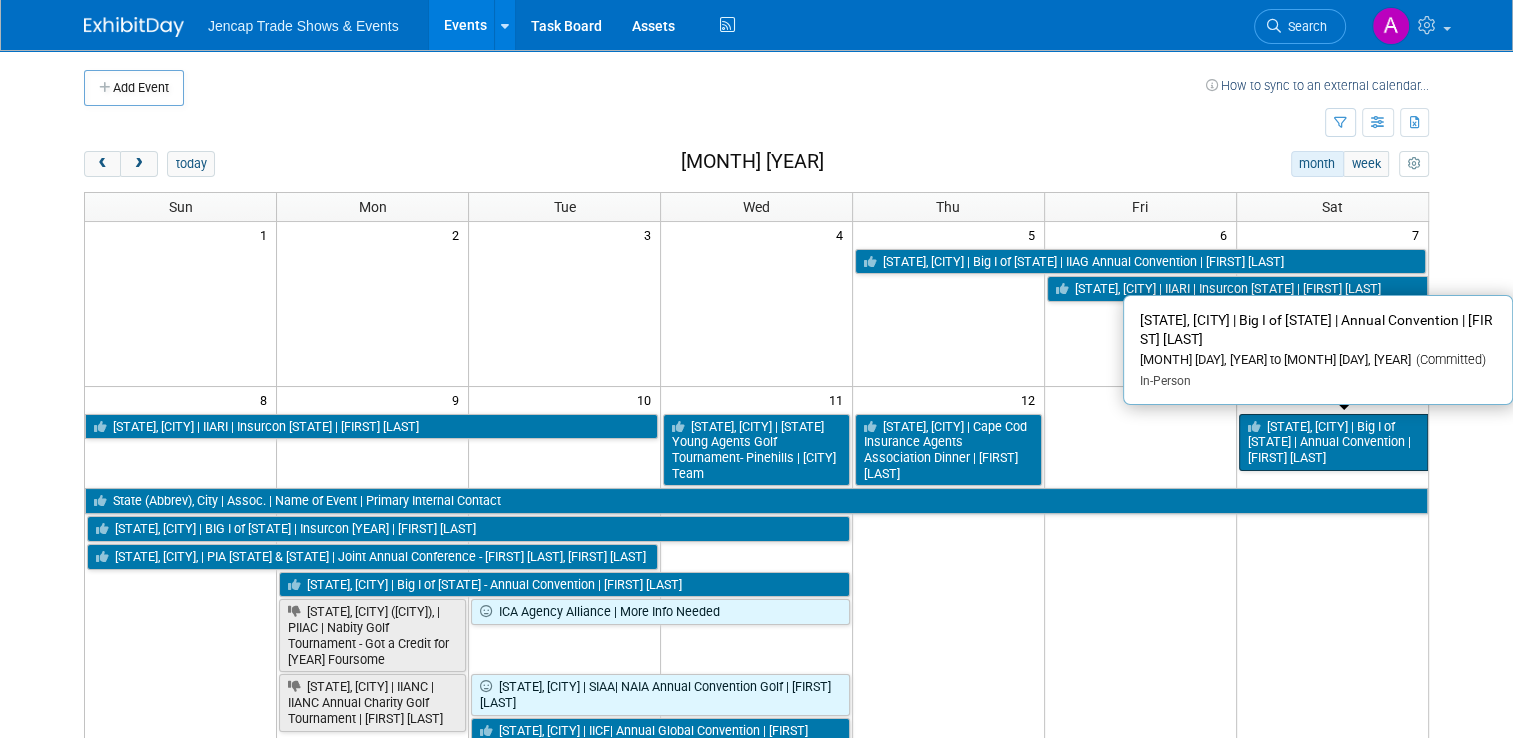 click on "[STATE], [CITY] | Big I of LA | Annual Convention | [FIRST] [LAST]" at bounding box center [1333, 442] 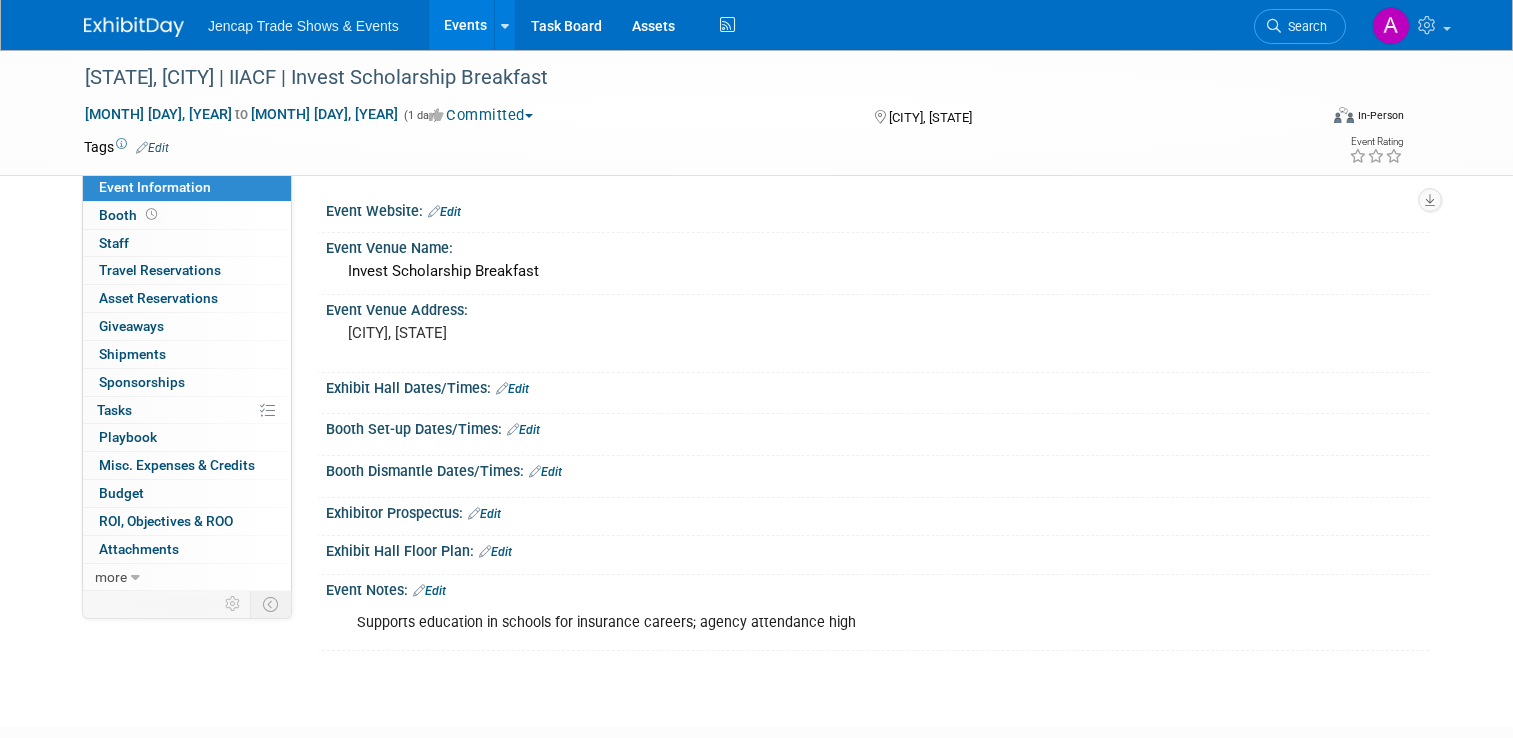 scroll, scrollTop: 0, scrollLeft: 0, axis: both 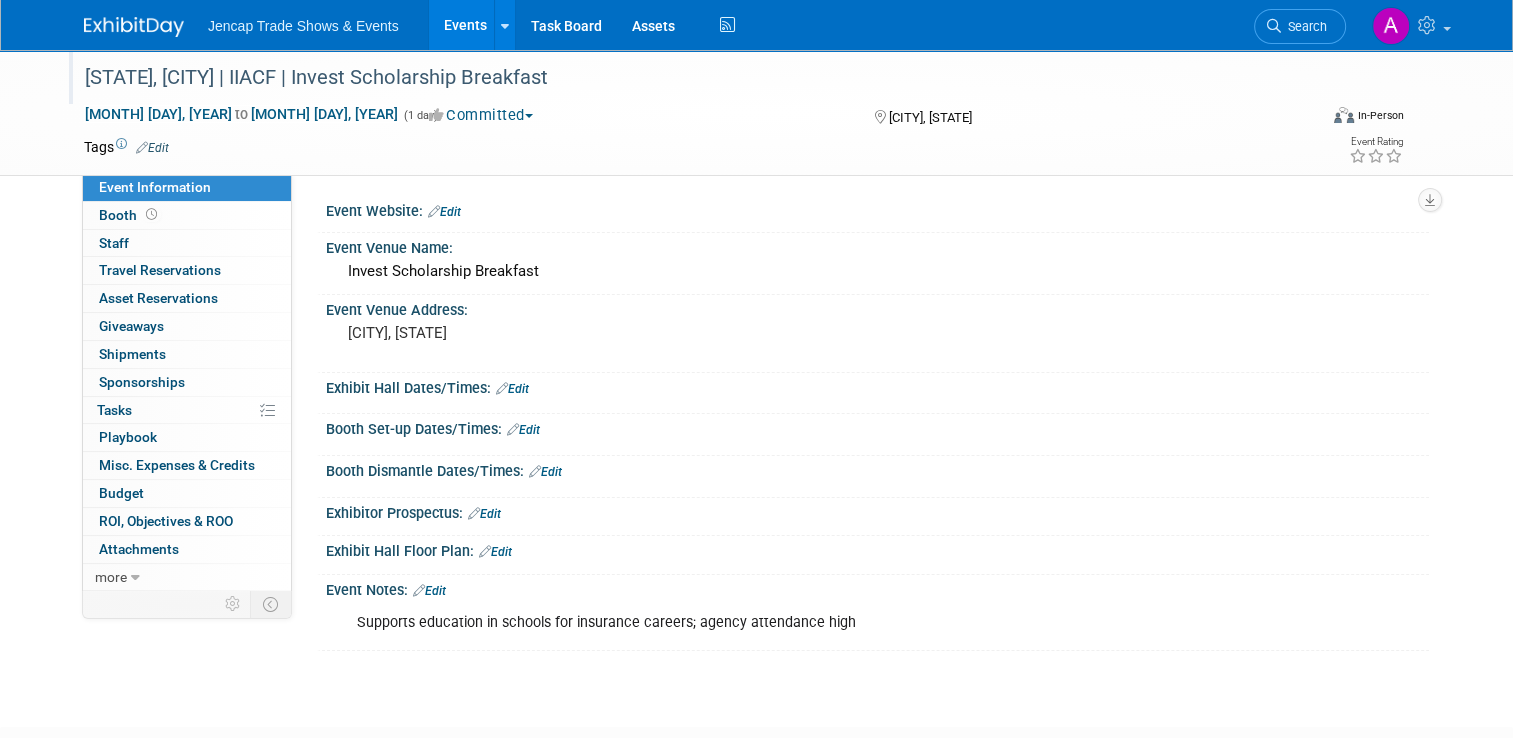click on "[STATE], [CITY] | IIACF | Invest Scholarship Breakfast" at bounding box center (685, 78) 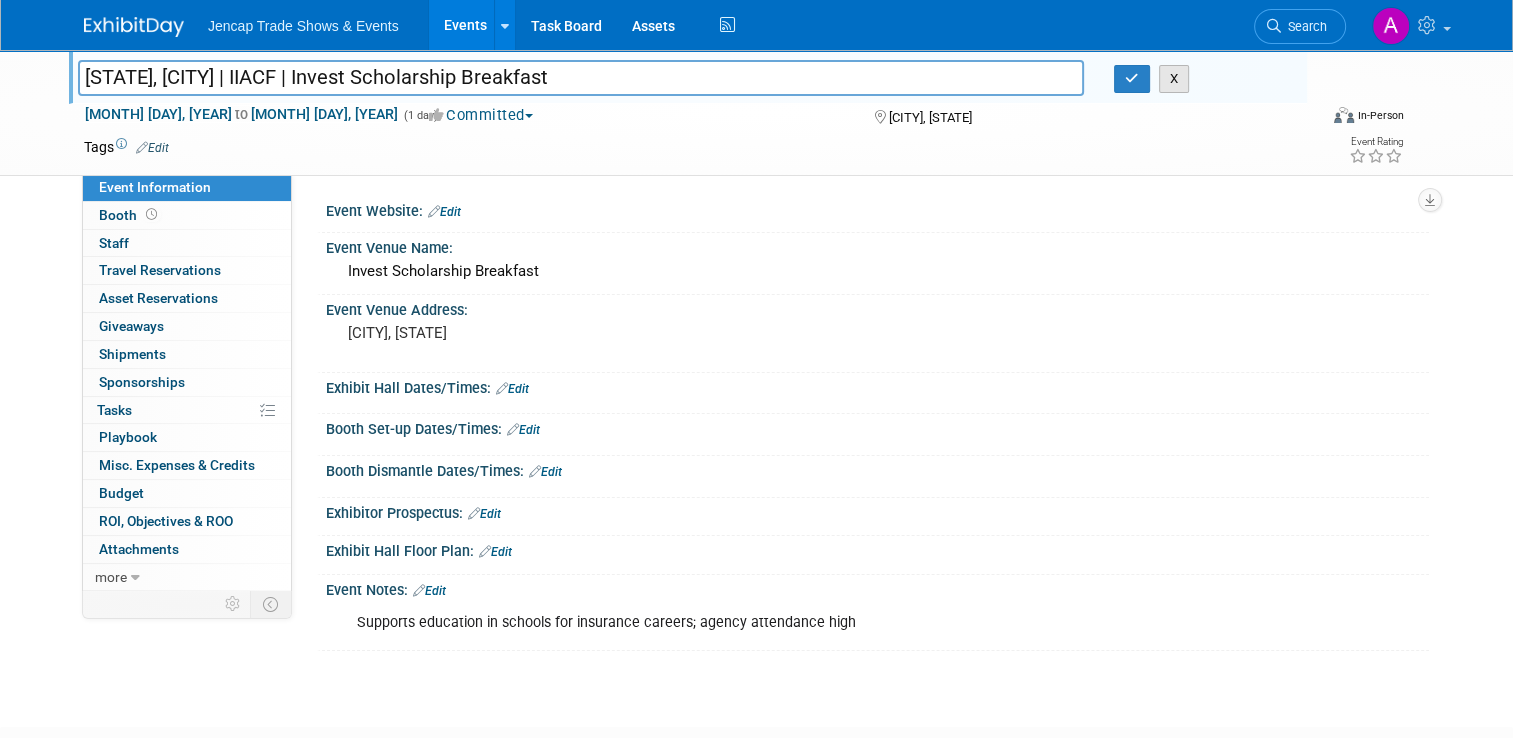 click on "X" at bounding box center [1174, 79] 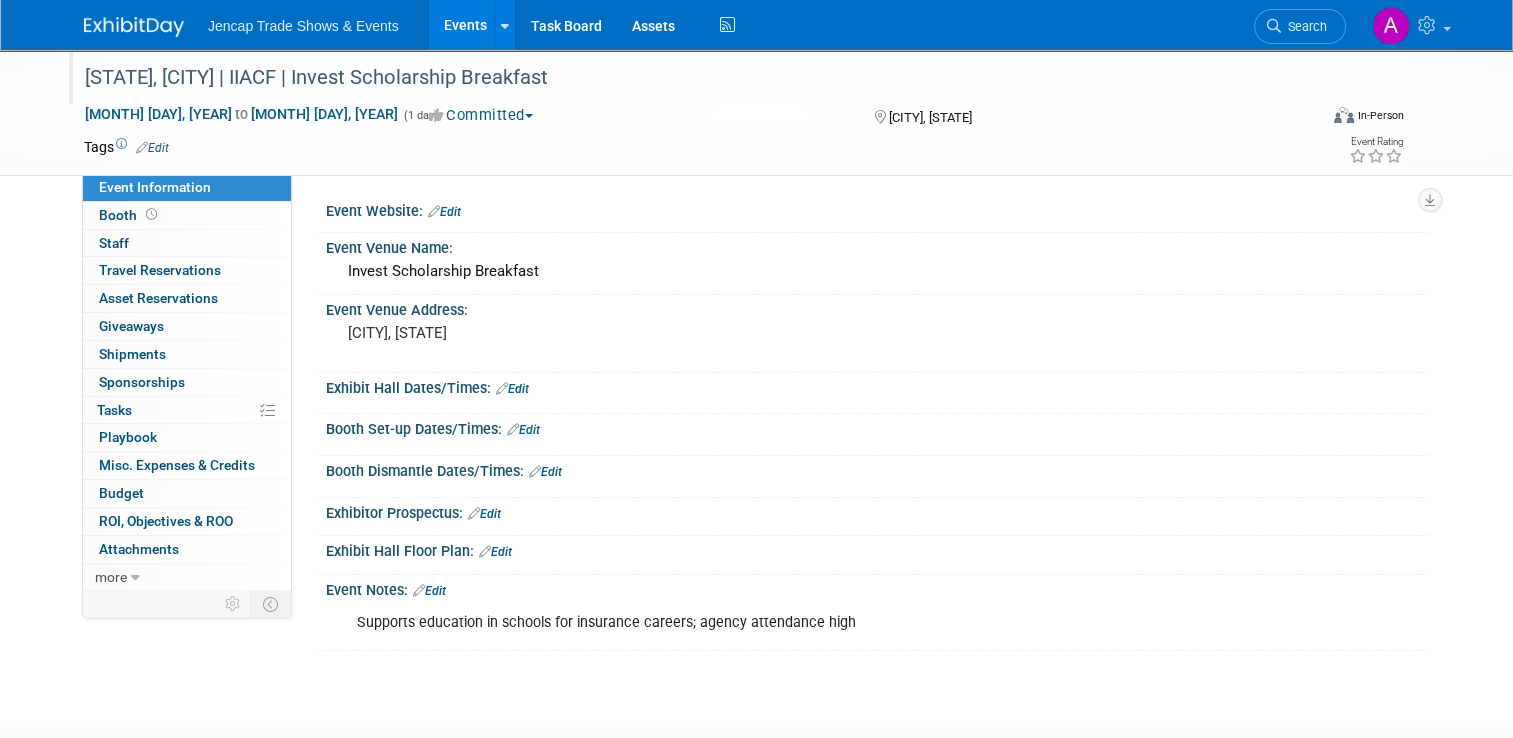 click on "Committed" at bounding box center (481, 115) 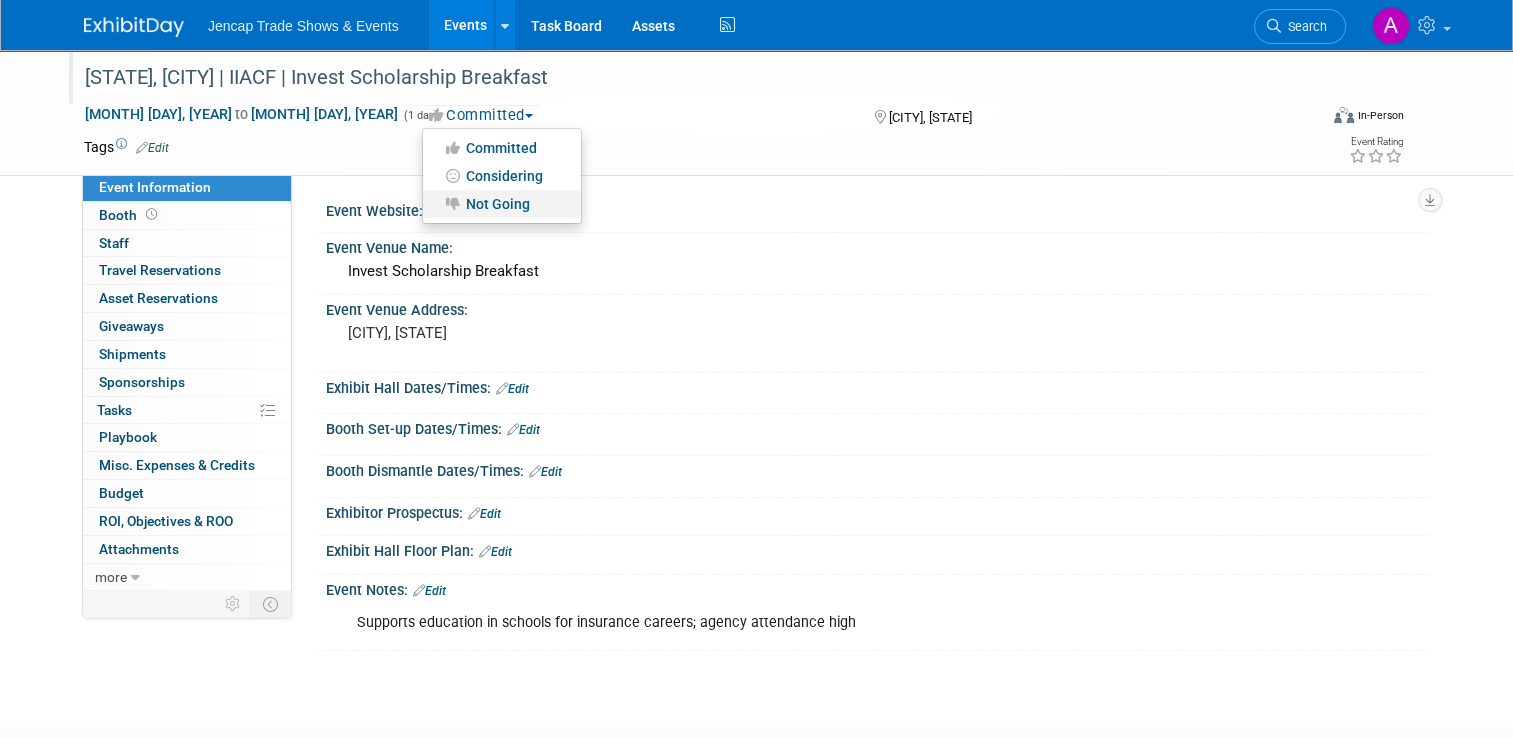 click on "Not Going" at bounding box center (502, 204) 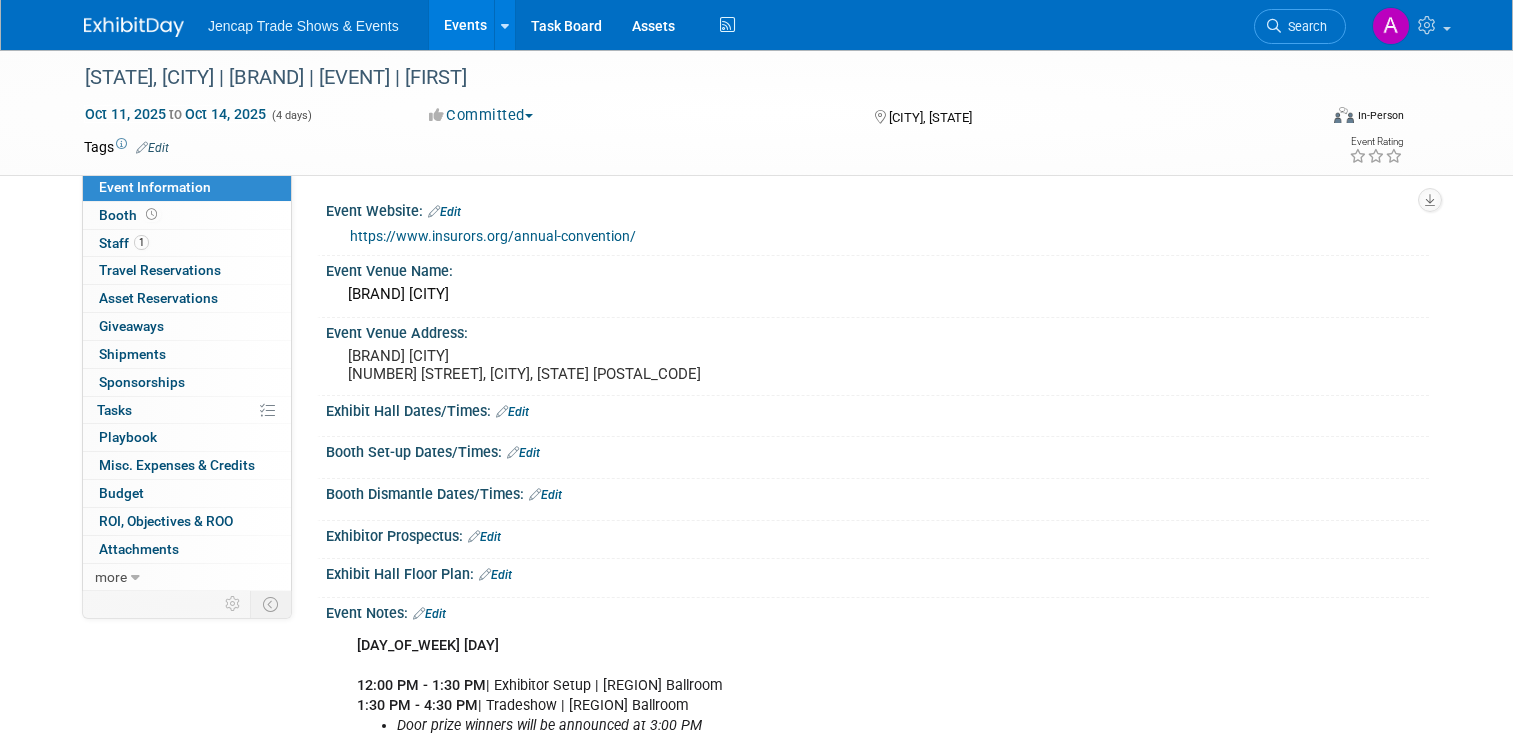 scroll, scrollTop: 0, scrollLeft: 0, axis: both 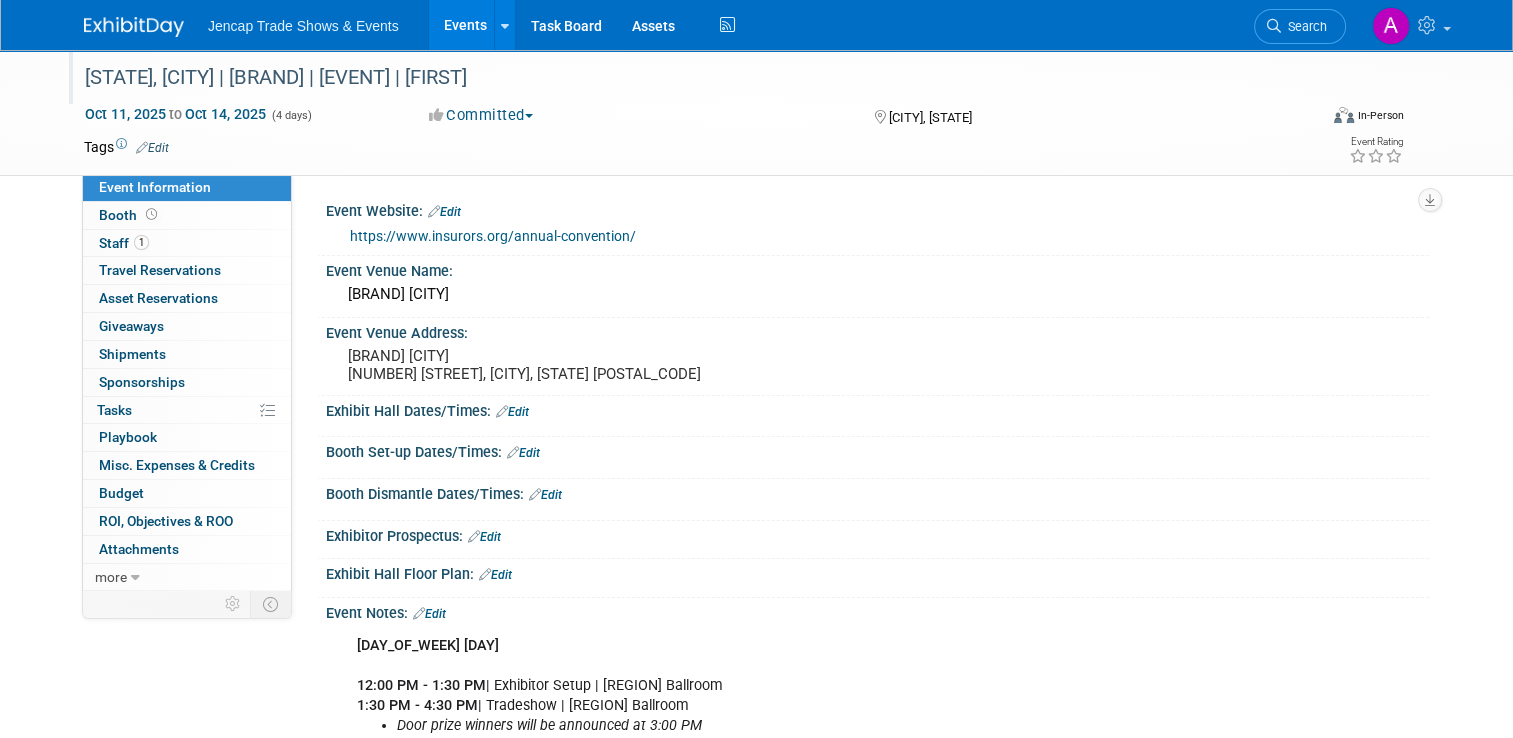 click on "[STATE], [CITY] | [BRAND] | [EVENT] | [FIRST]" at bounding box center [685, 78] 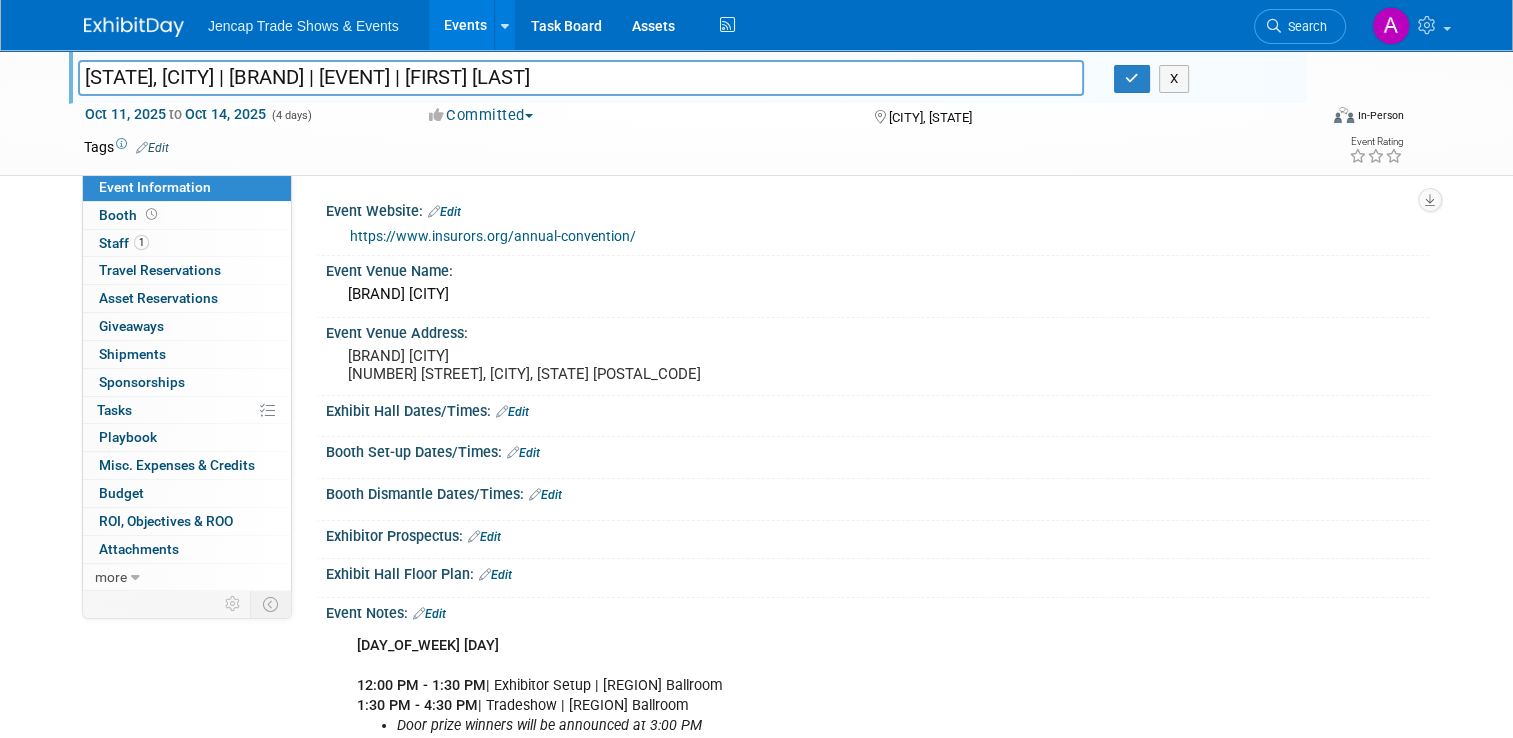 type on "[STATE], [CITY] | [BRAND] | [EVENT] | [FIRST] [LAST]" 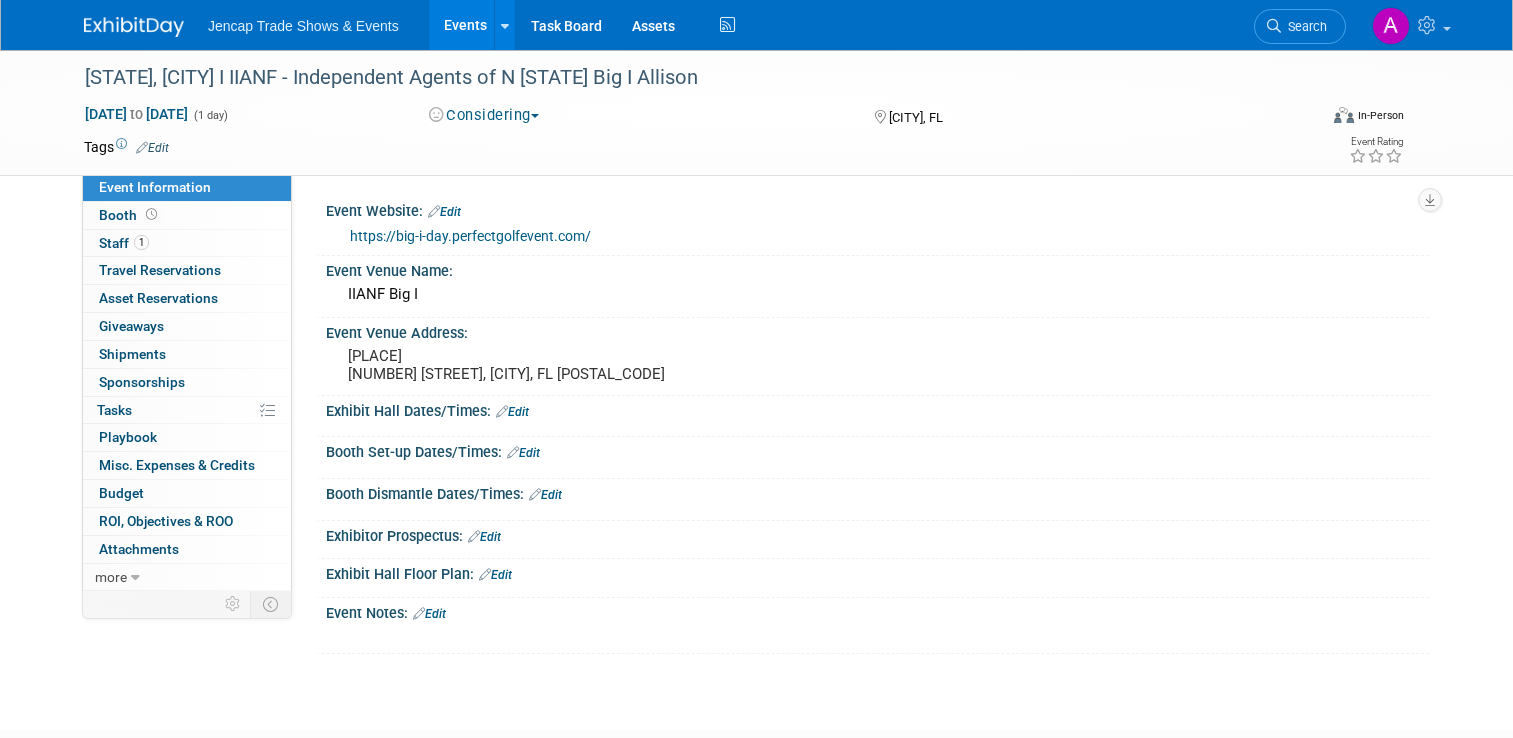 scroll, scrollTop: 0, scrollLeft: 0, axis: both 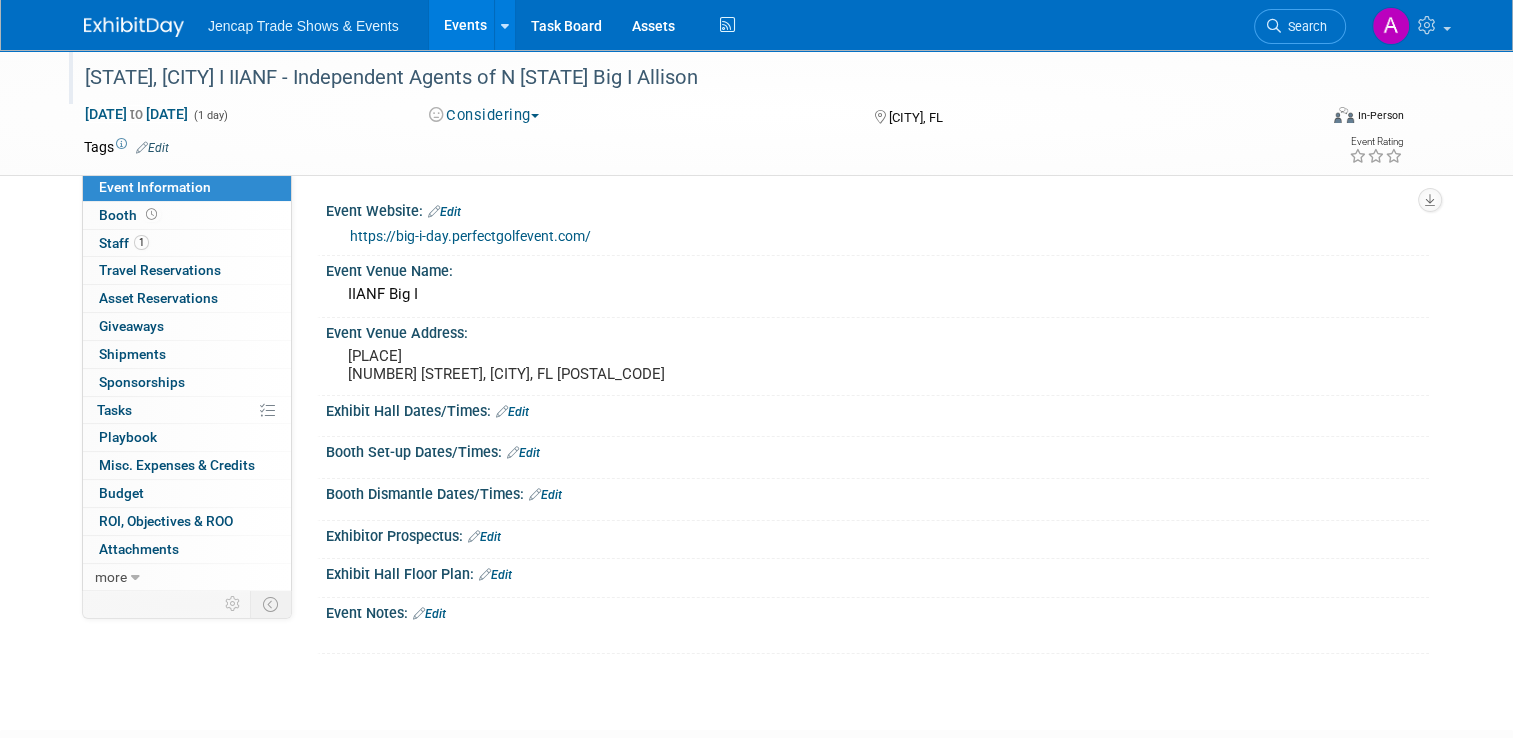 click on "[STATE], [CITY] I IIANF - Independent Agents of N [STATE] Big I Allison" at bounding box center [685, 78] 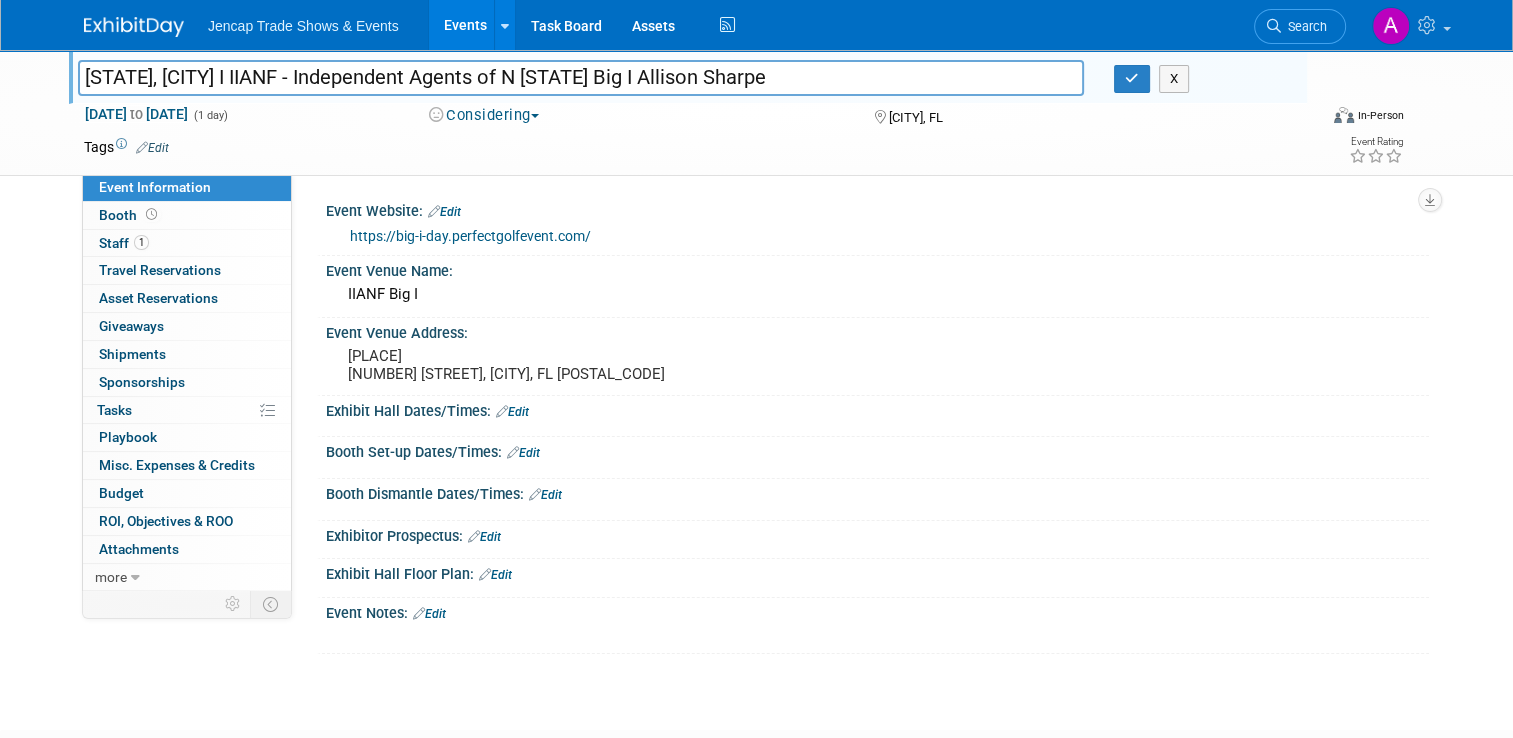 type on "[STATE], [CITY] I IIANF - Independent Agents of N [STATE] Big I Allison Sharpe" 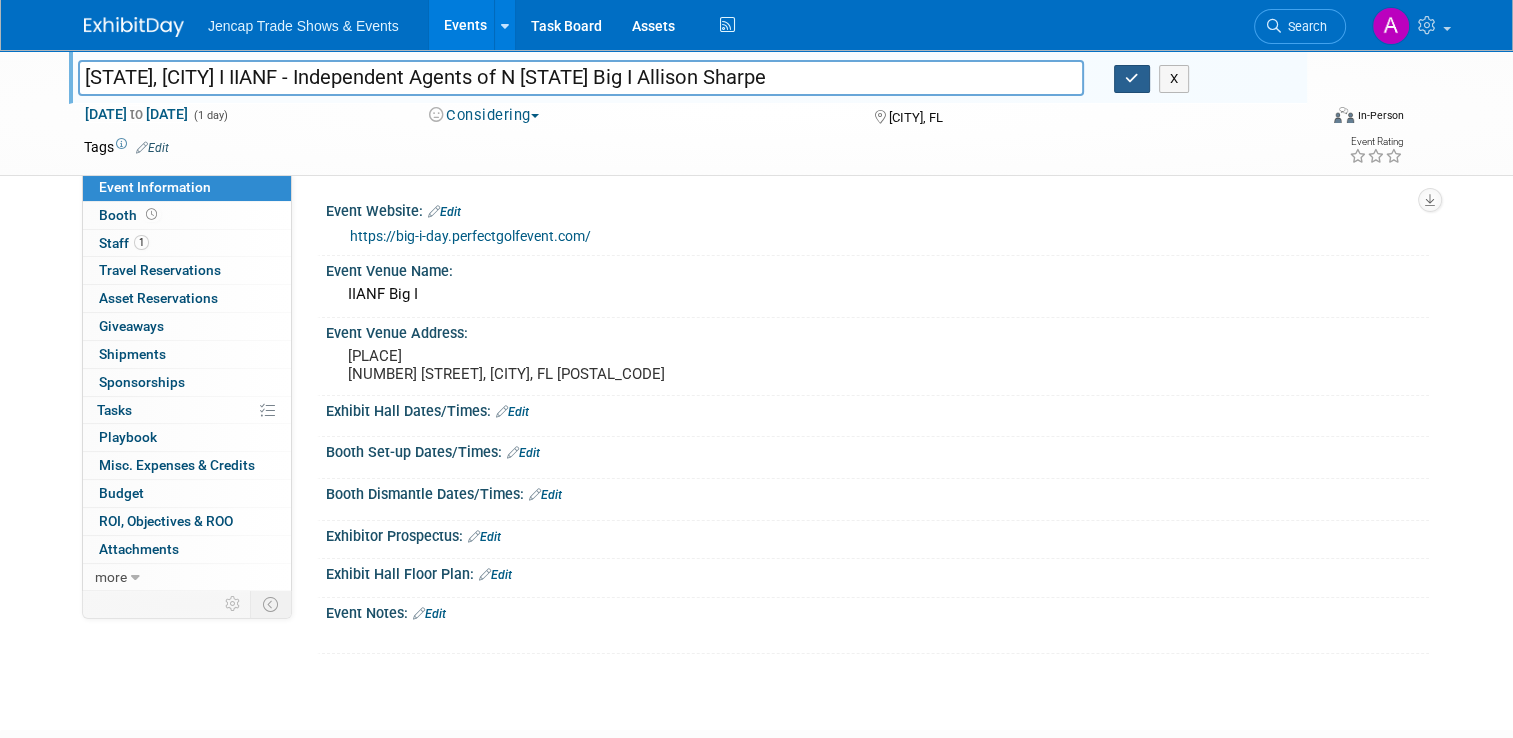 click at bounding box center [1132, 78] 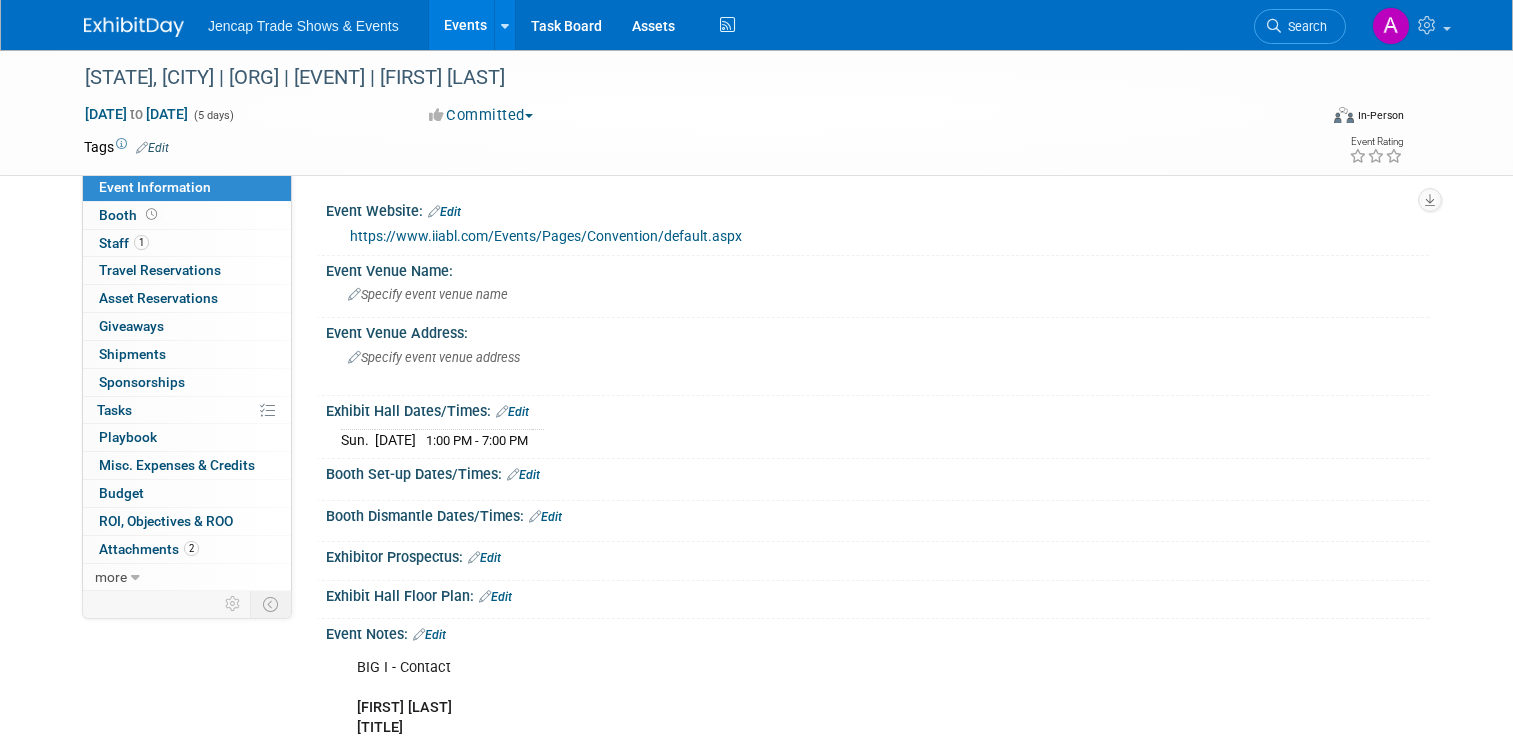 scroll, scrollTop: 0, scrollLeft: 0, axis: both 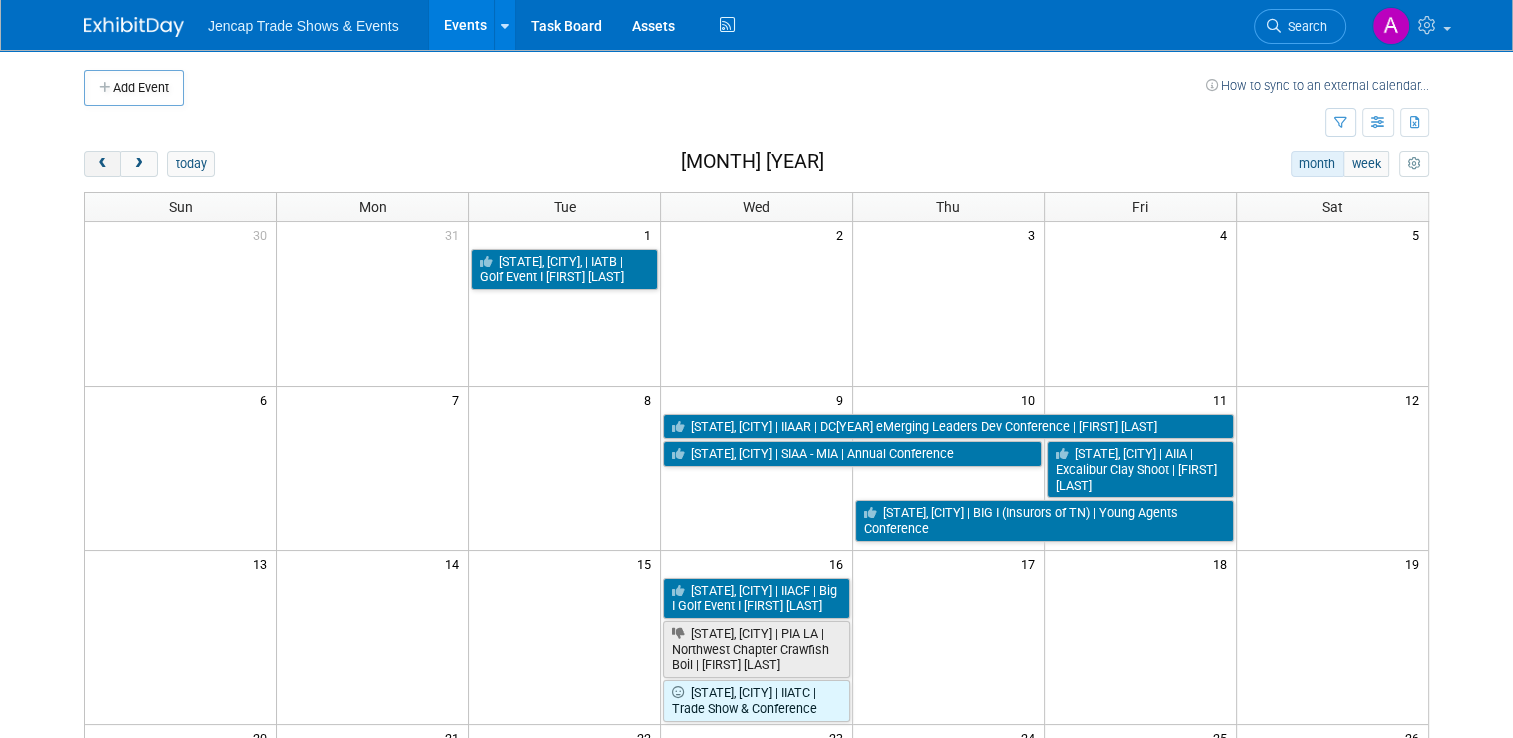 click at bounding box center [102, 164] 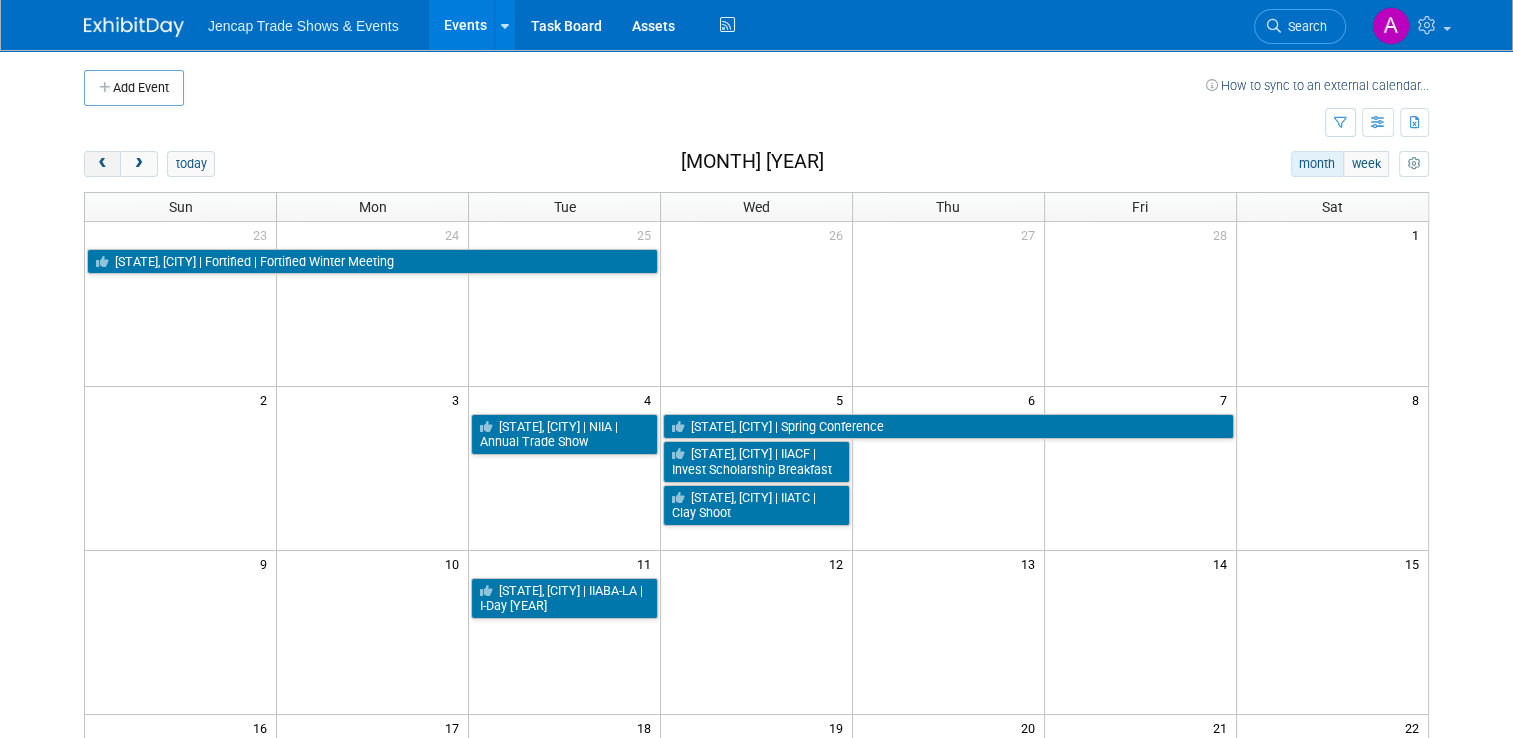 click at bounding box center [102, 164] 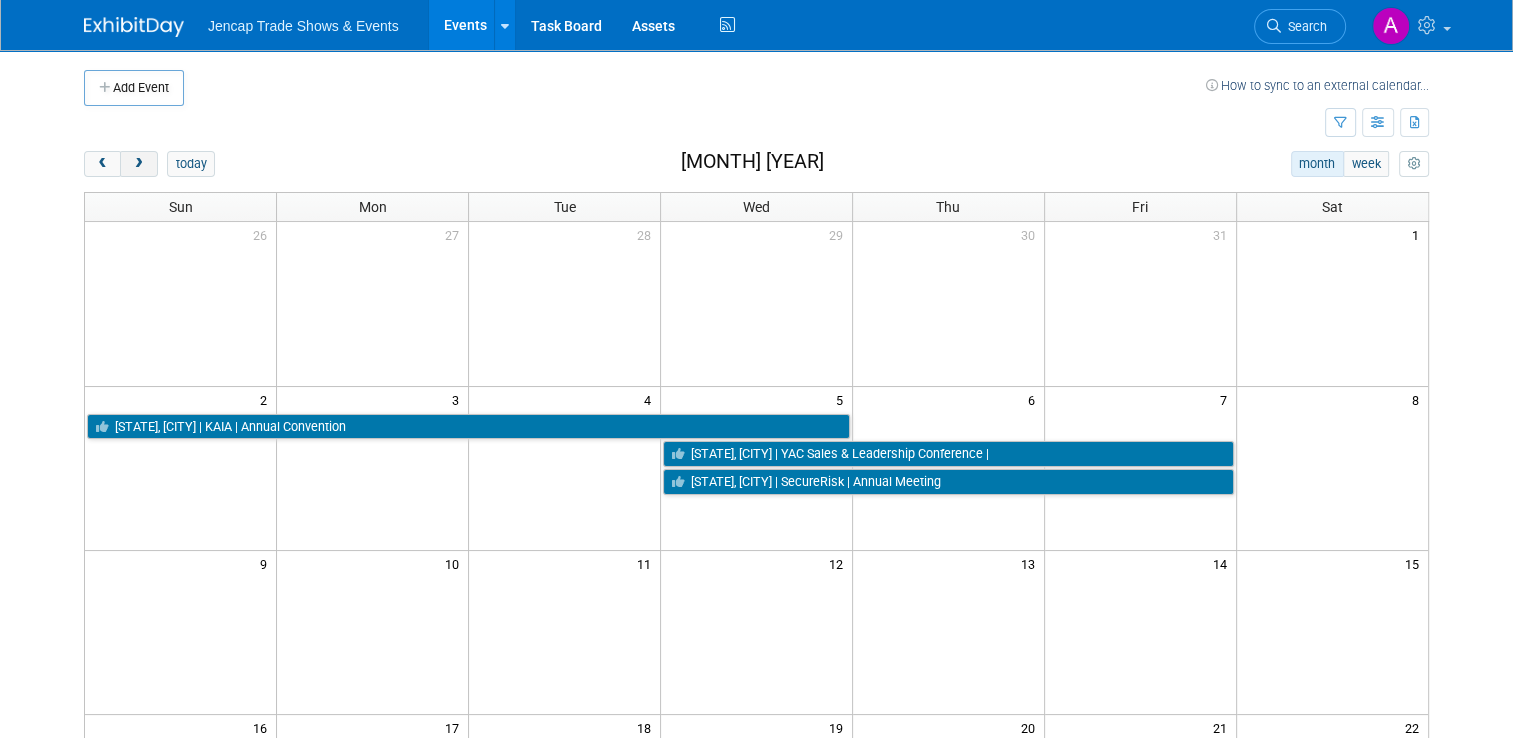 click at bounding box center (138, 164) 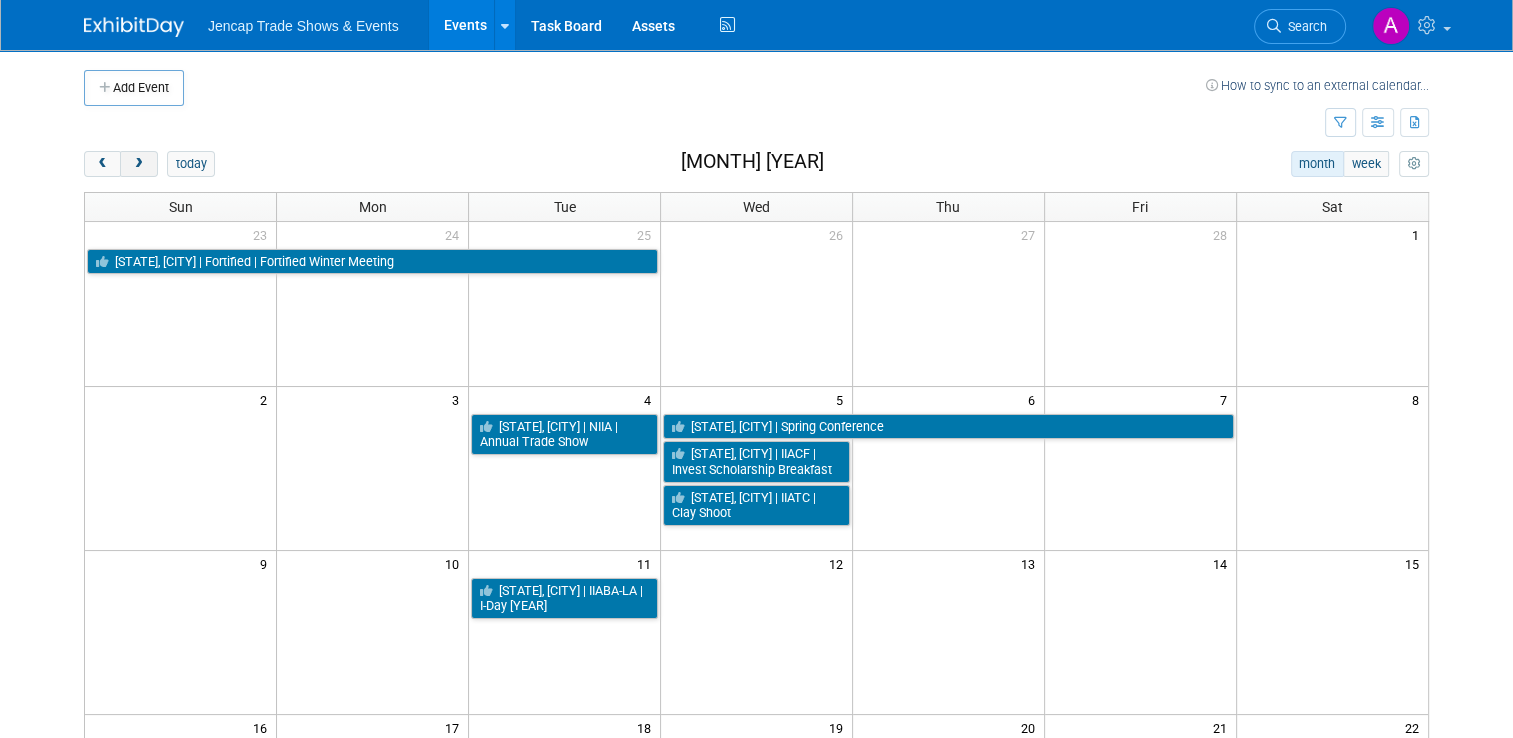 click at bounding box center [138, 164] 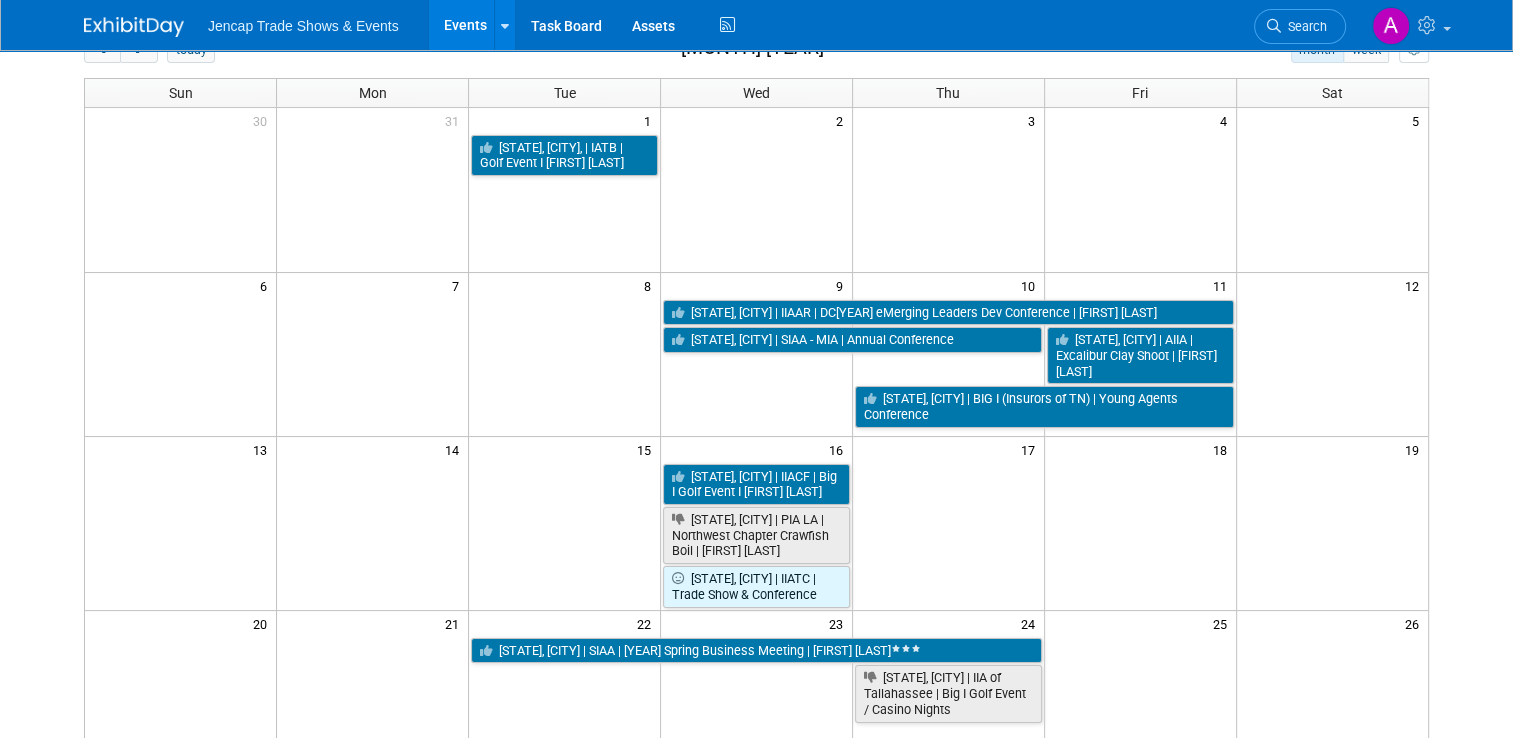 scroll, scrollTop: 0, scrollLeft: 0, axis: both 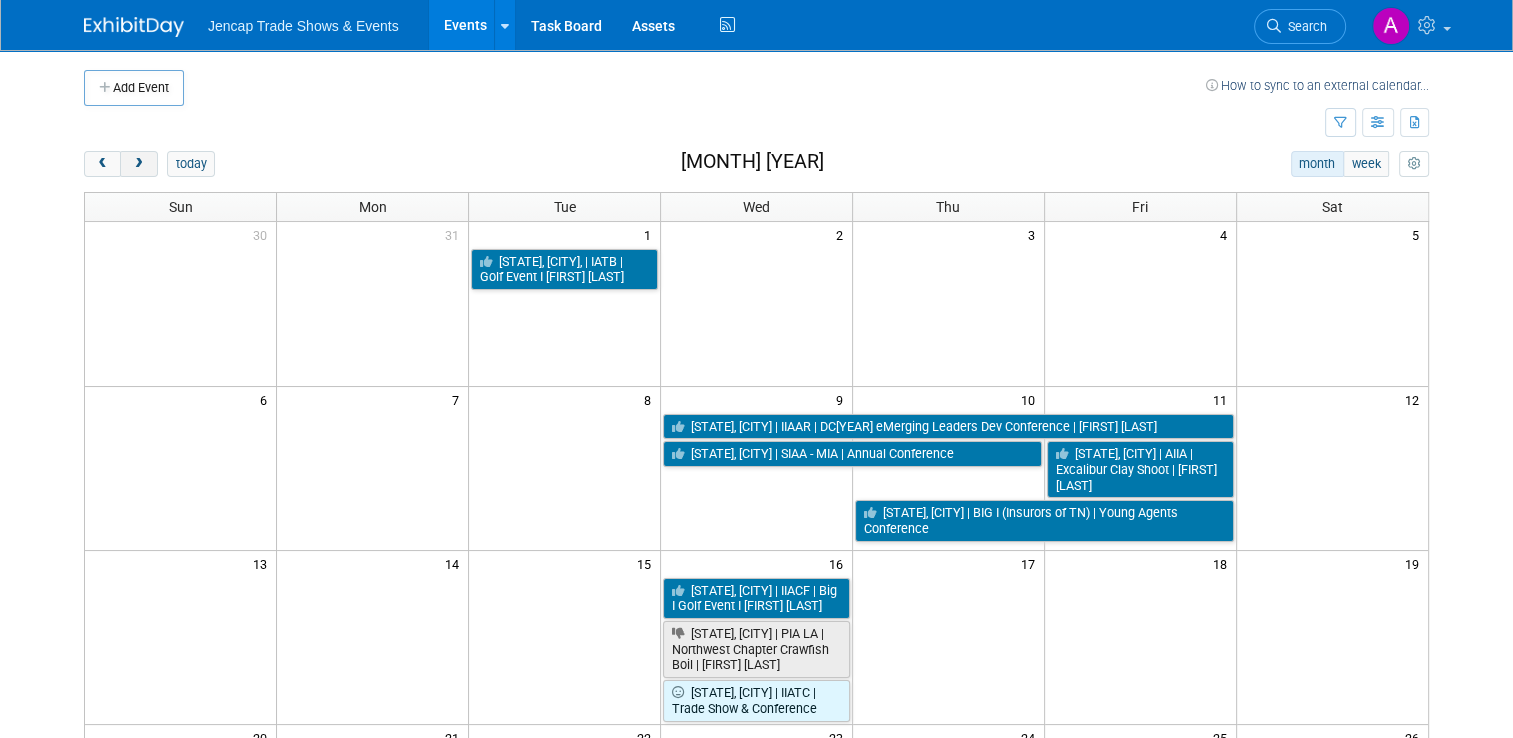 click at bounding box center (138, 164) 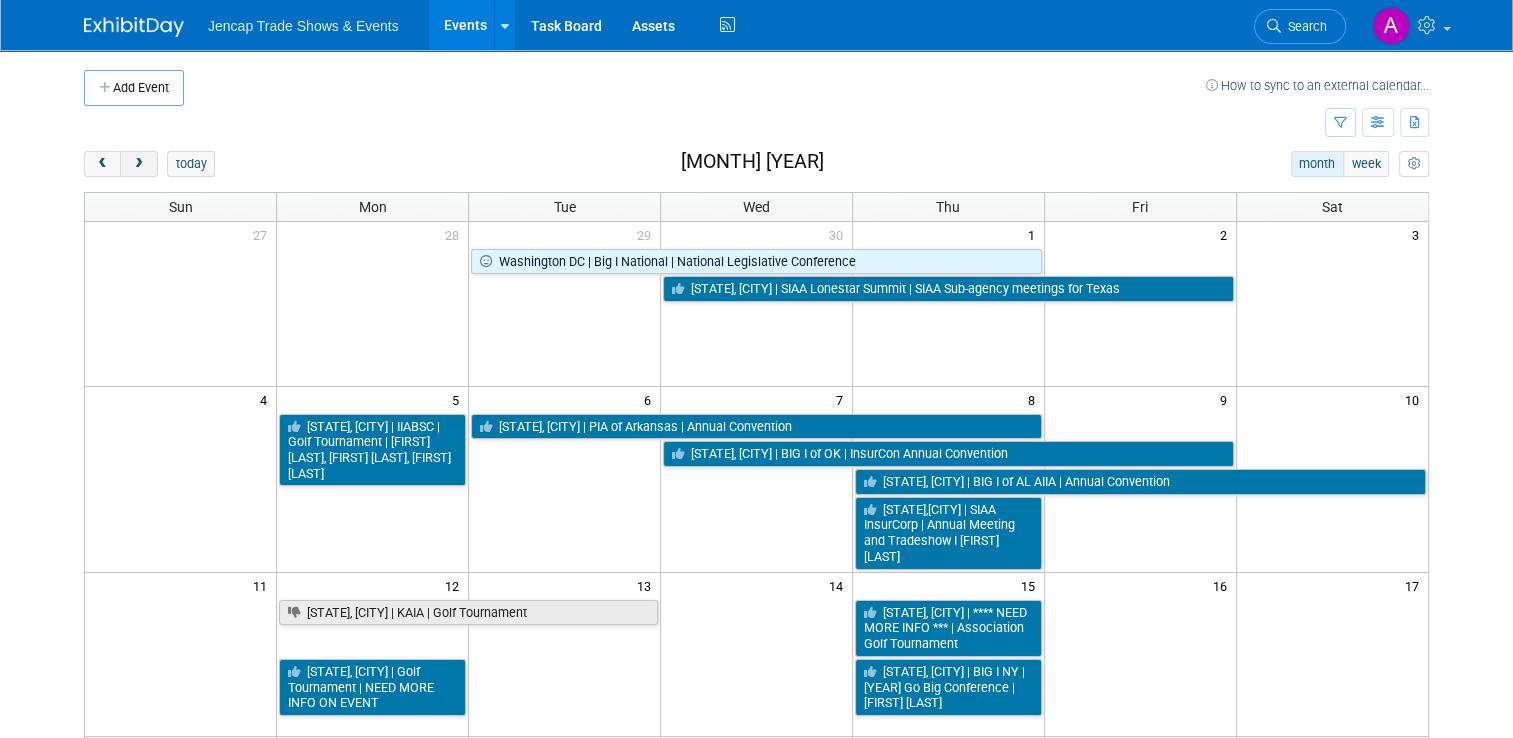 click at bounding box center [138, 164] 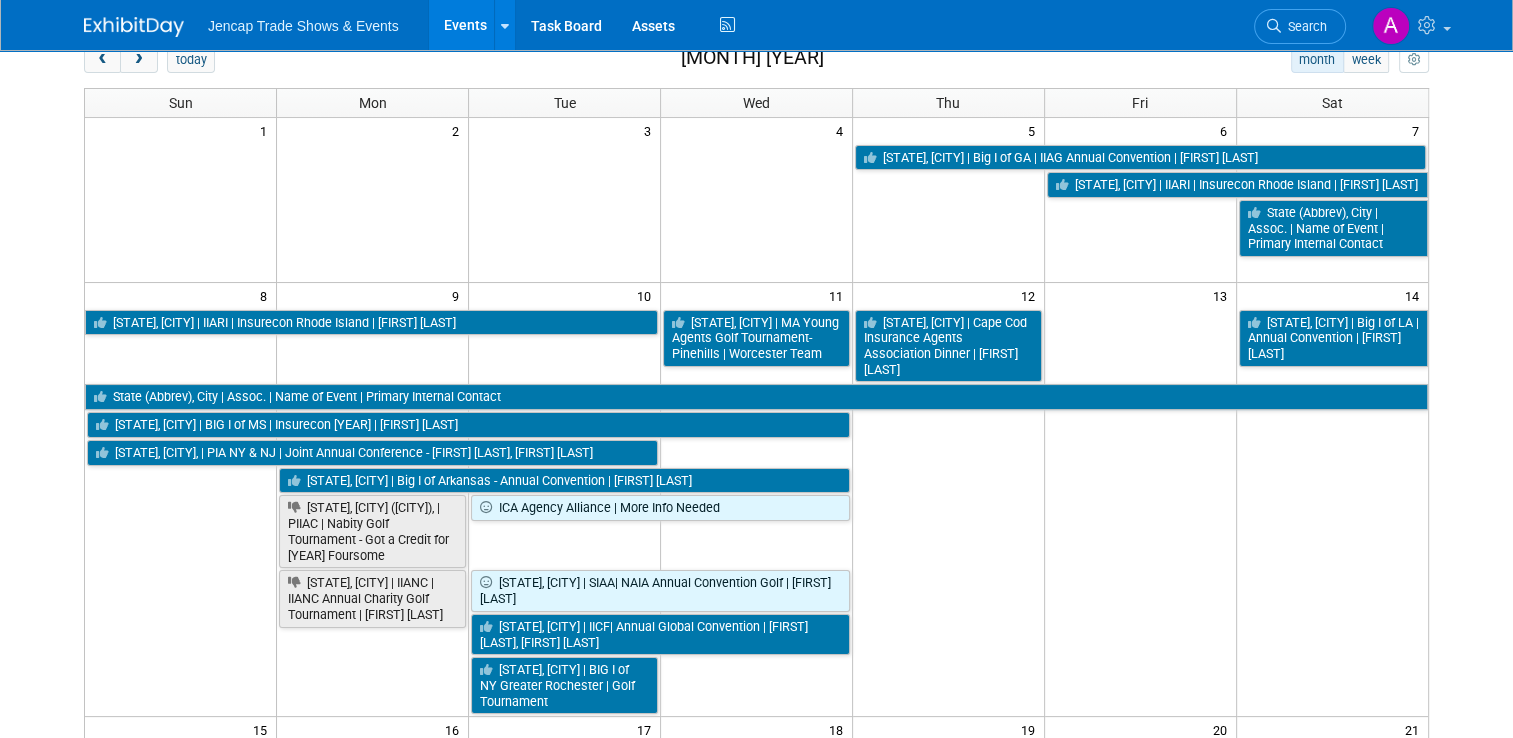 scroll, scrollTop: 48, scrollLeft: 0, axis: vertical 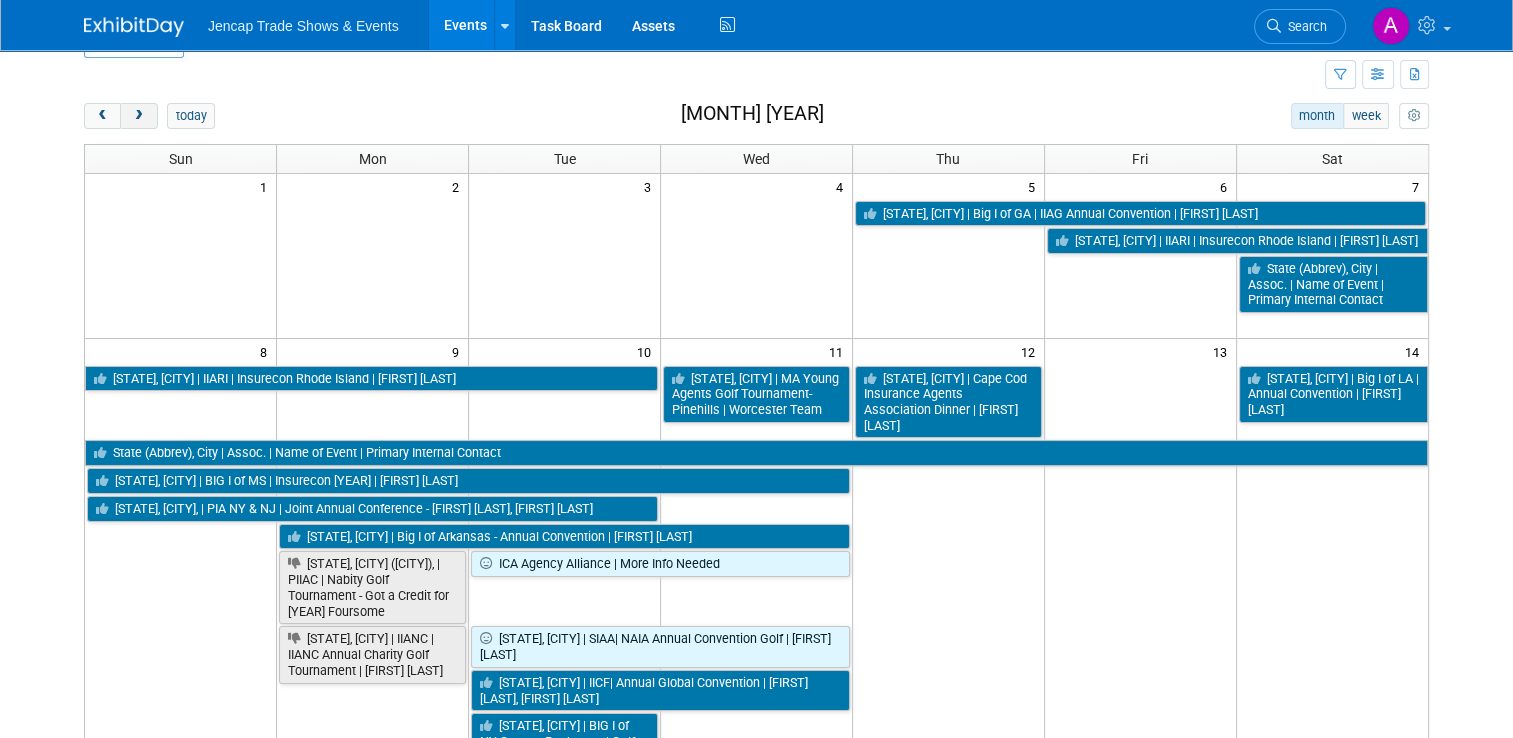 click at bounding box center (138, 116) 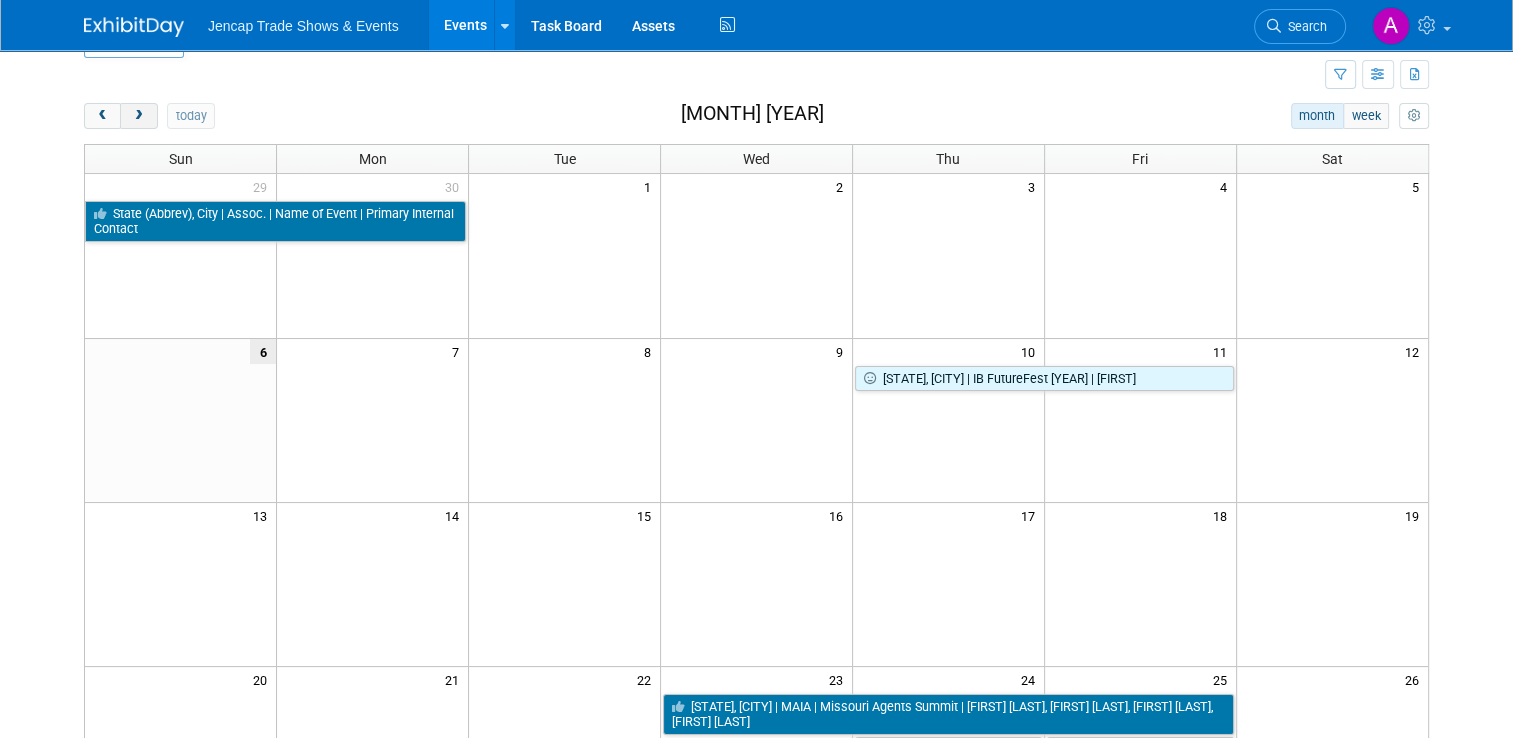 click at bounding box center (138, 116) 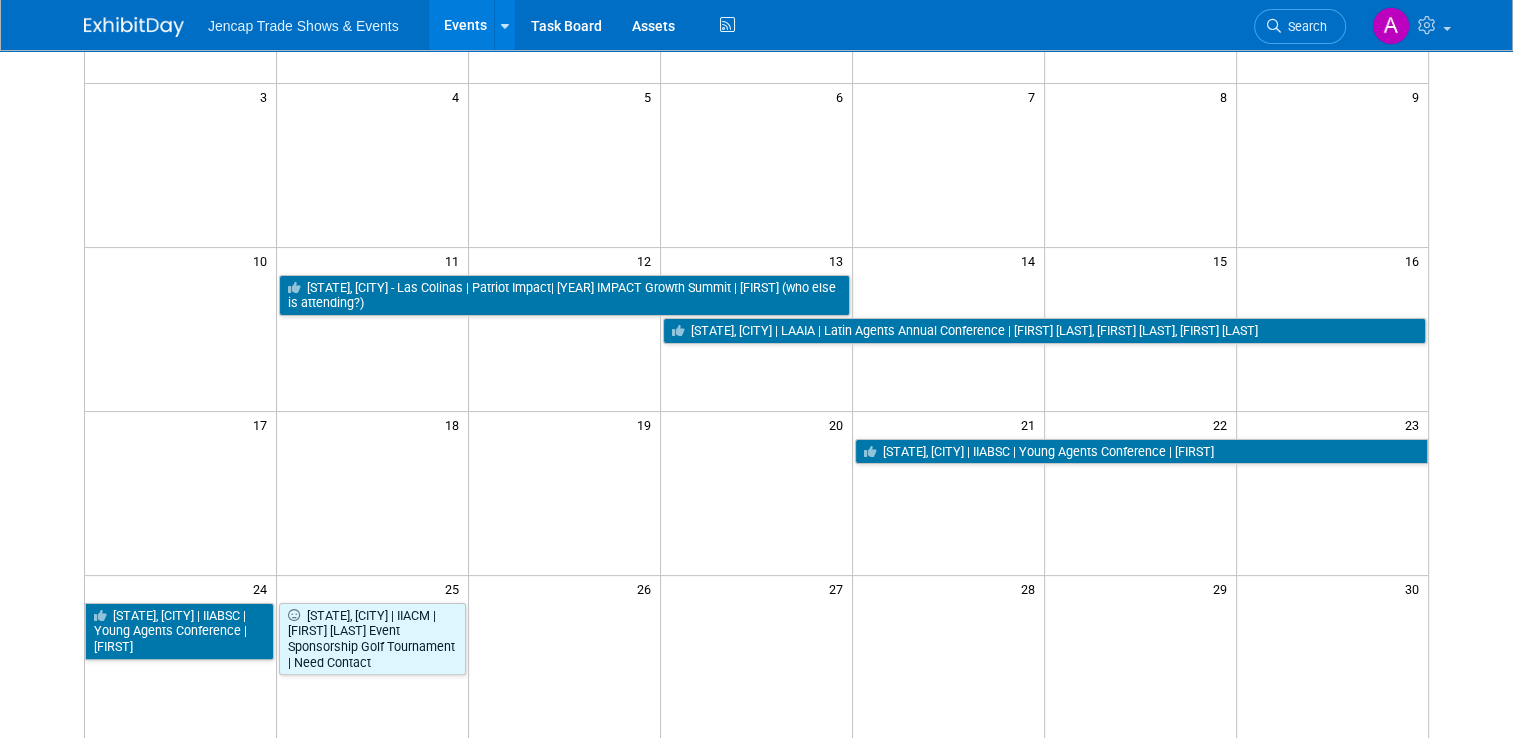 scroll, scrollTop: 304, scrollLeft: 0, axis: vertical 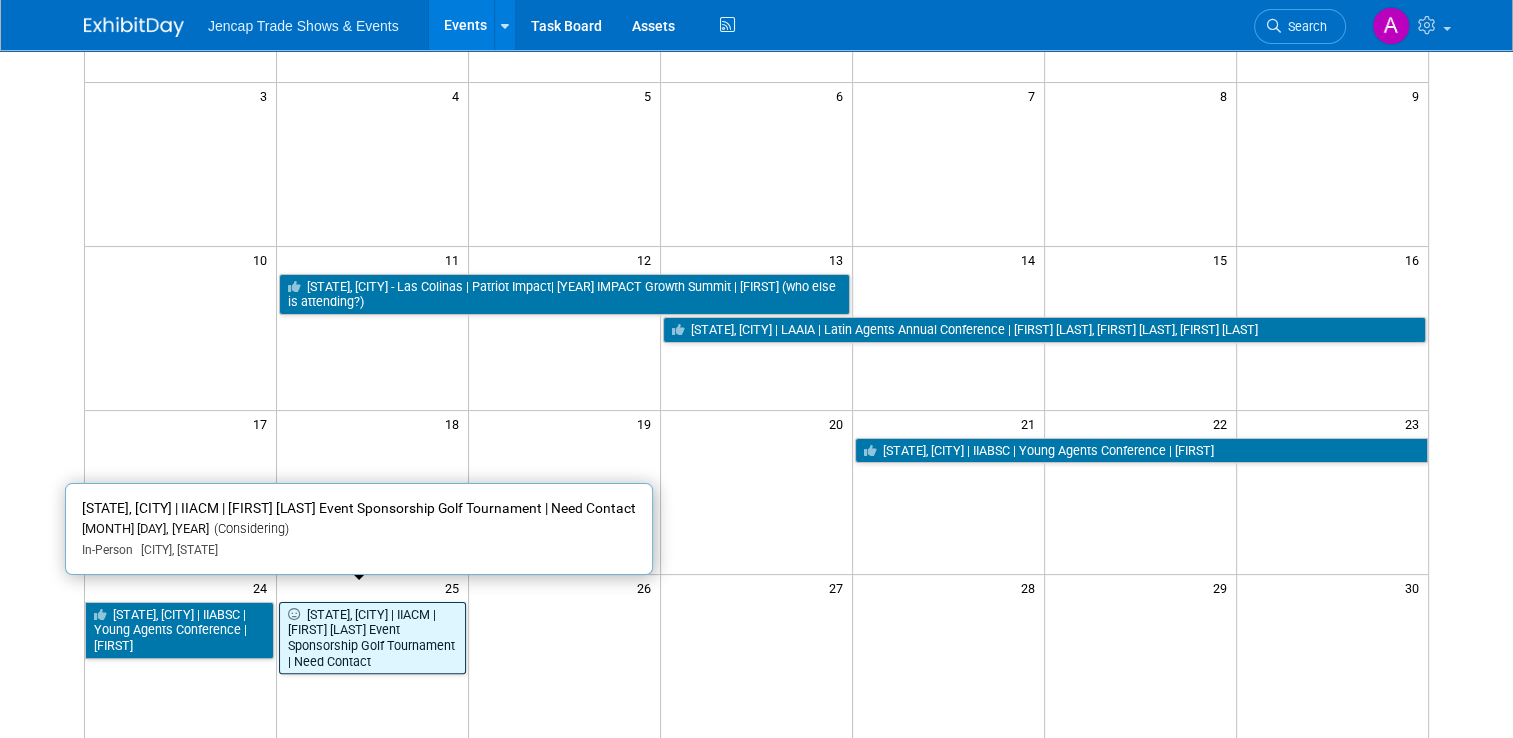click on "[STATE], [CITY] | IIACM | [FIRST] [LAST] Event Sponsorship Golf Tournament | Need Contact" at bounding box center [372, 638] 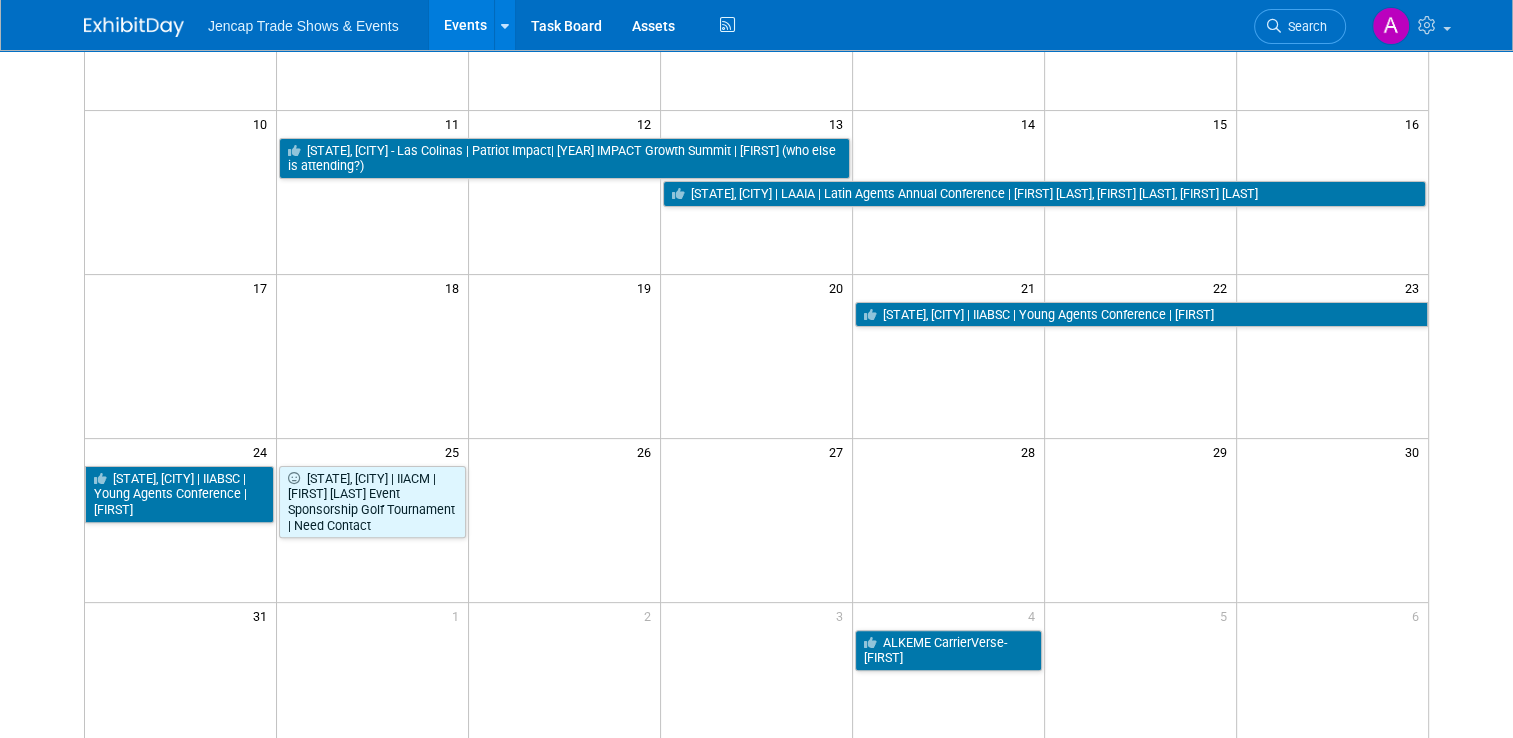 scroll, scrollTop: 437, scrollLeft: 0, axis: vertical 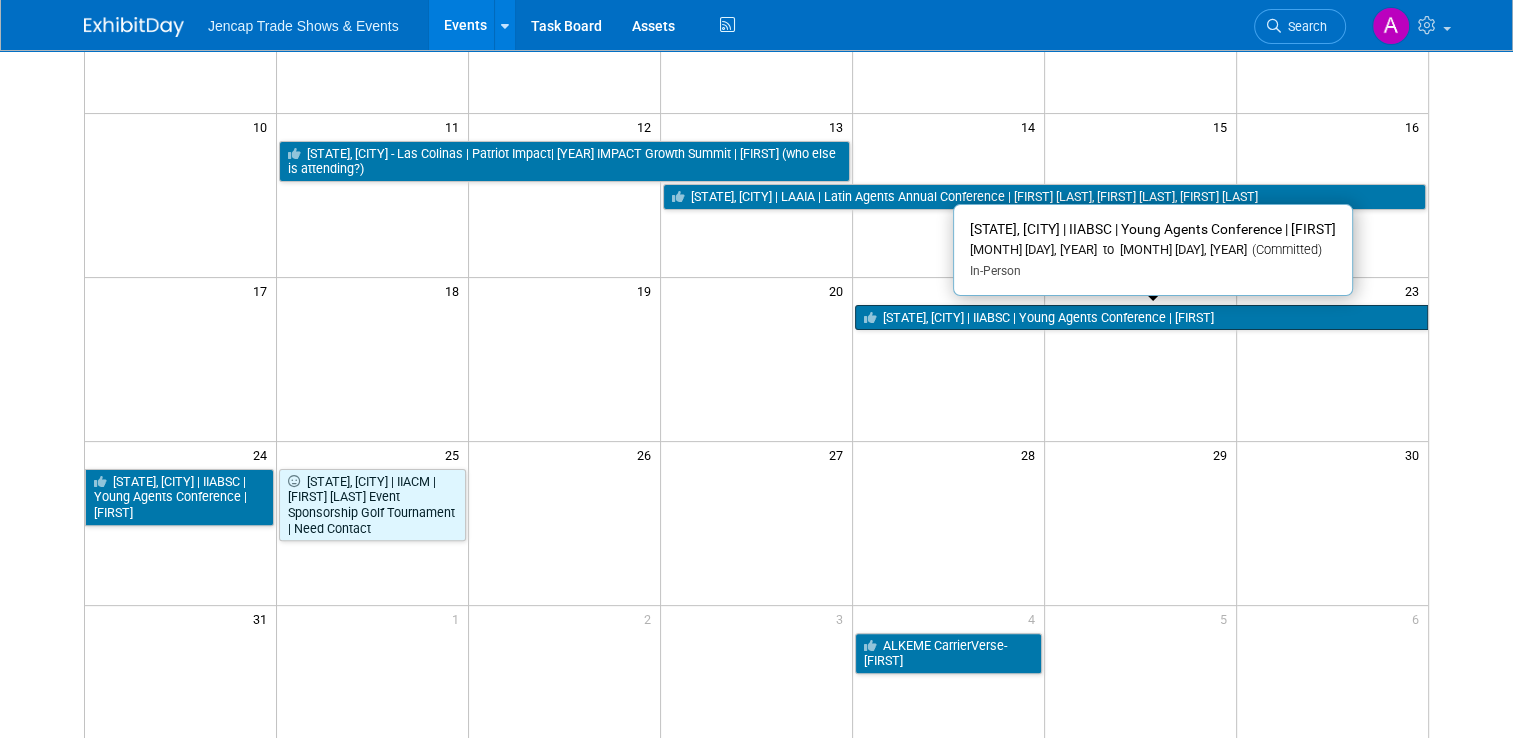 click on "[STATE], [CITY] | IIABSC | Young Agents Conference | [FIRST]" at bounding box center (1141, 318) 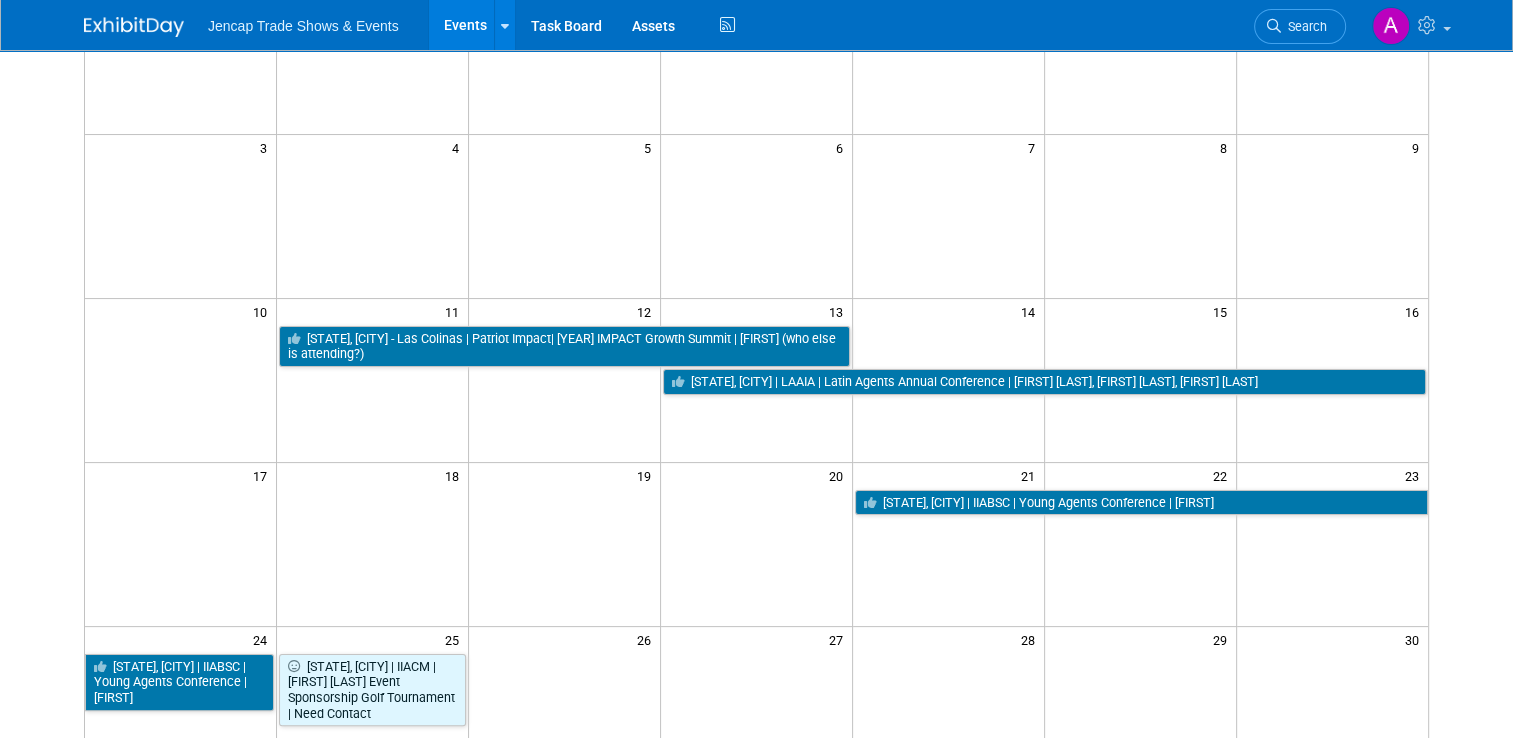 scroll, scrollTop: 0, scrollLeft: 0, axis: both 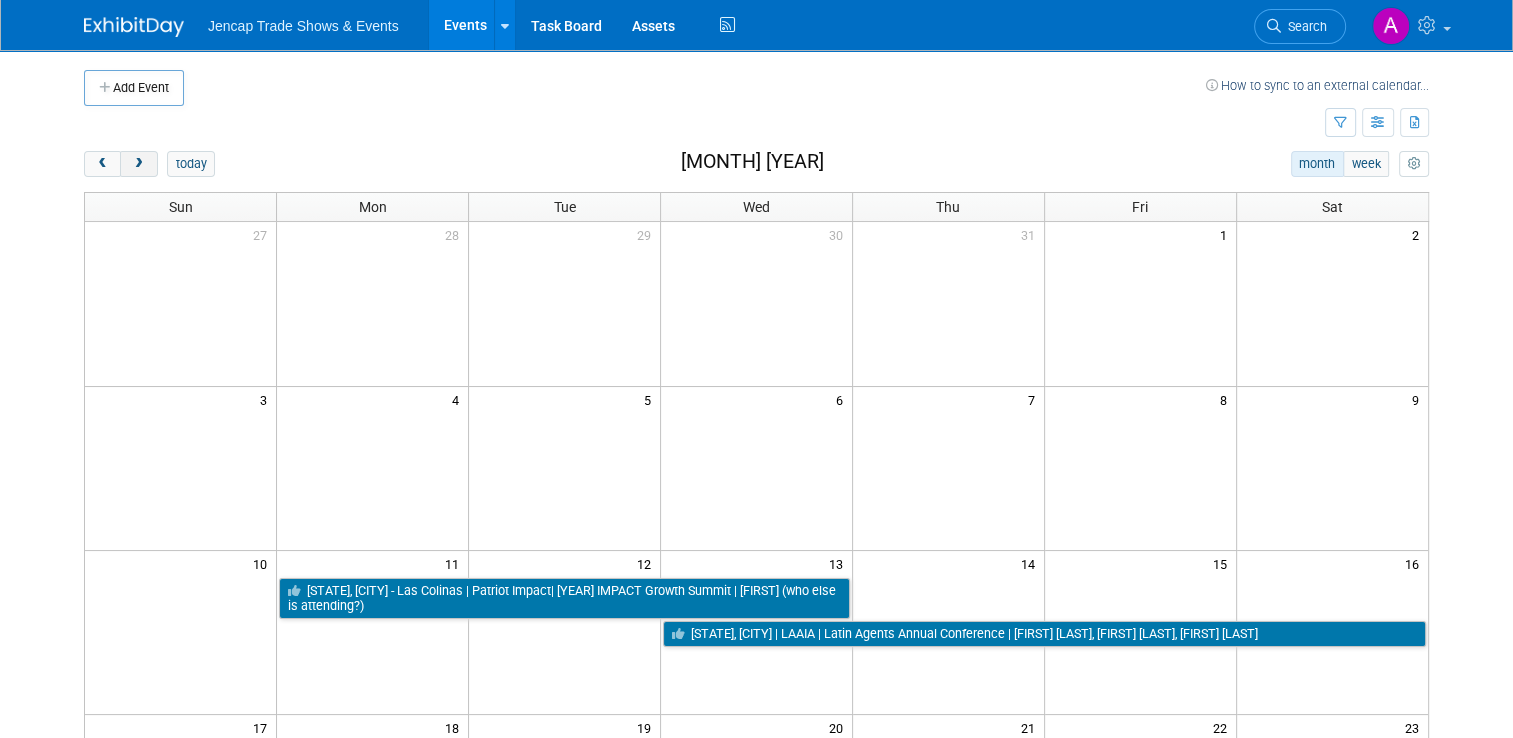 click at bounding box center (138, 164) 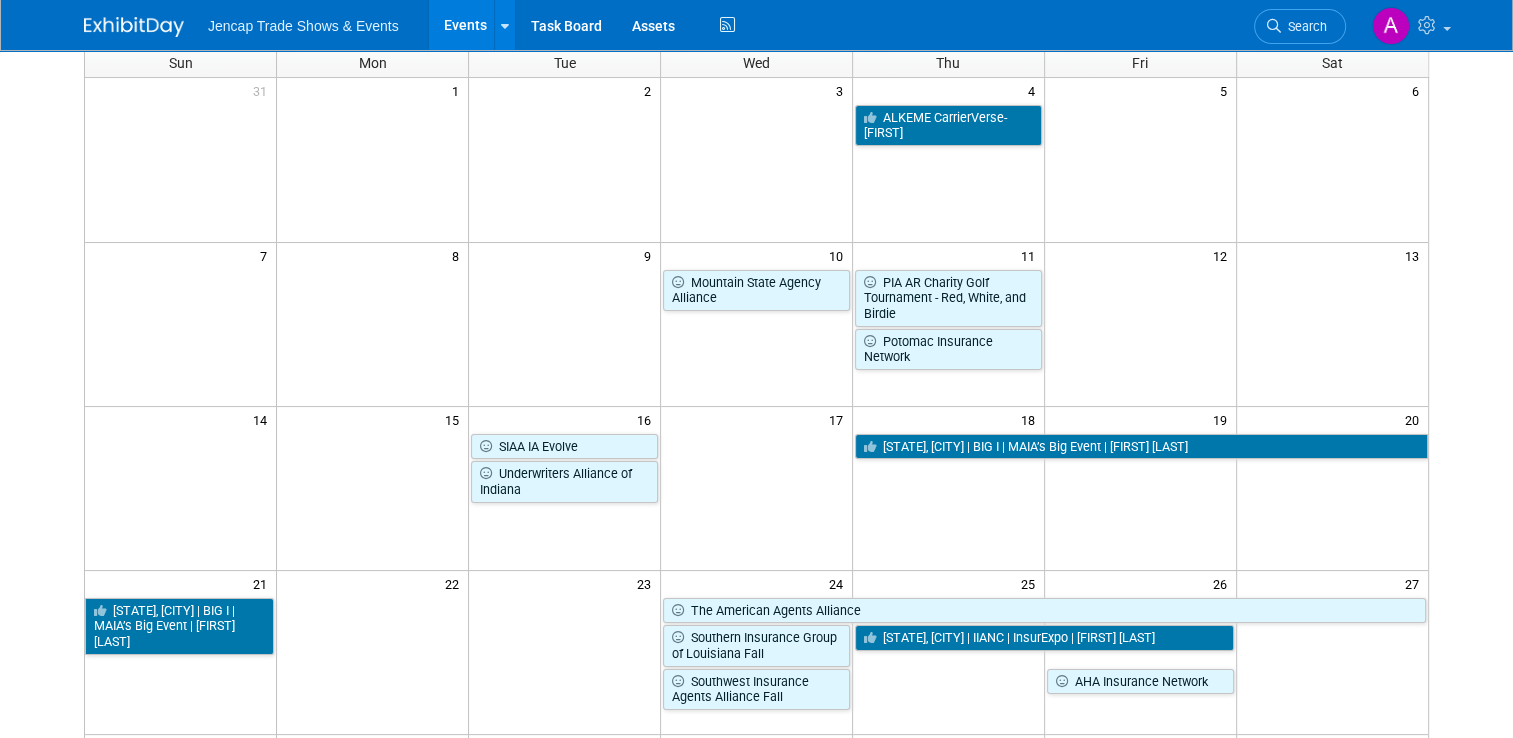 scroll, scrollTop: 154, scrollLeft: 0, axis: vertical 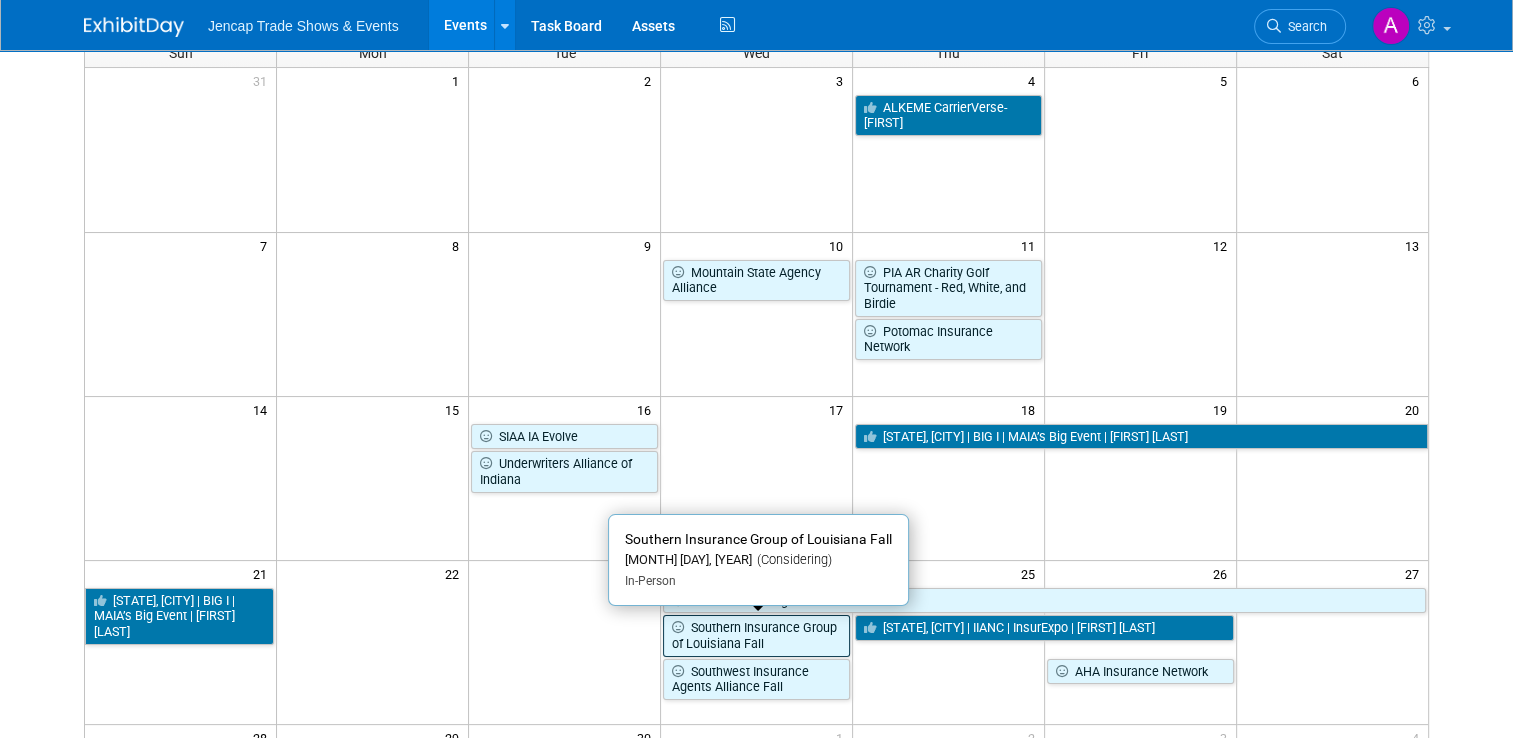 click on "Southern Insurance Group of Louisiana Fall" at bounding box center [756, 635] 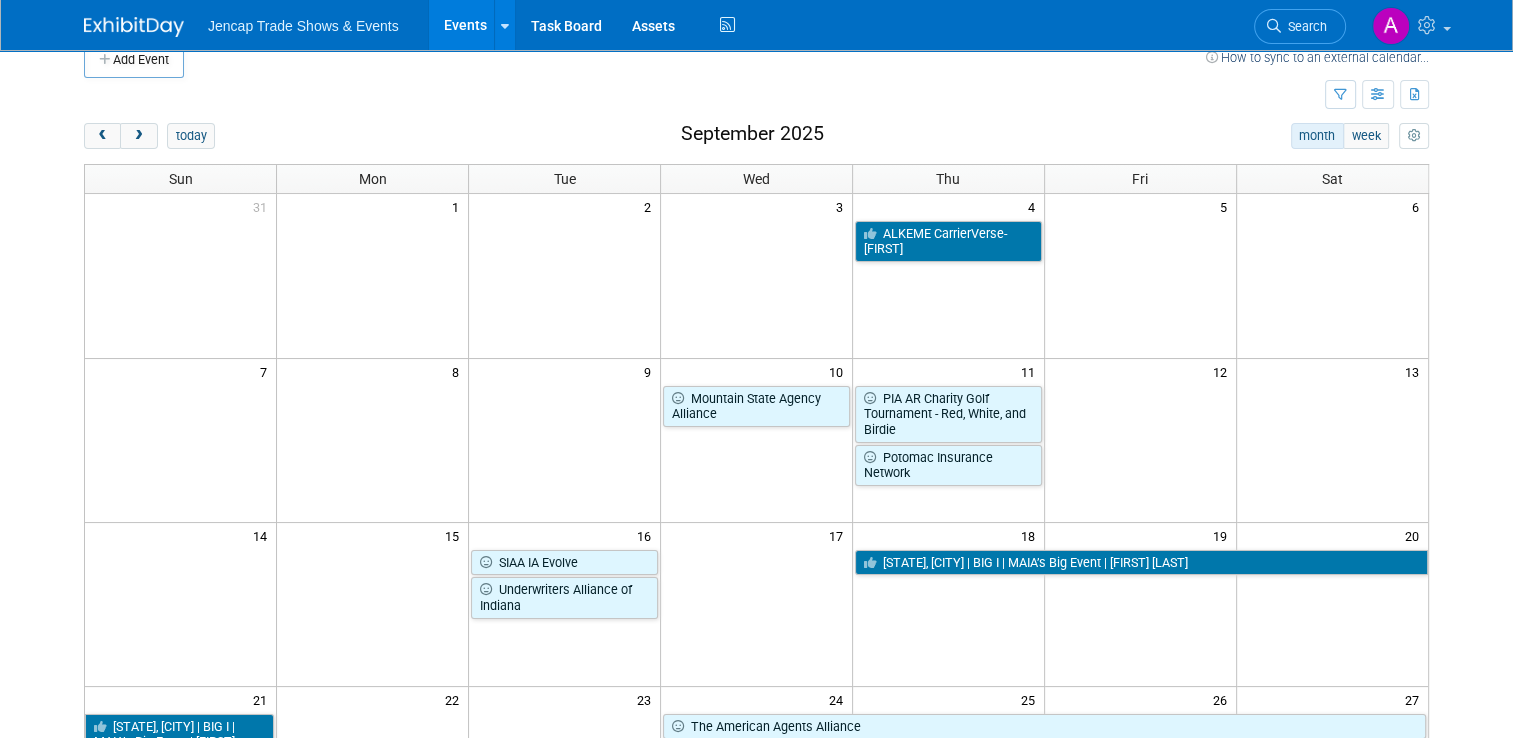 scroll, scrollTop: 0, scrollLeft: 0, axis: both 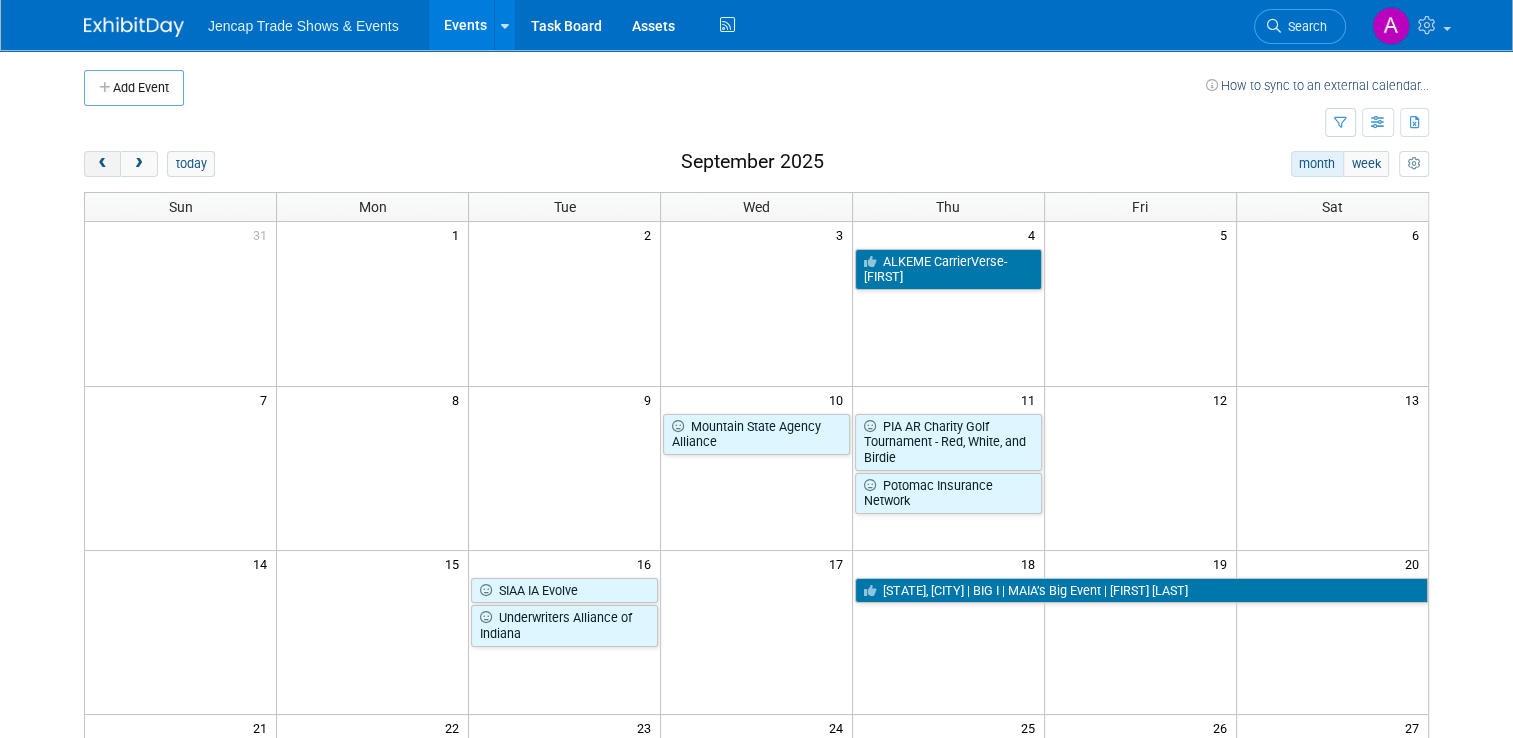 click at bounding box center [102, 164] 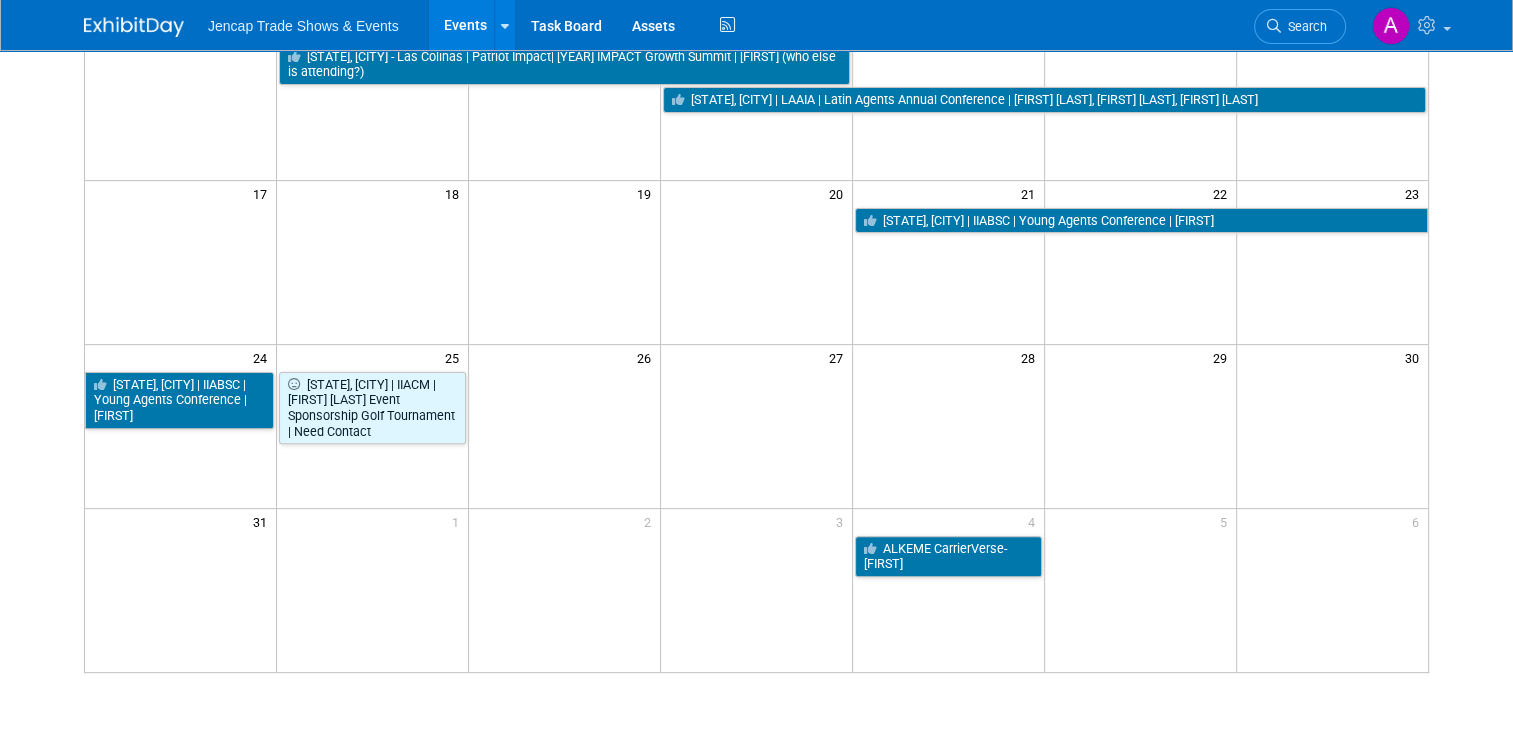scroll, scrollTop: 682, scrollLeft: 0, axis: vertical 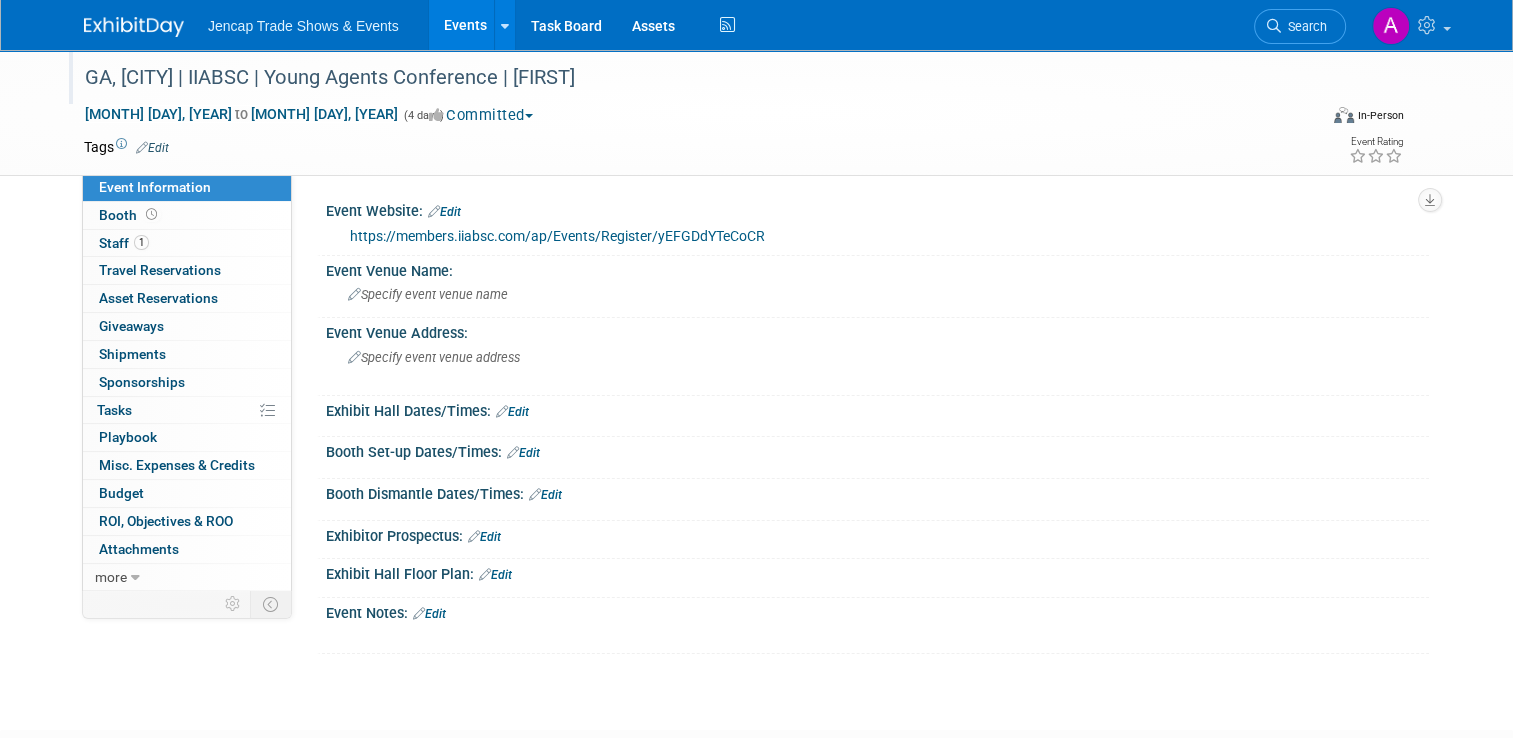 click on "GA, Savannah | IIABSC | Young Agents Conference | Allison" at bounding box center (685, 78) 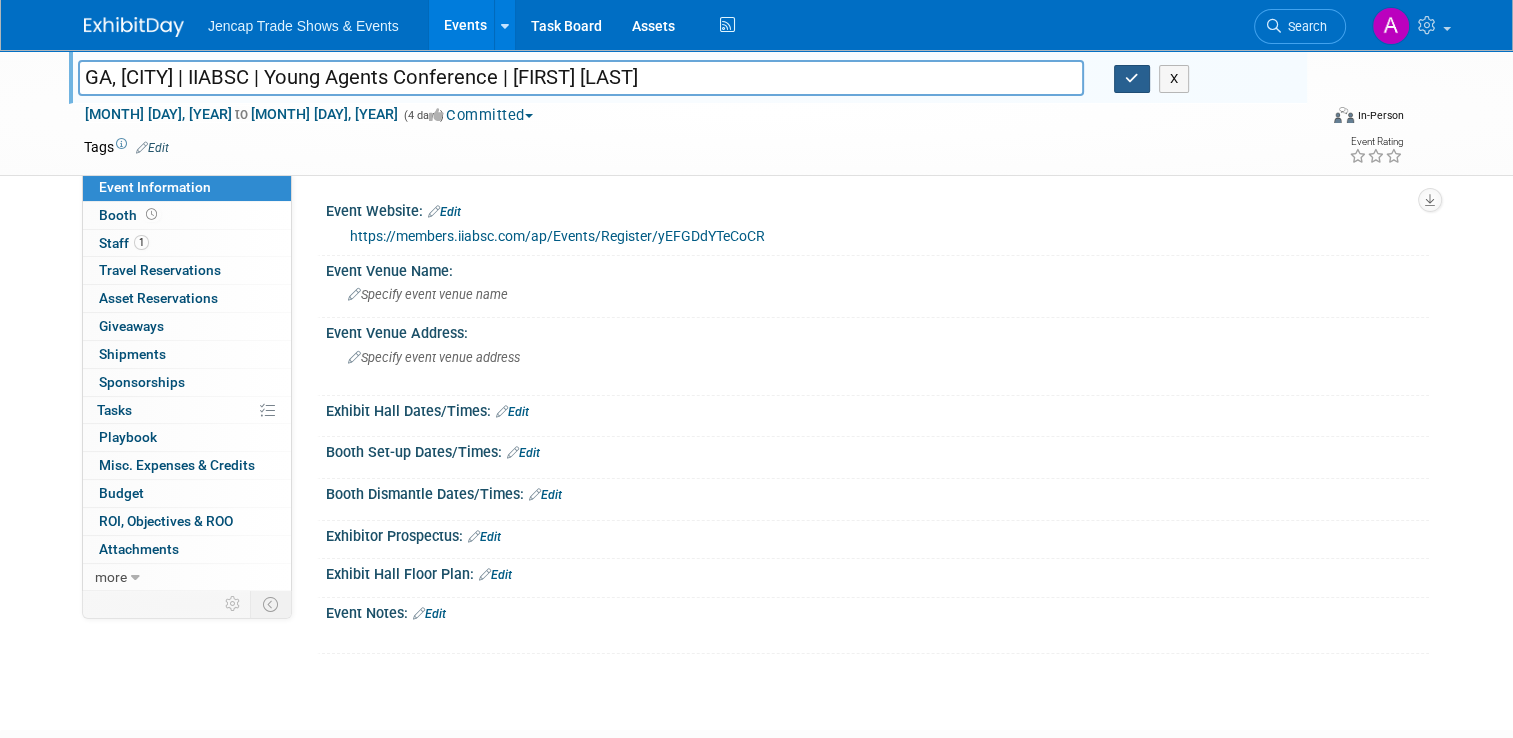 type on "GA, Savannah | IIABSC | Young Agents Conference | Allison Sharpe" 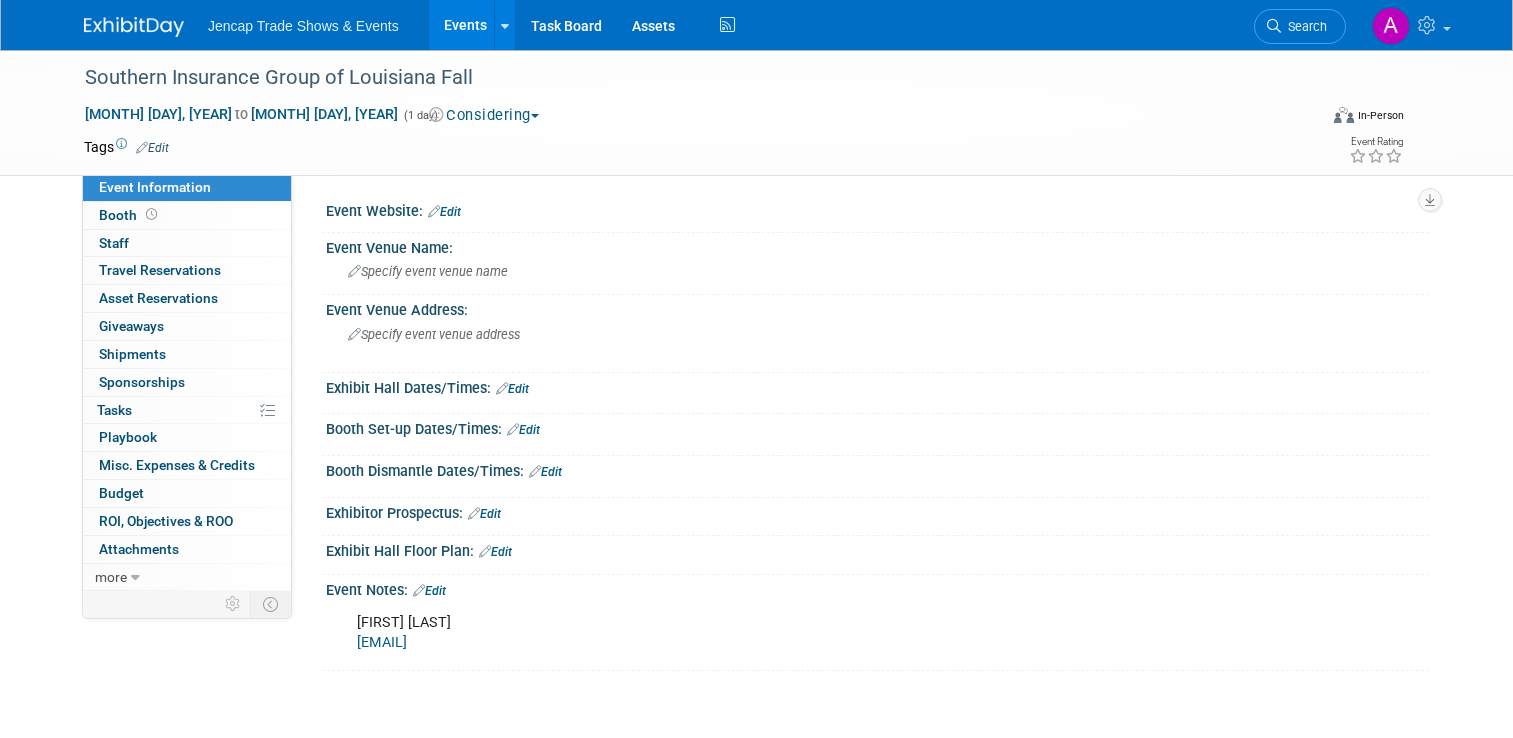 scroll, scrollTop: 0, scrollLeft: 0, axis: both 